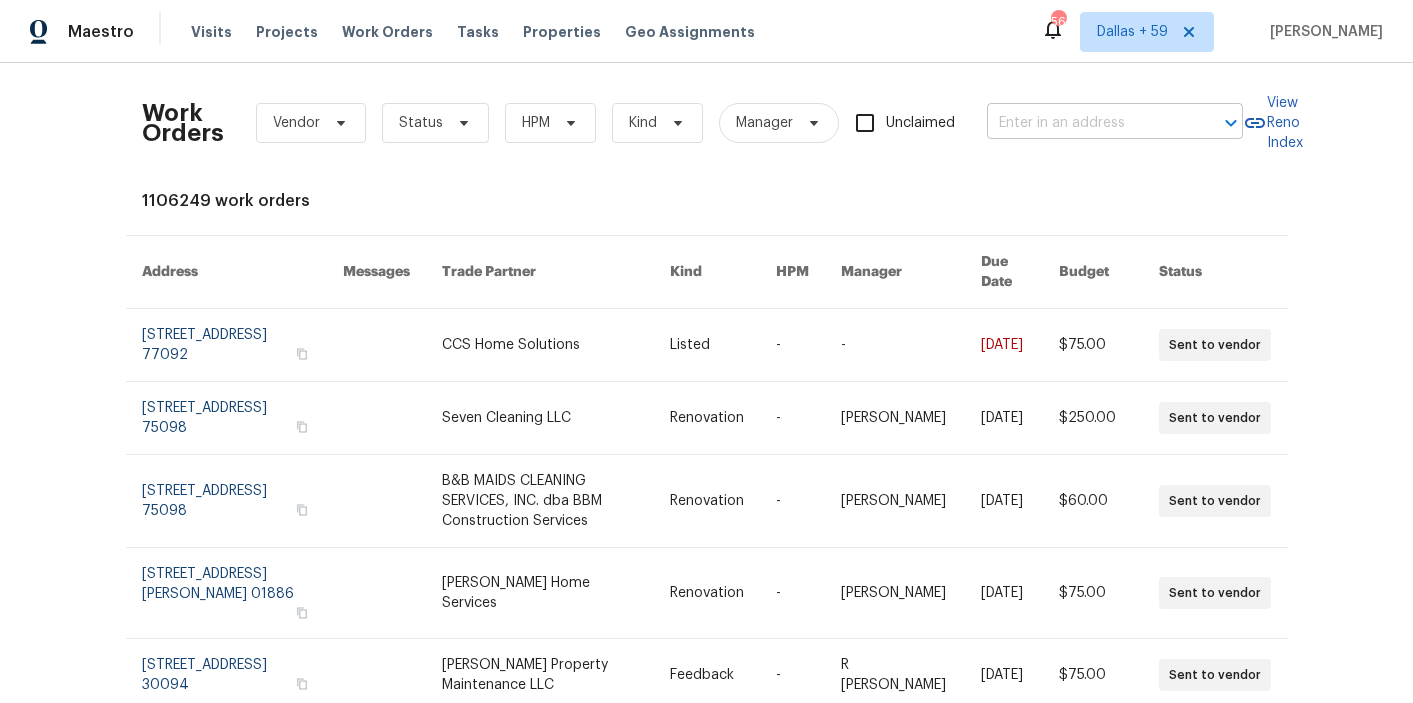 scroll, scrollTop: 0, scrollLeft: 0, axis: both 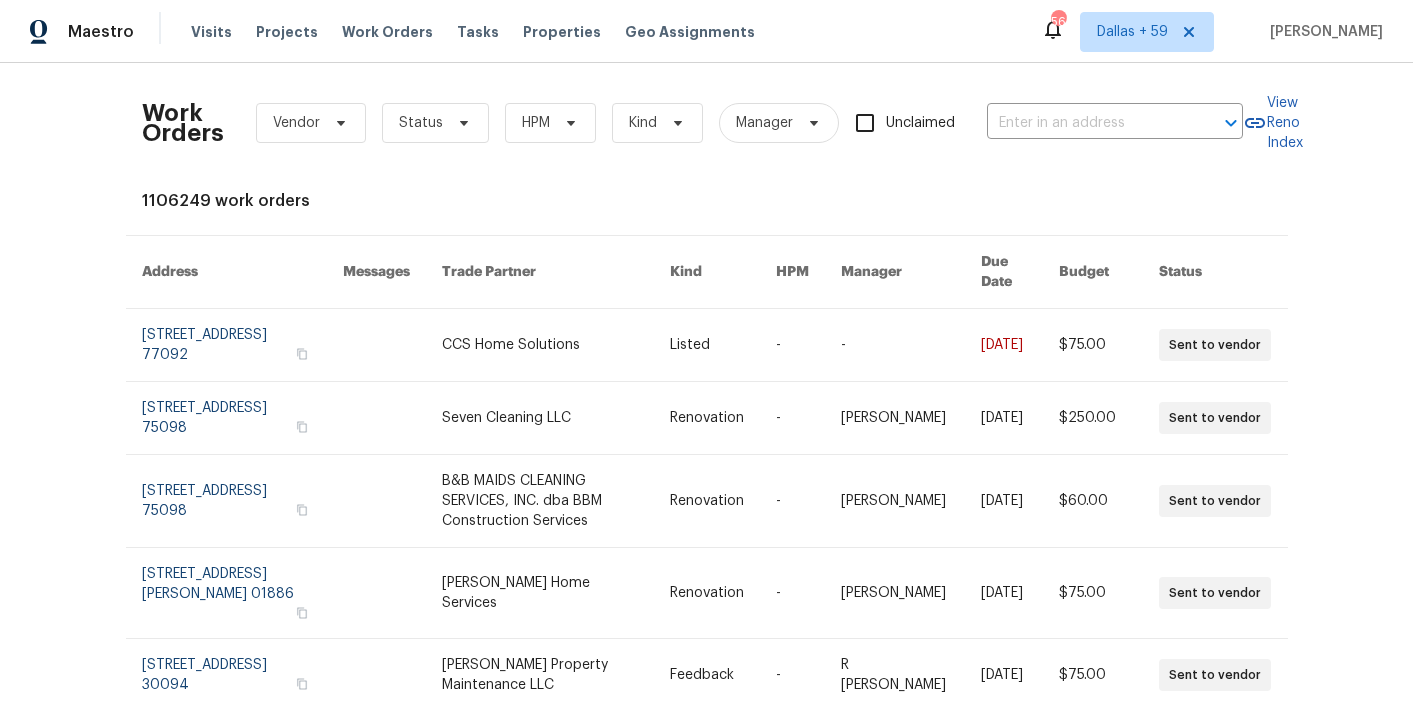 click on "Work Orders Vendor Status HPM Kind Manager Unclaimed ​" at bounding box center [692, 123] 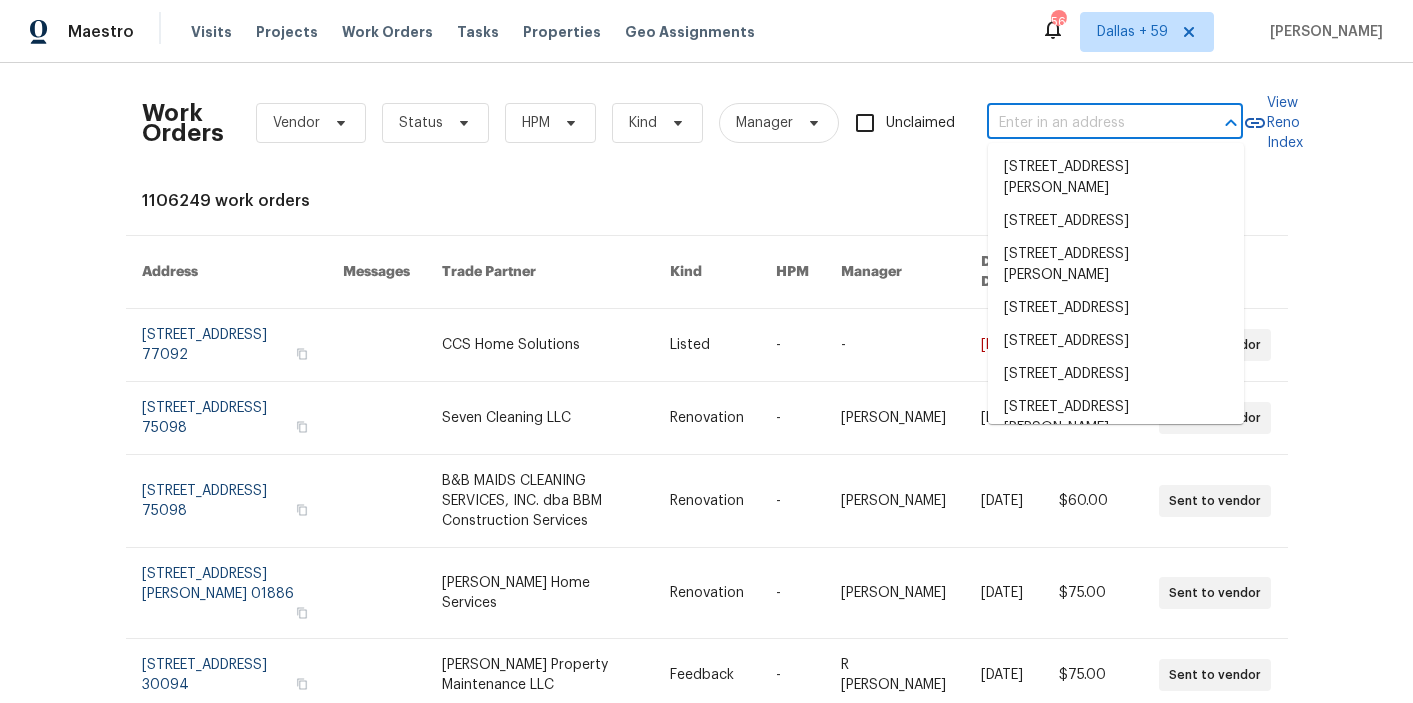click at bounding box center (1087, 123) 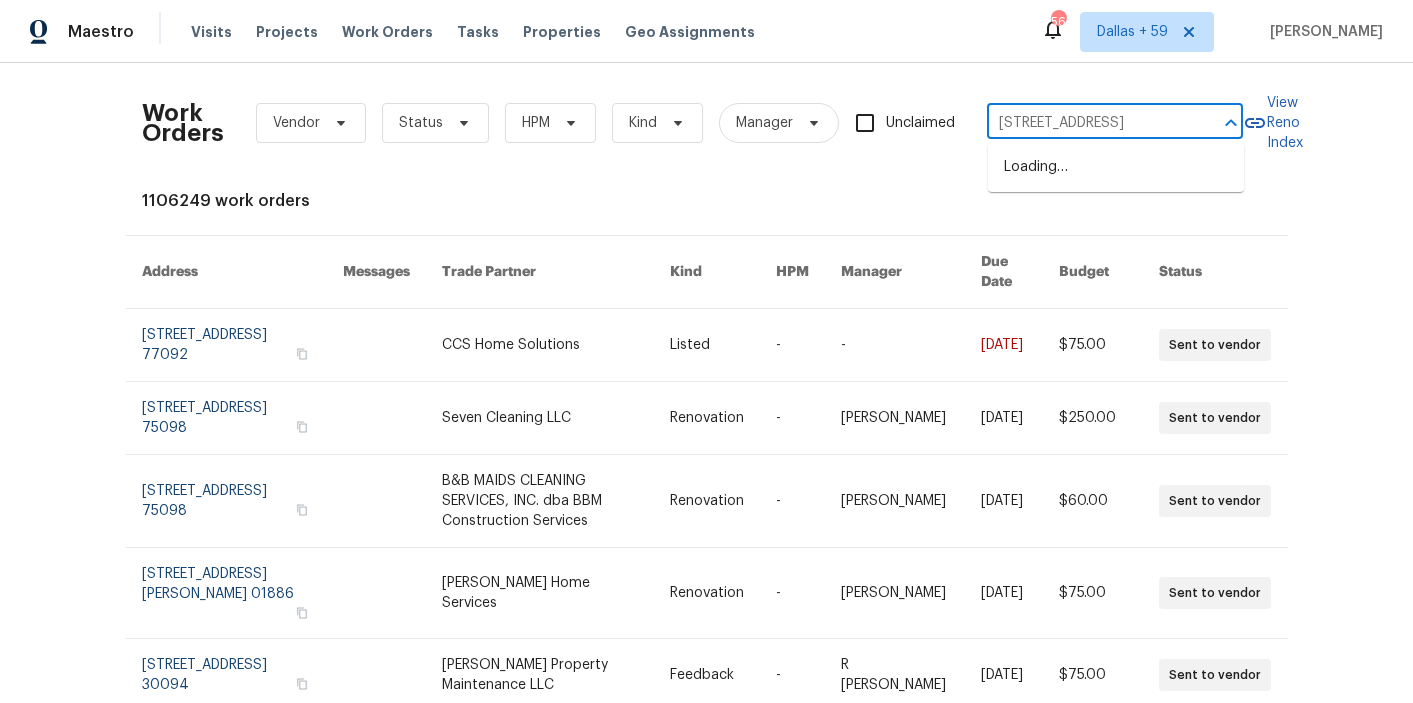scroll, scrollTop: 0, scrollLeft: 62, axis: horizontal 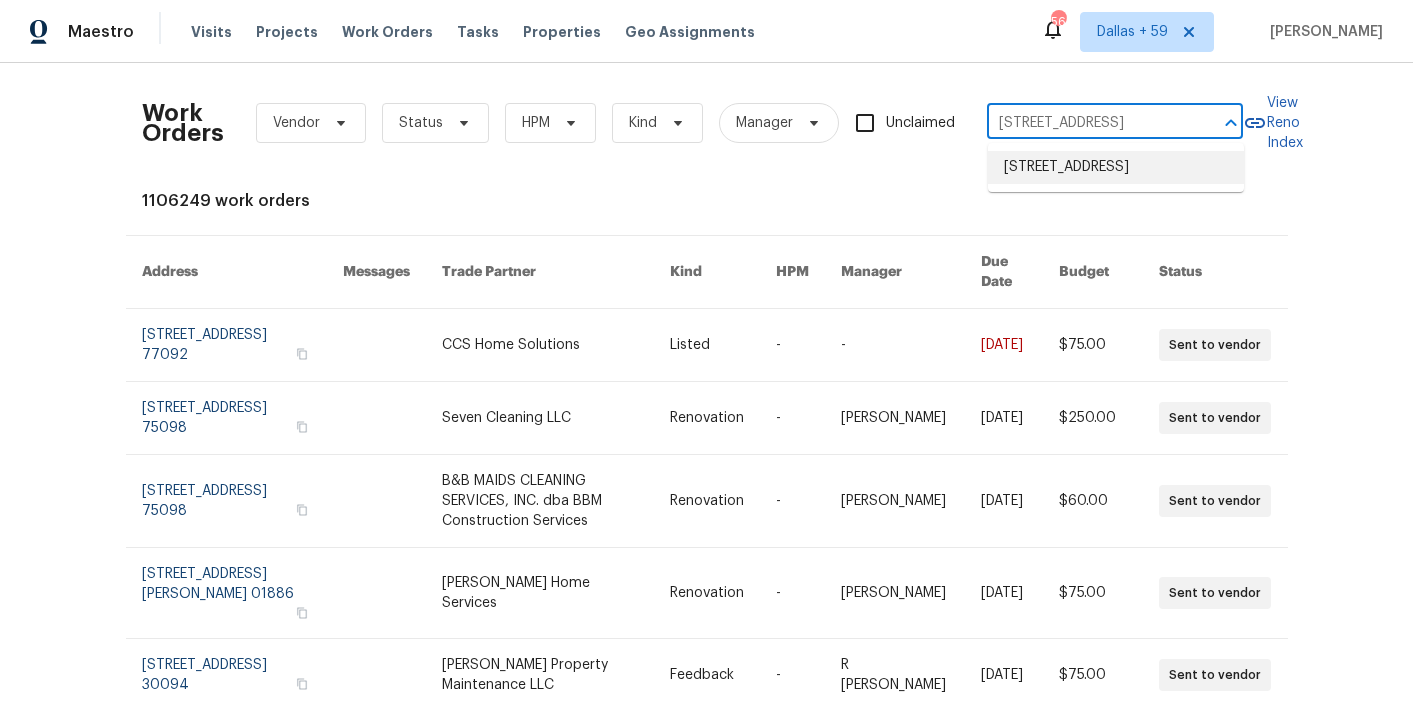 click on "[STREET_ADDRESS]" at bounding box center [1116, 167] 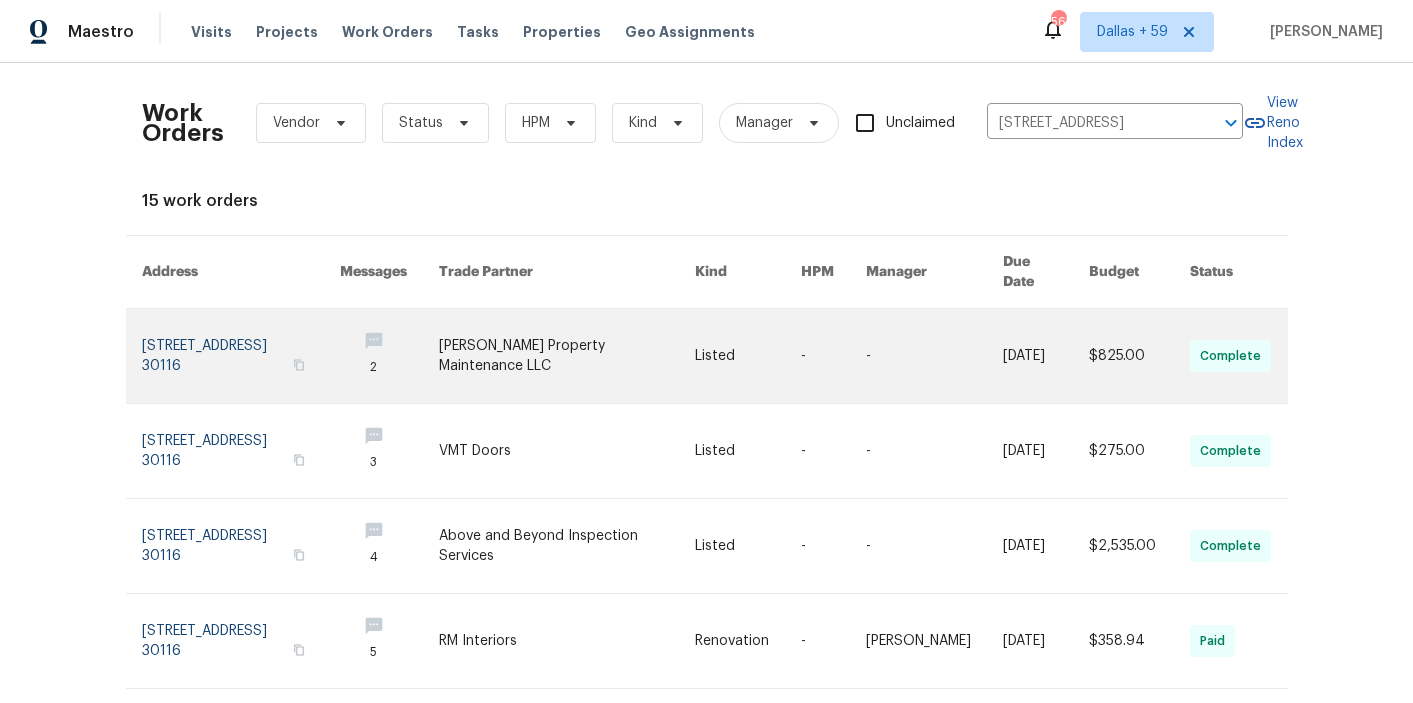 click at bounding box center [567, 356] 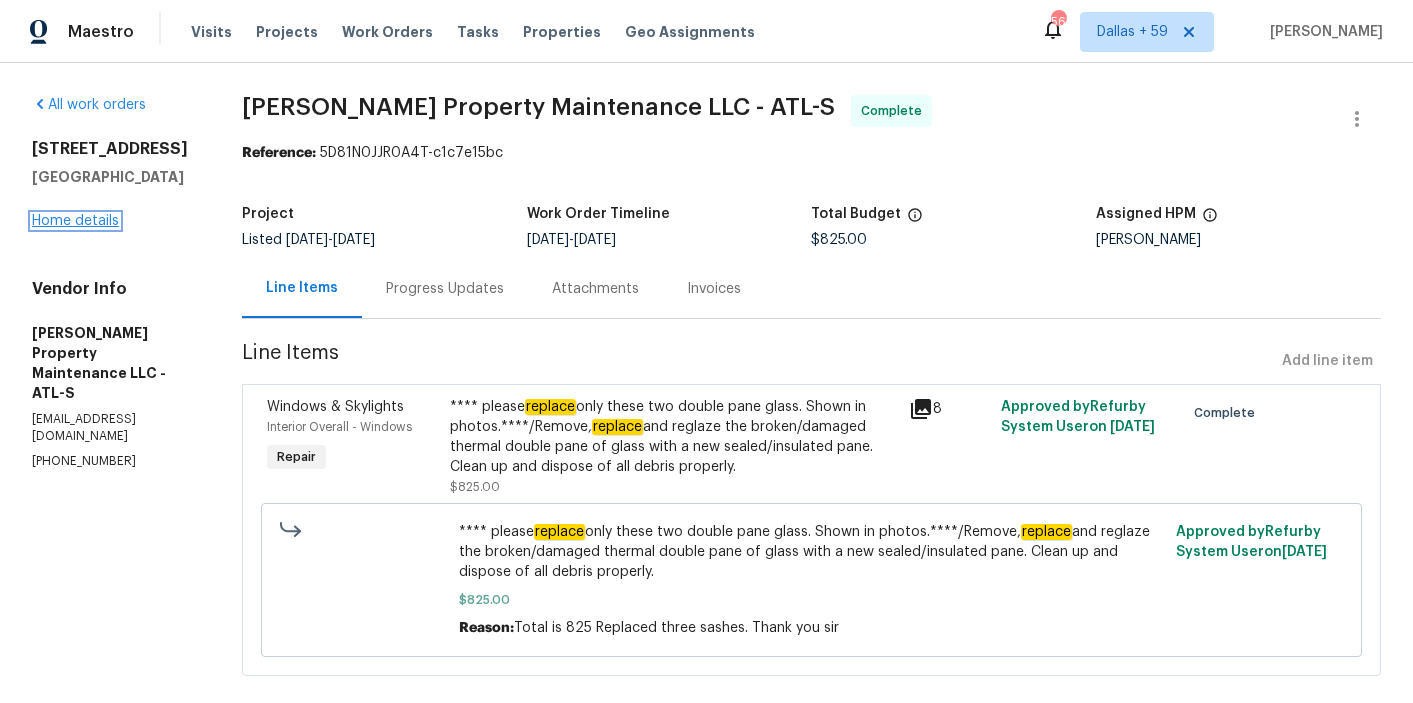 click on "Home details" at bounding box center (75, 221) 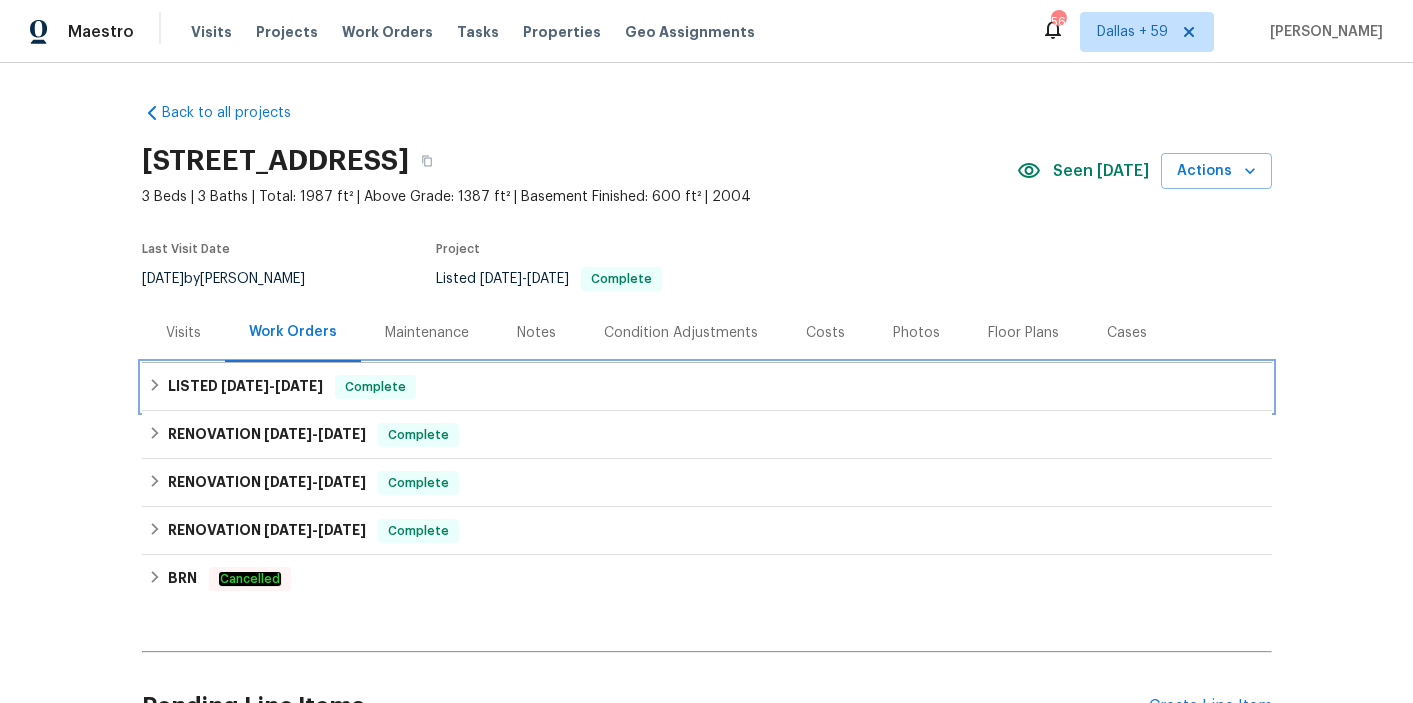 click on "LISTED   [DATE]  -  [DATE] Complete" at bounding box center [707, 387] 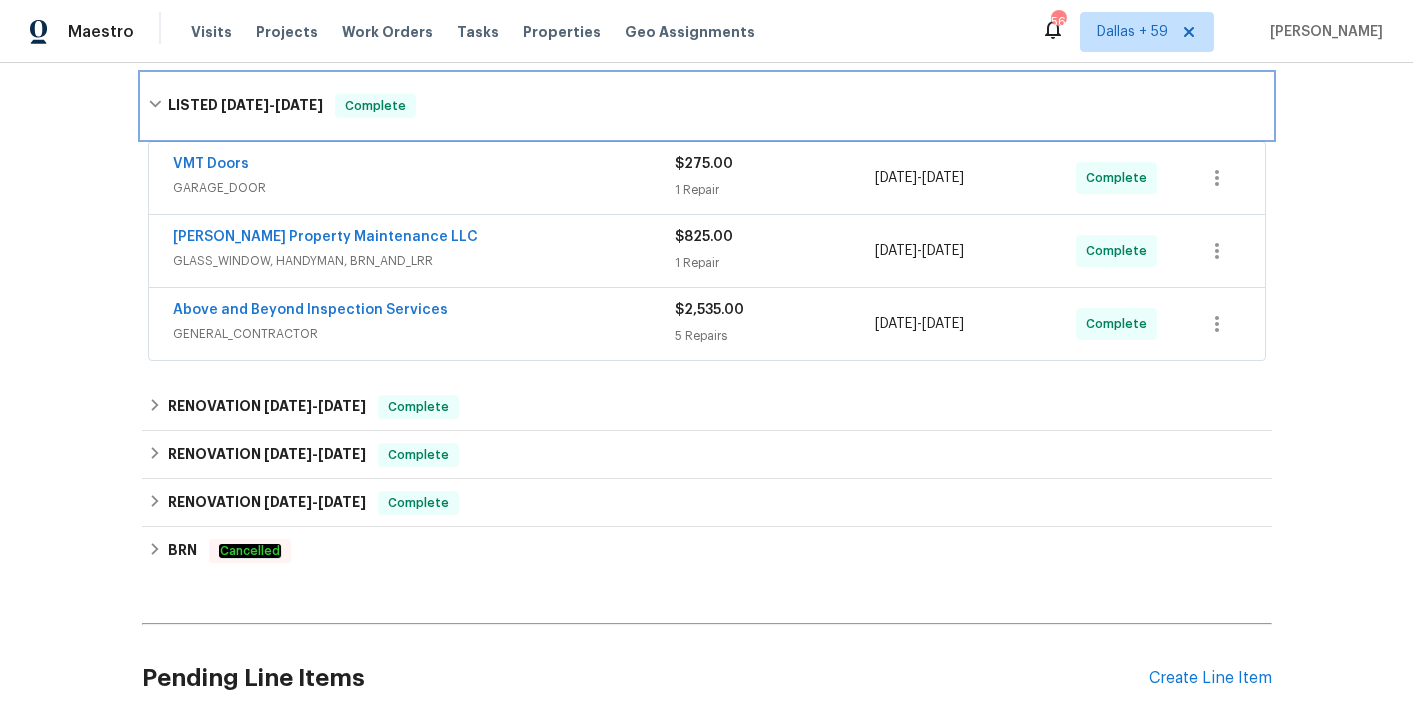 scroll, scrollTop: 321, scrollLeft: 0, axis: vertical 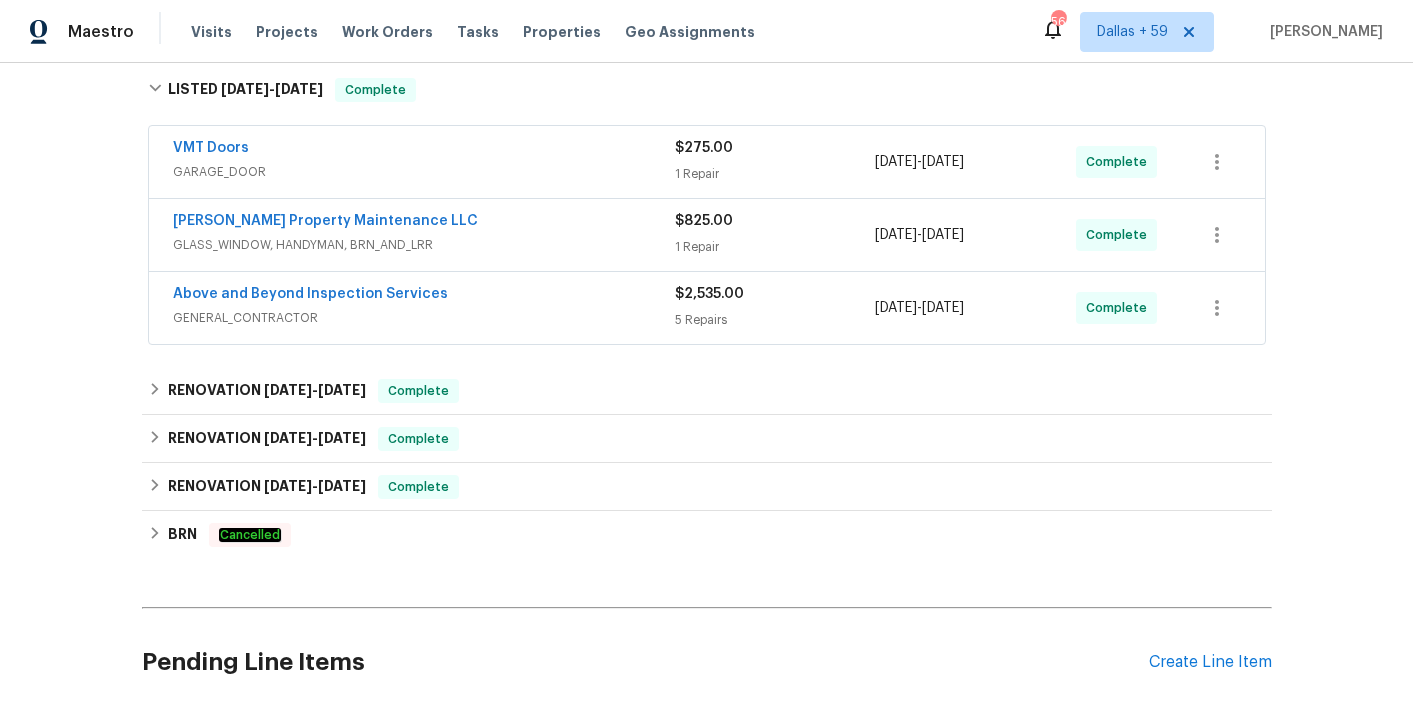 click on "Above and Beyond Inspection Services" at bounding box center (424, 296) 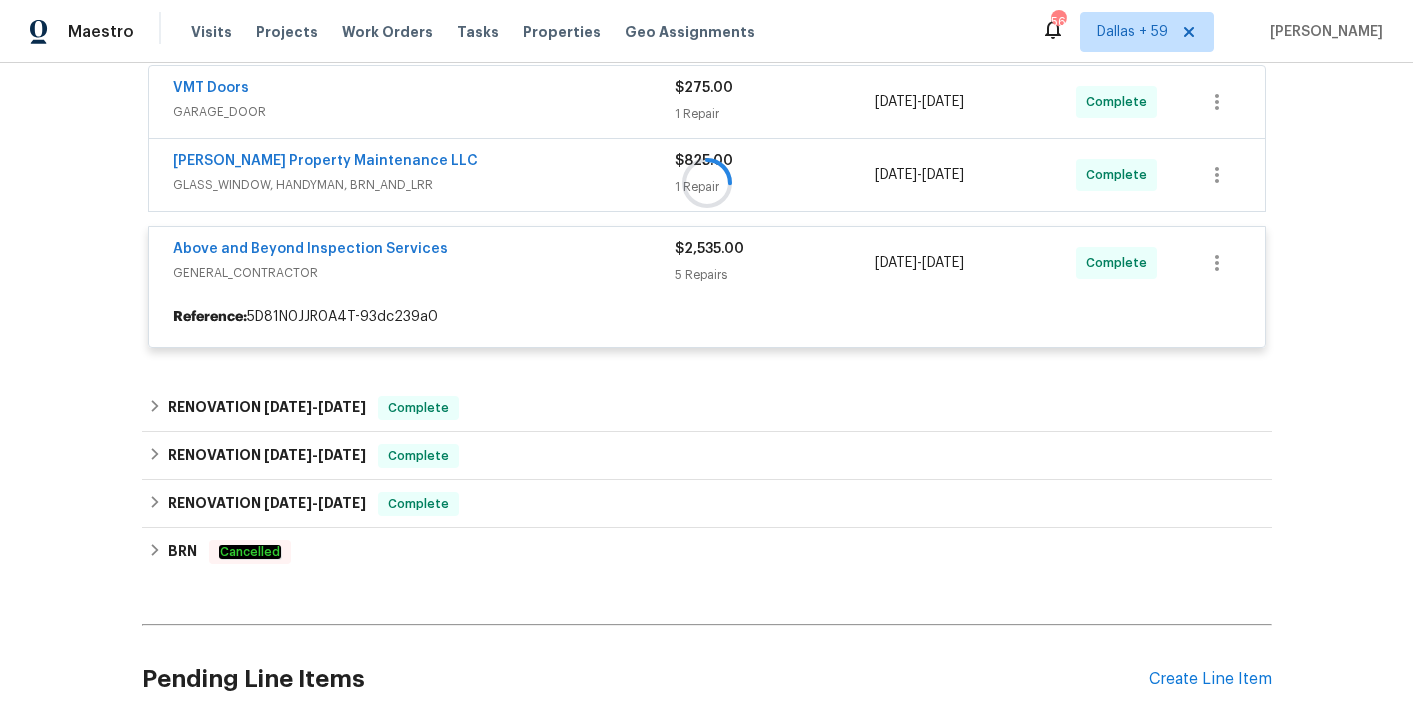 scroll, scrollTop: 393, scrollLeft: 0, axis: vertical 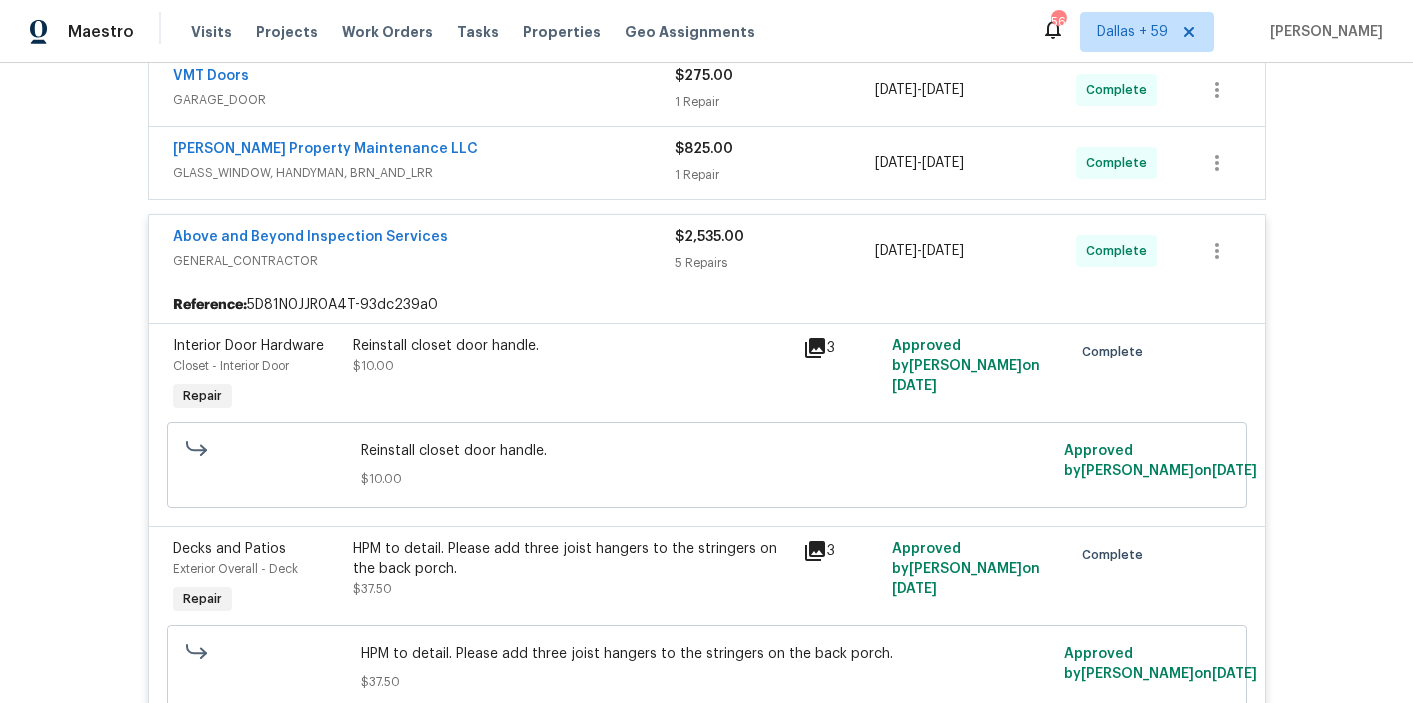 click on "GLASS_WINDOW, HANDYMAN, BRN_AND_LRR" at bounding box center (424, 173) 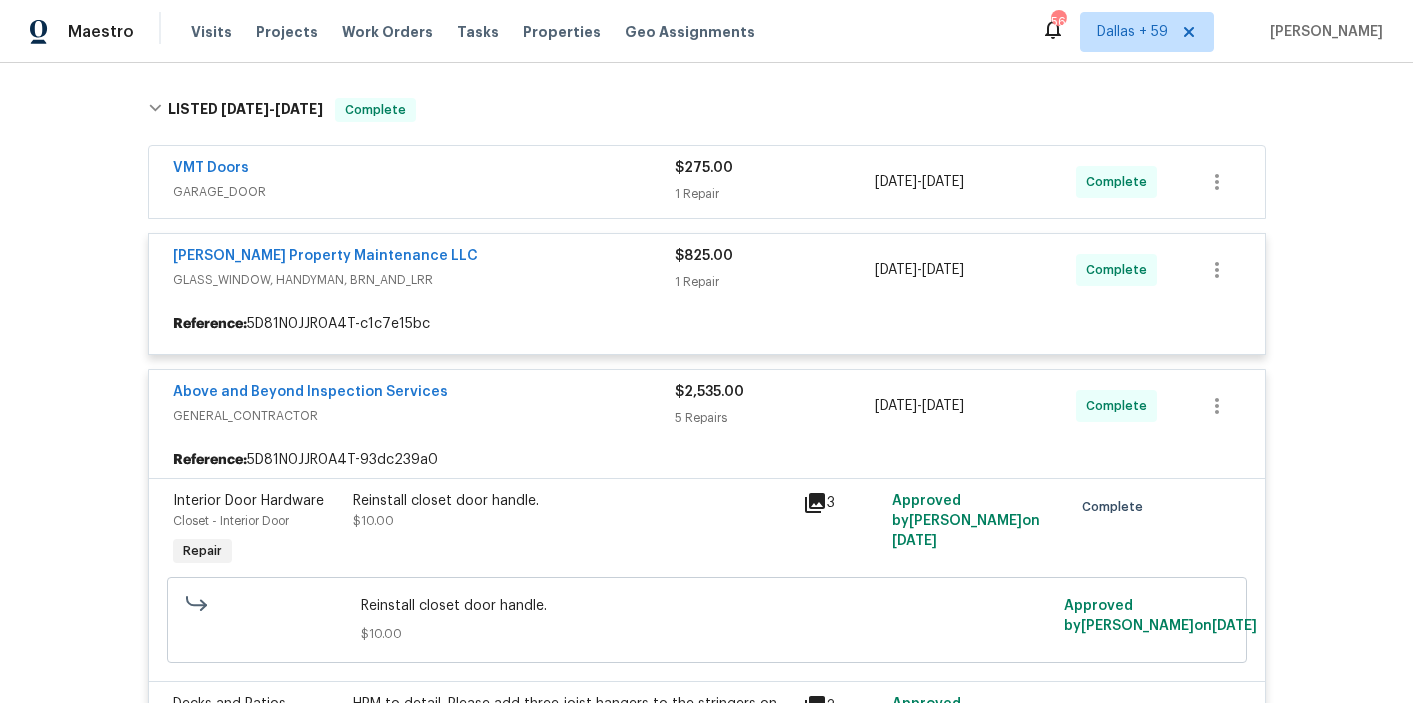scroll, scrollTop: 301, scrollLeft: 0, axis: vertical 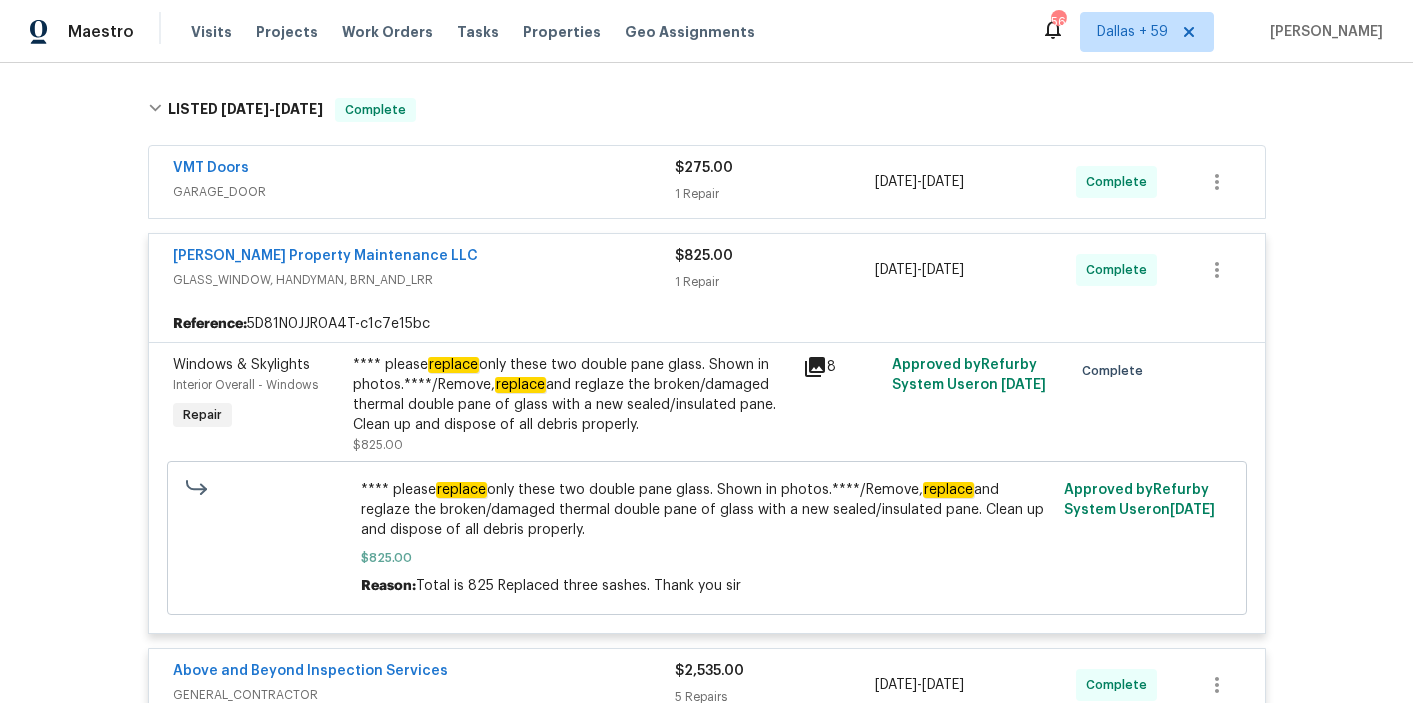 click on "VMT Doors" at bounding box center (424, 170) 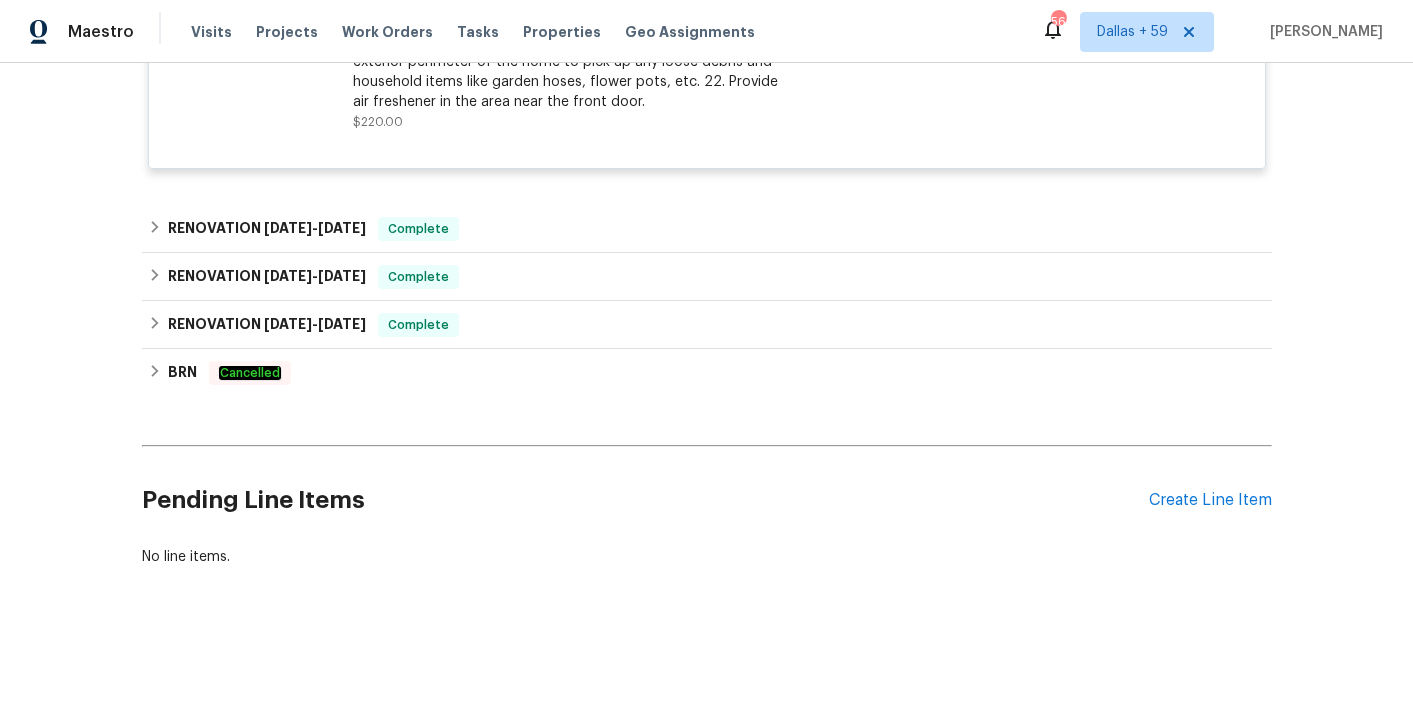 scroll, scrollTop: 2630, scrollLeft: 0, axis: vertical 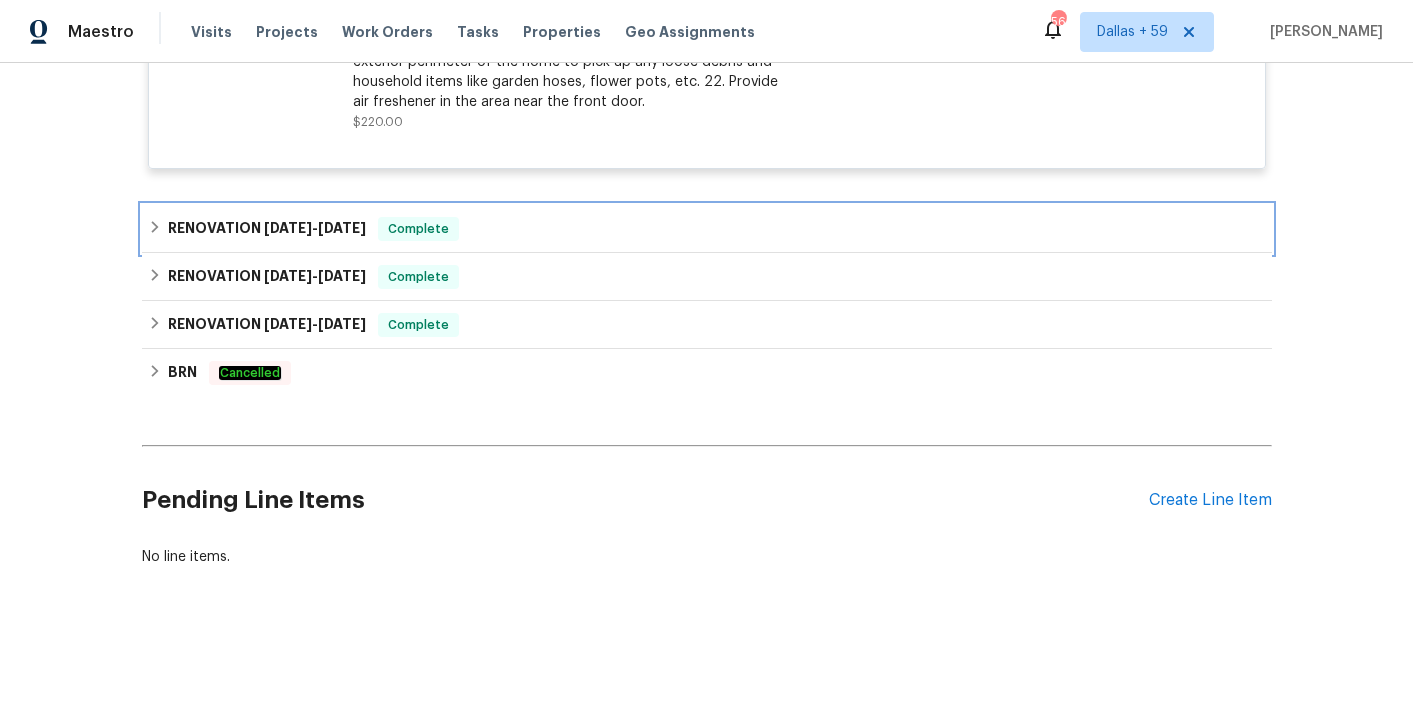 click on "RENOVATION   [DATE]  -  [DATE] Complete" at bounding box center (707, 229) 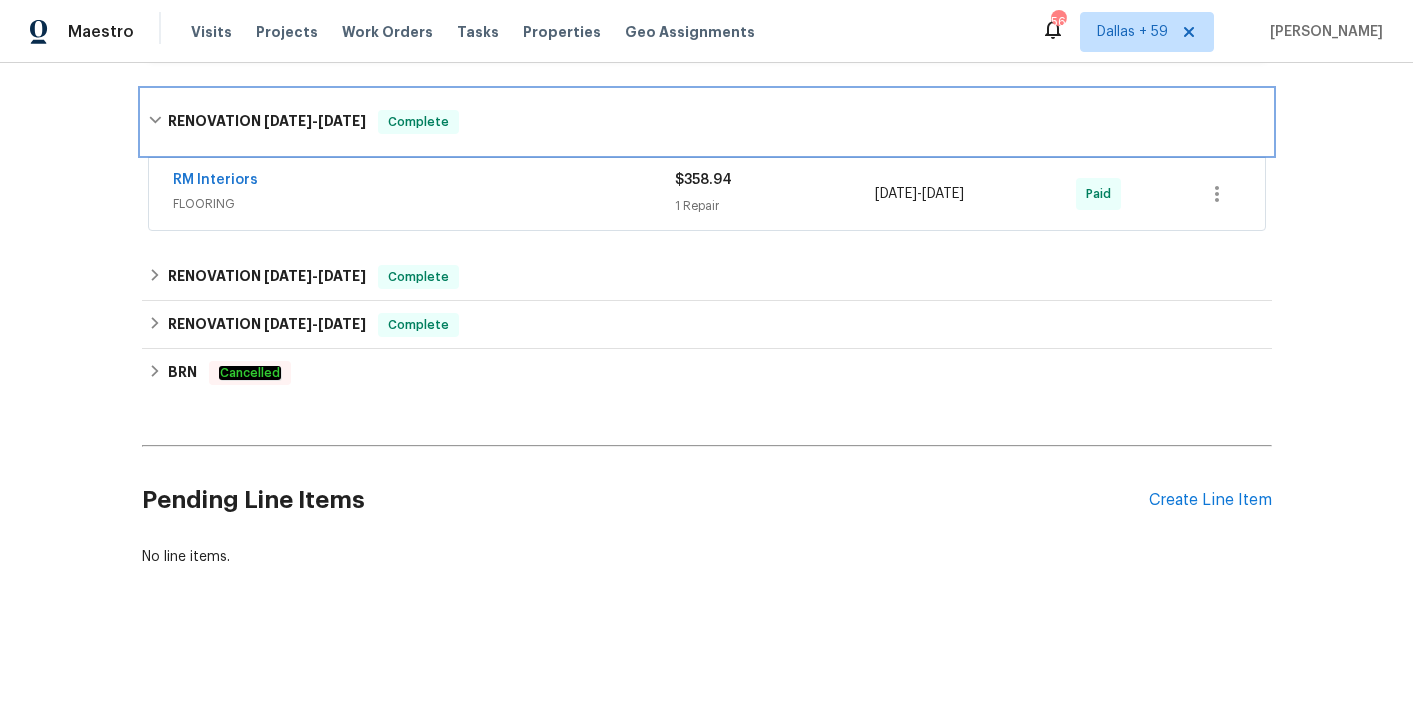 scroll, scrollTop: 2746, scrollLeft: 0, axis: vertical 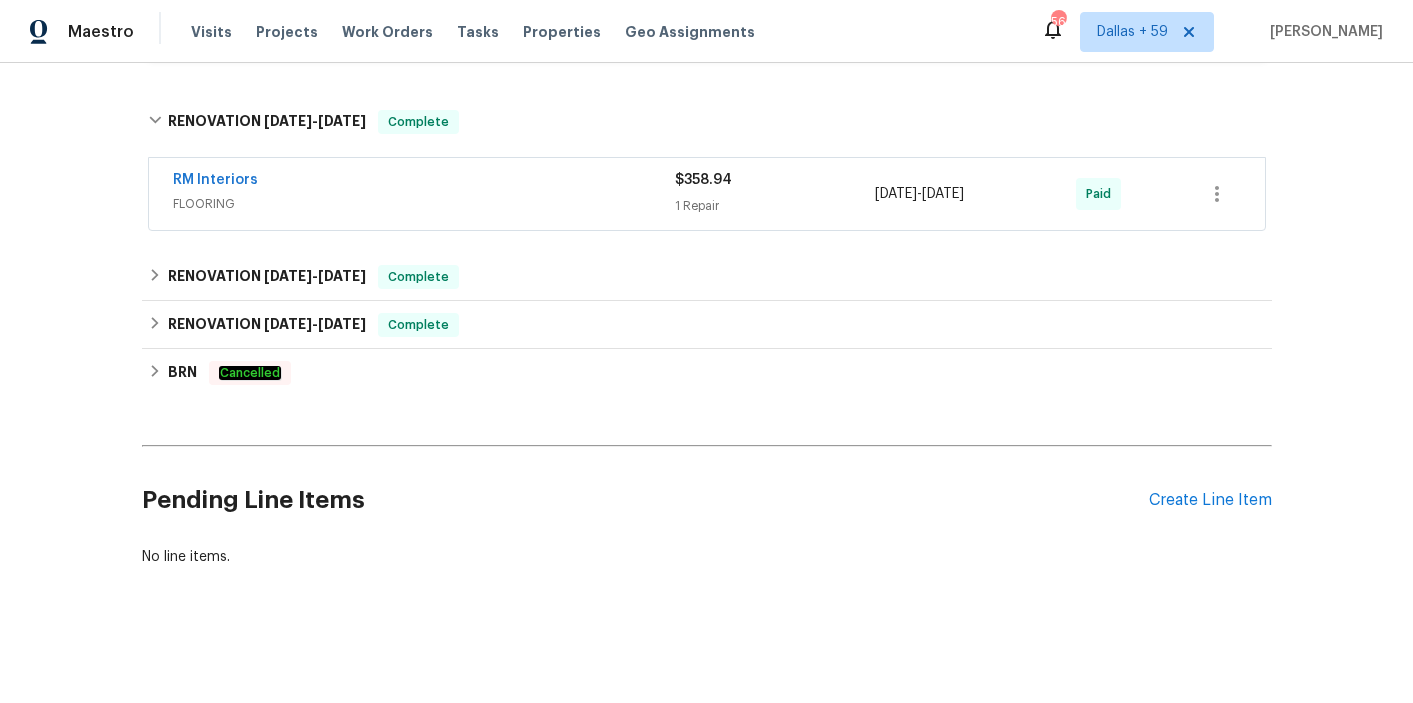 click on "RM Interiors" at bounding box center [424, 182] 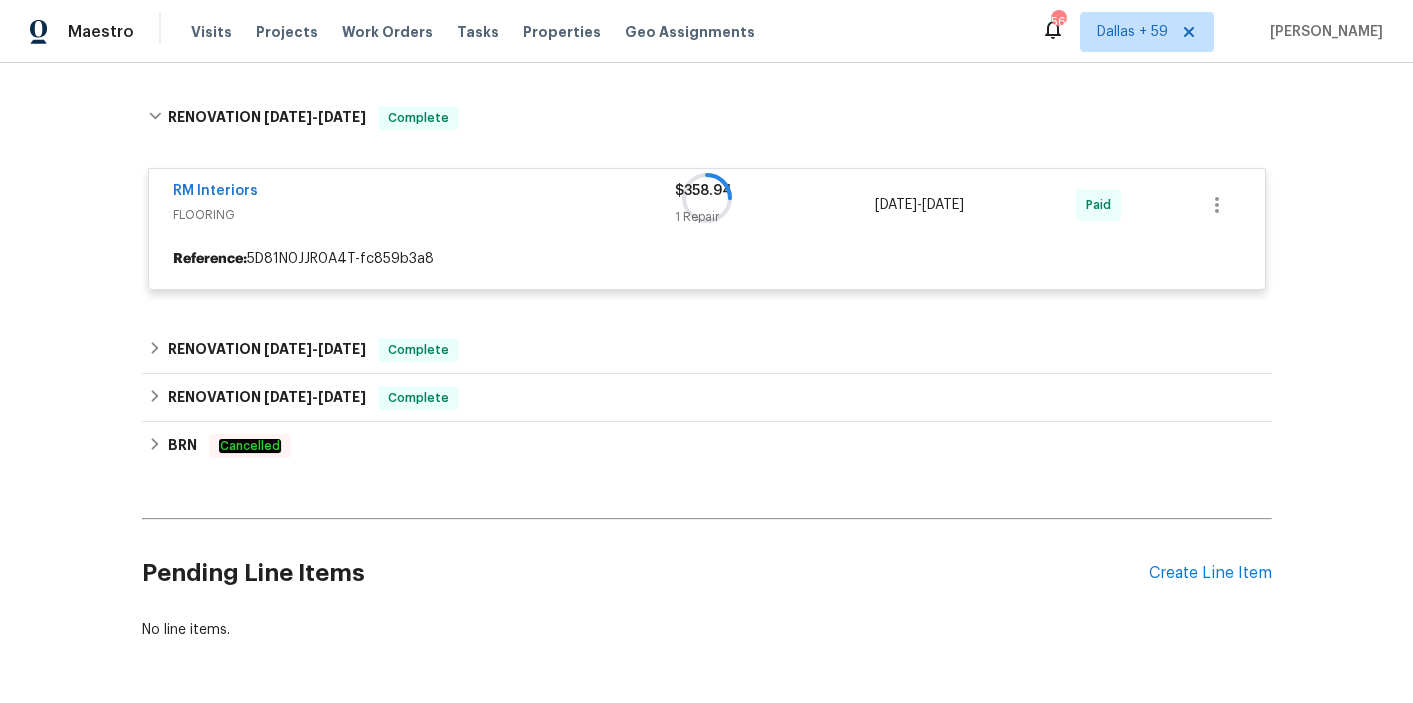 scroll, scrollTop: 2824, scrollLeft: 0, axis: vertical 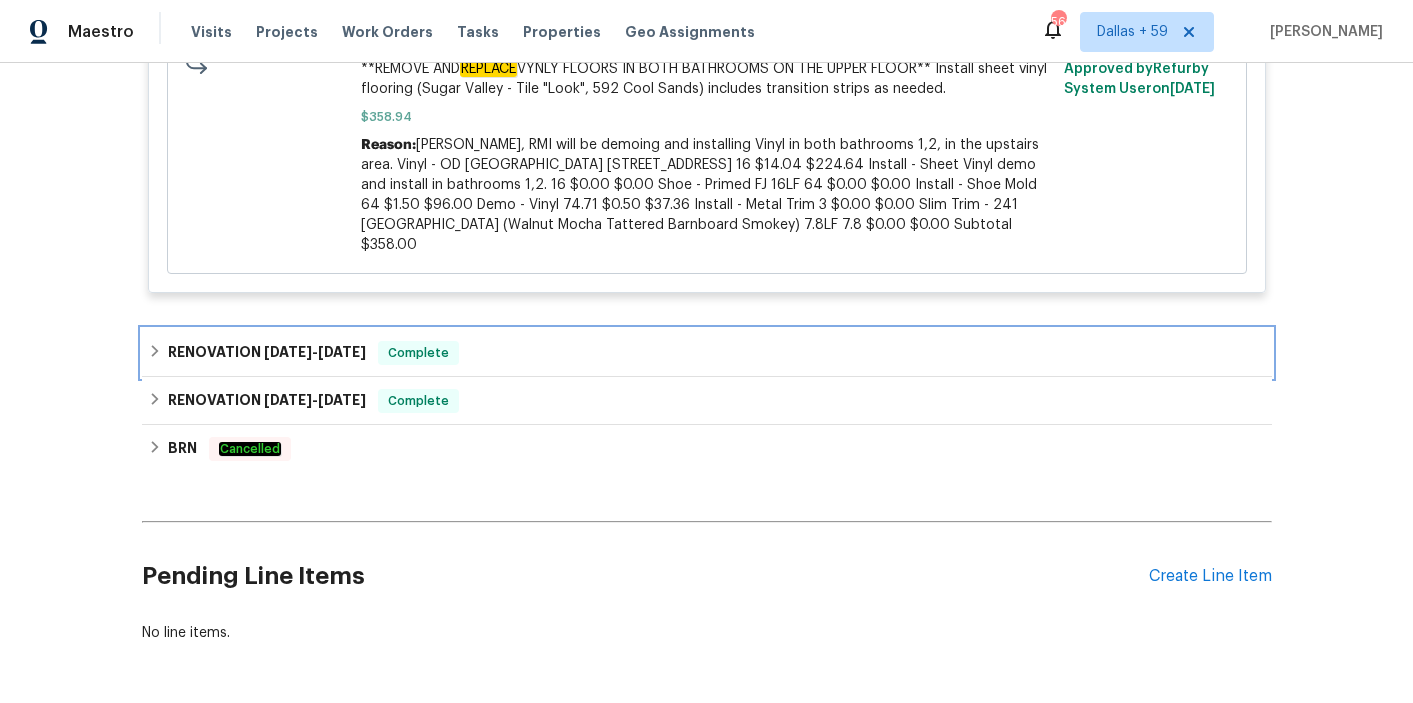 click on "RENOVATION   [DATE]  -  [DATE] Complete" at bounding box center [707, 353] 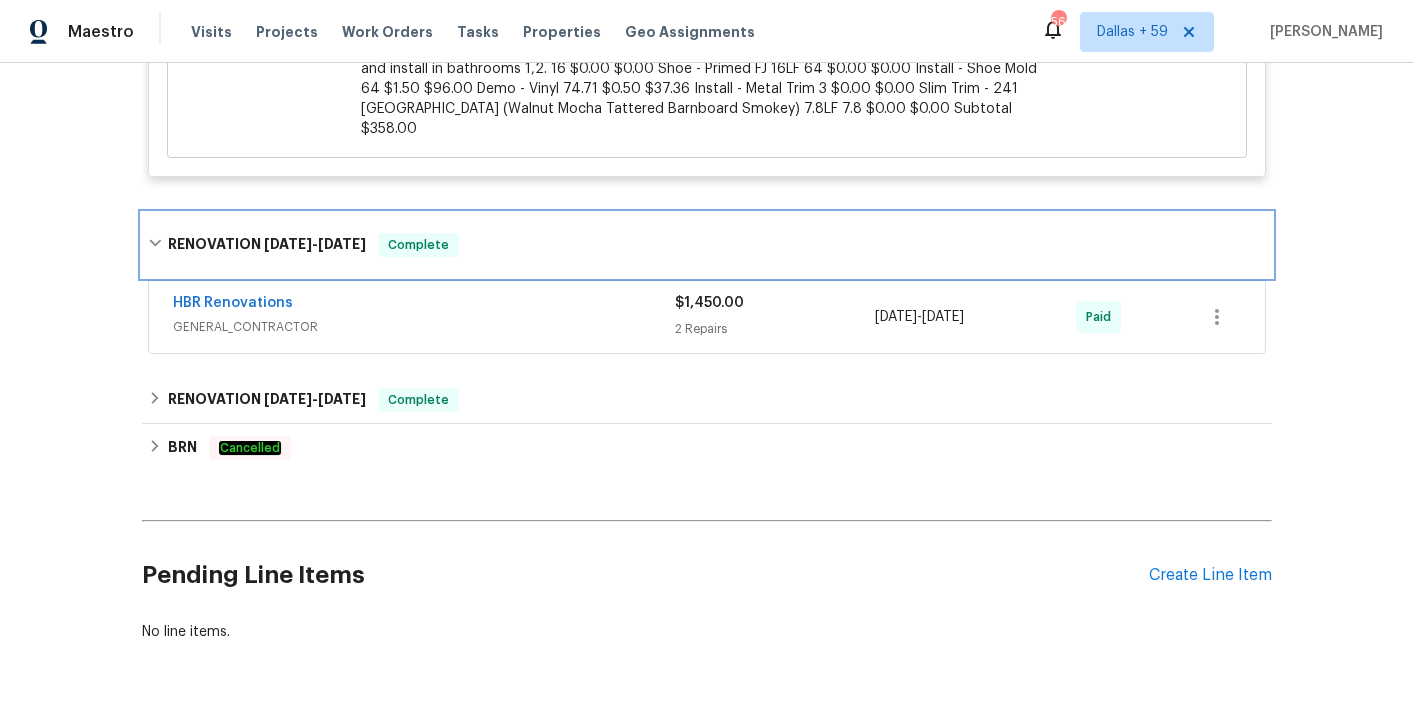 scroll, scrollTop: 3237, scrollLeft: 0, axis: vertical 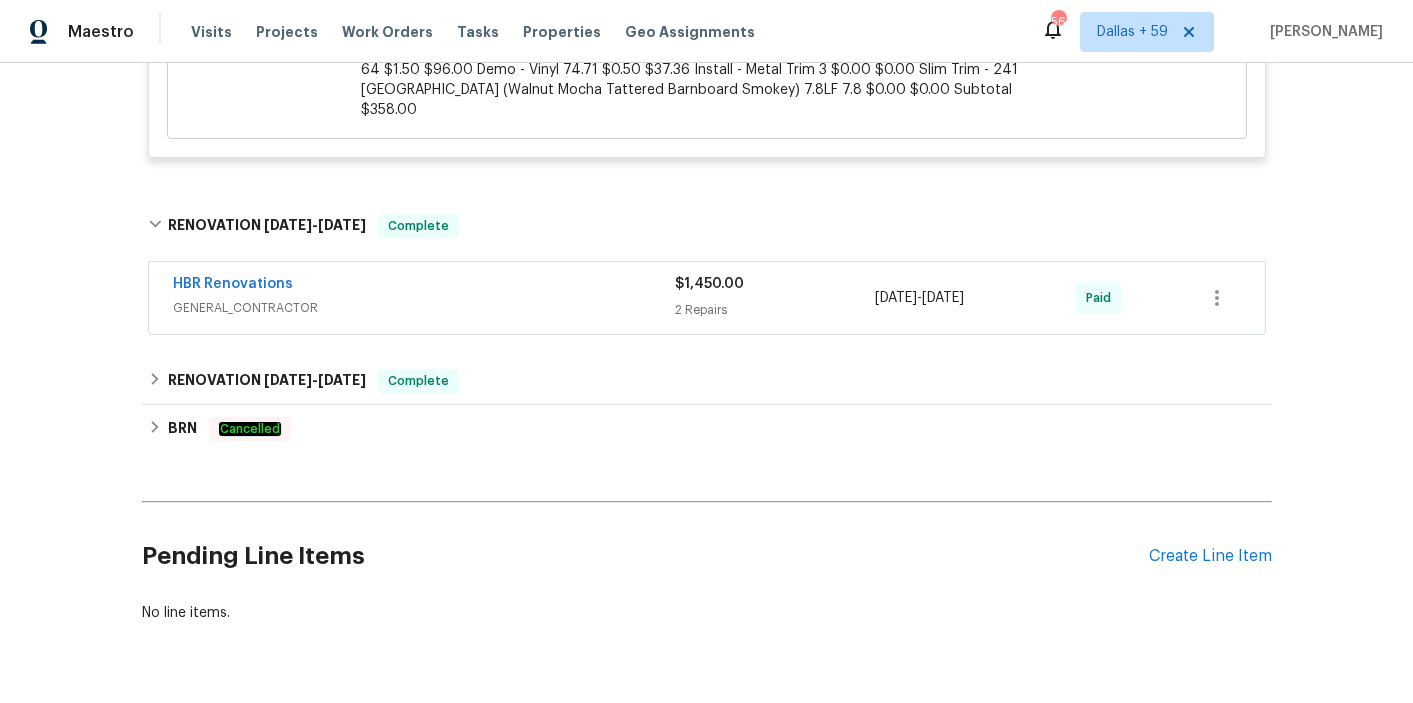 click on "HBR Renovations GENERAL_CONTRACTOR $1,450.00 2 Repairs [DATE]  -  [DATE] Paid" at bounding box center [707, 298] 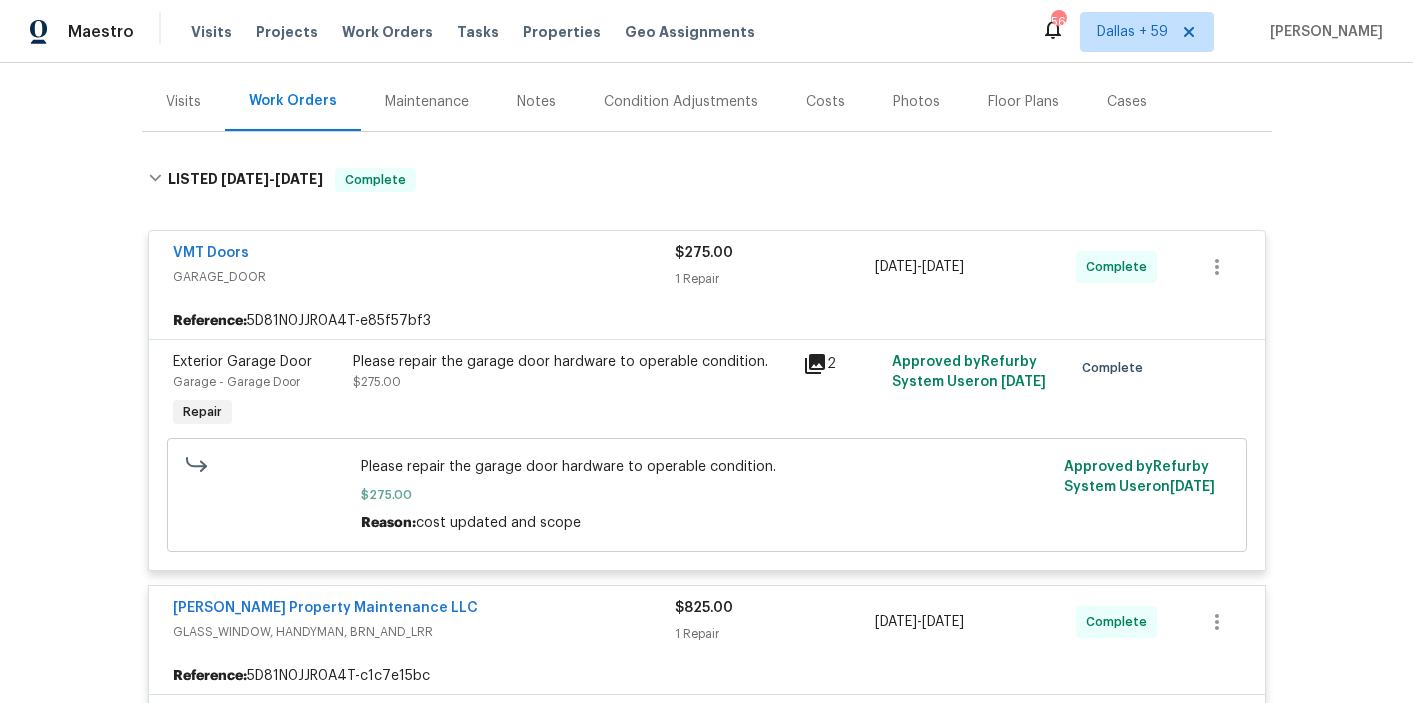 scroll, scrollTop: 0, scrollLeft: 0, axis: both 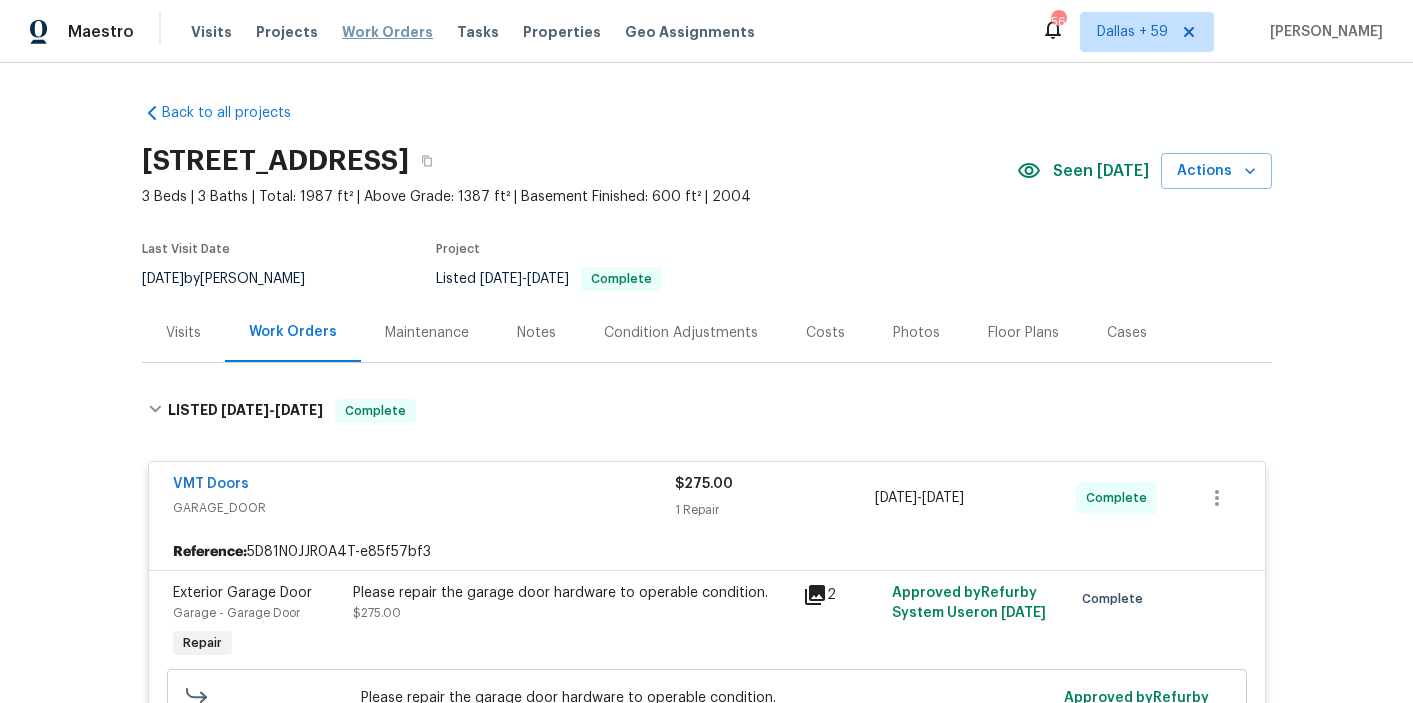 click on "Work Orders" at bounding box center [387, 32] 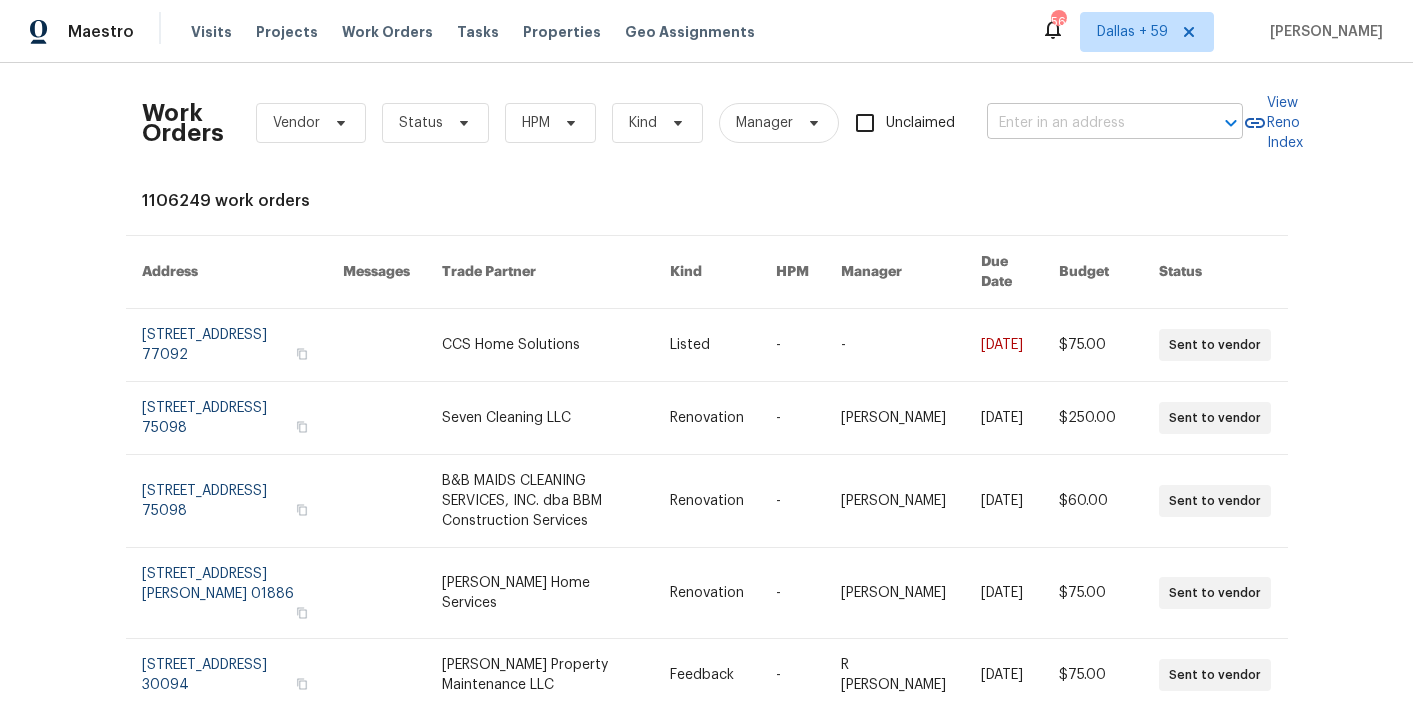 click at bounding box center [1087, 123] 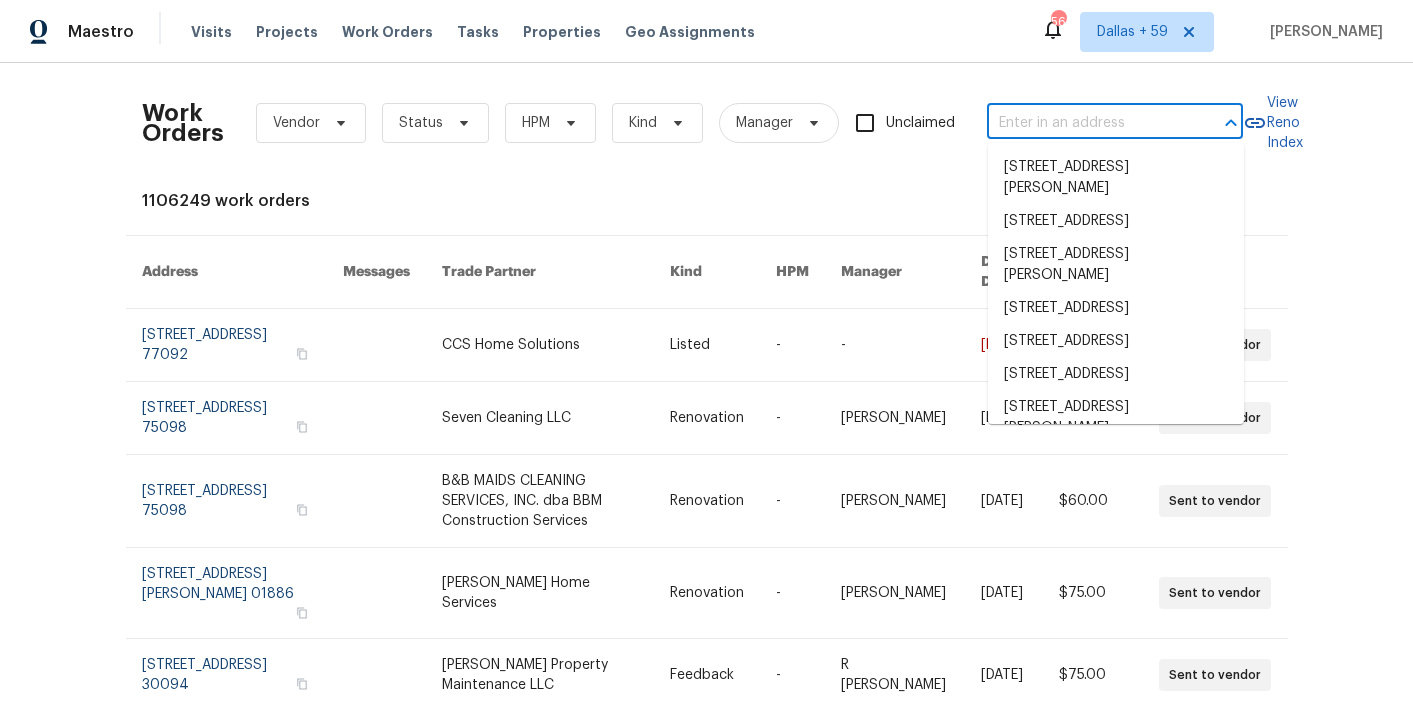 paste on "[STREET_ADDRESS]" 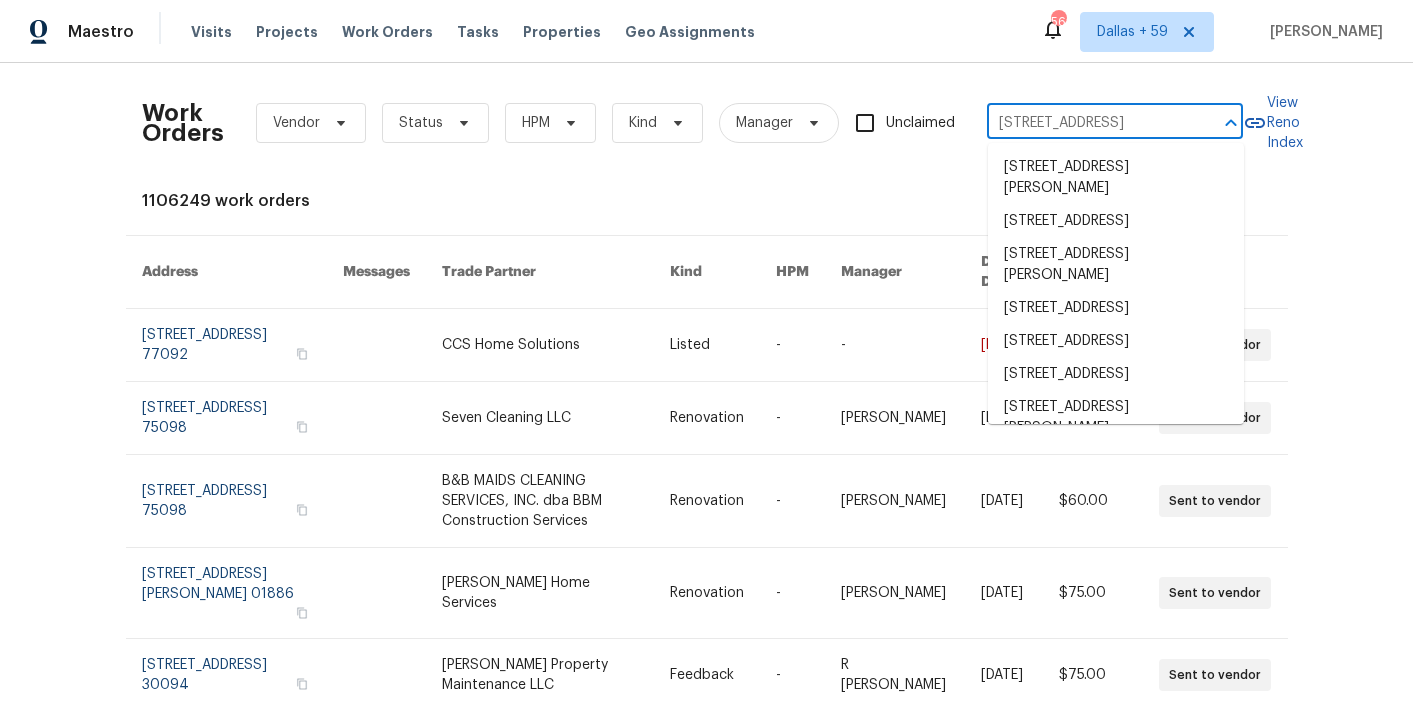 scroll, scrollTop: 0, scrollLeft: 79, axis: horizontal 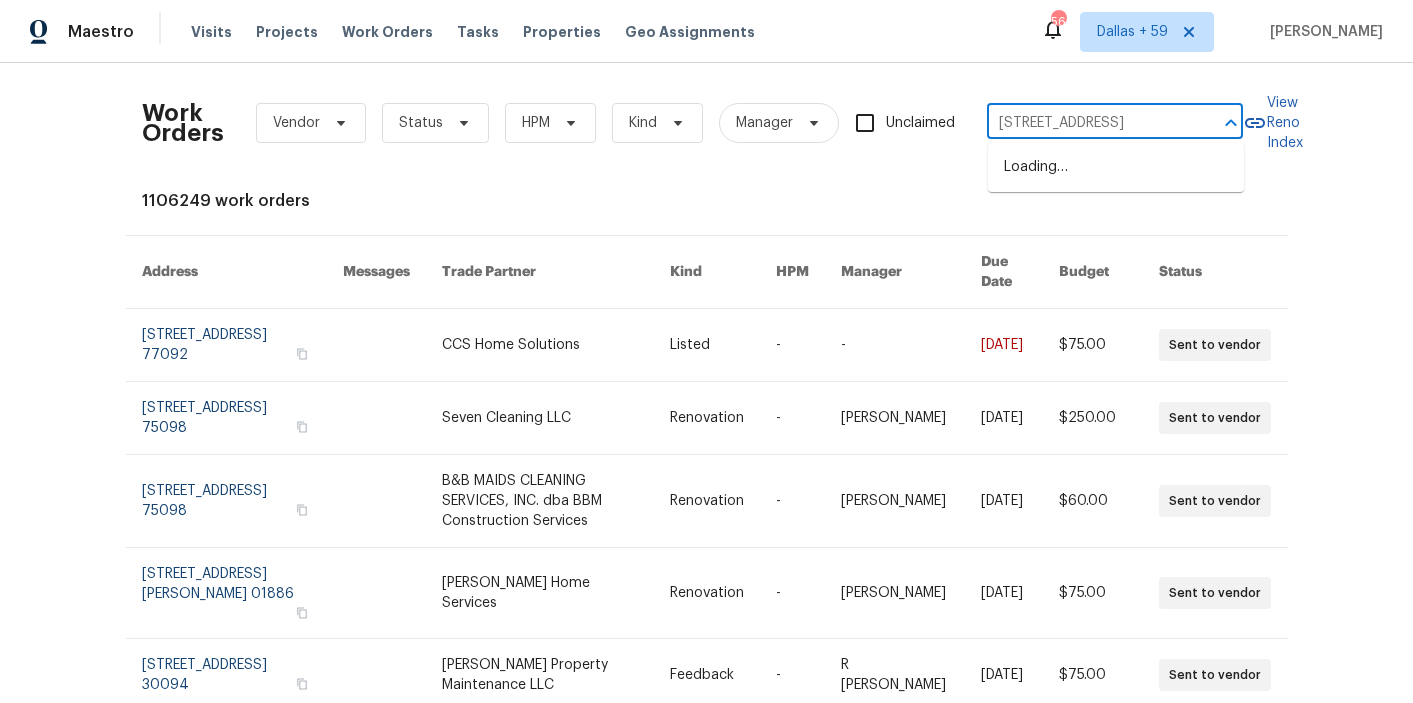 type on "[STREET_ADDRESS]" 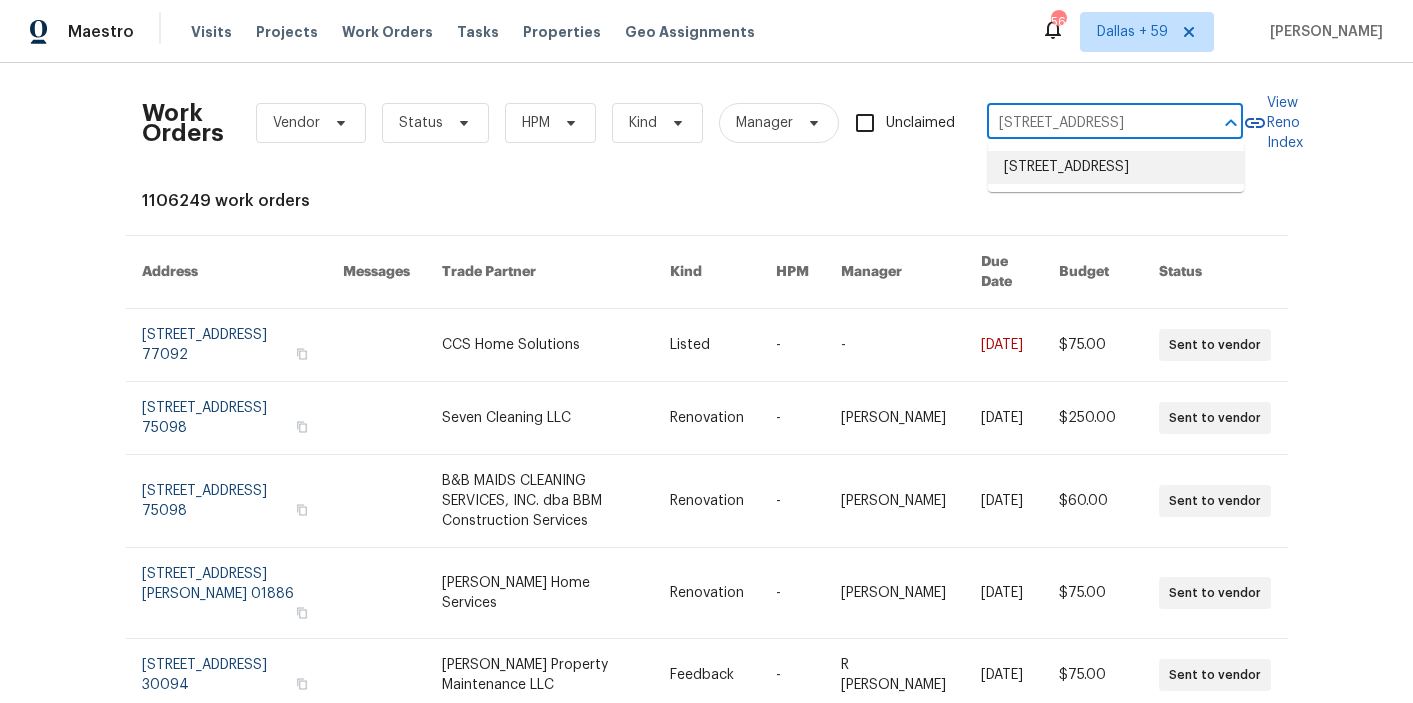 click on "[STREET_ADDRESS]" at bounding box center (1116, 167) 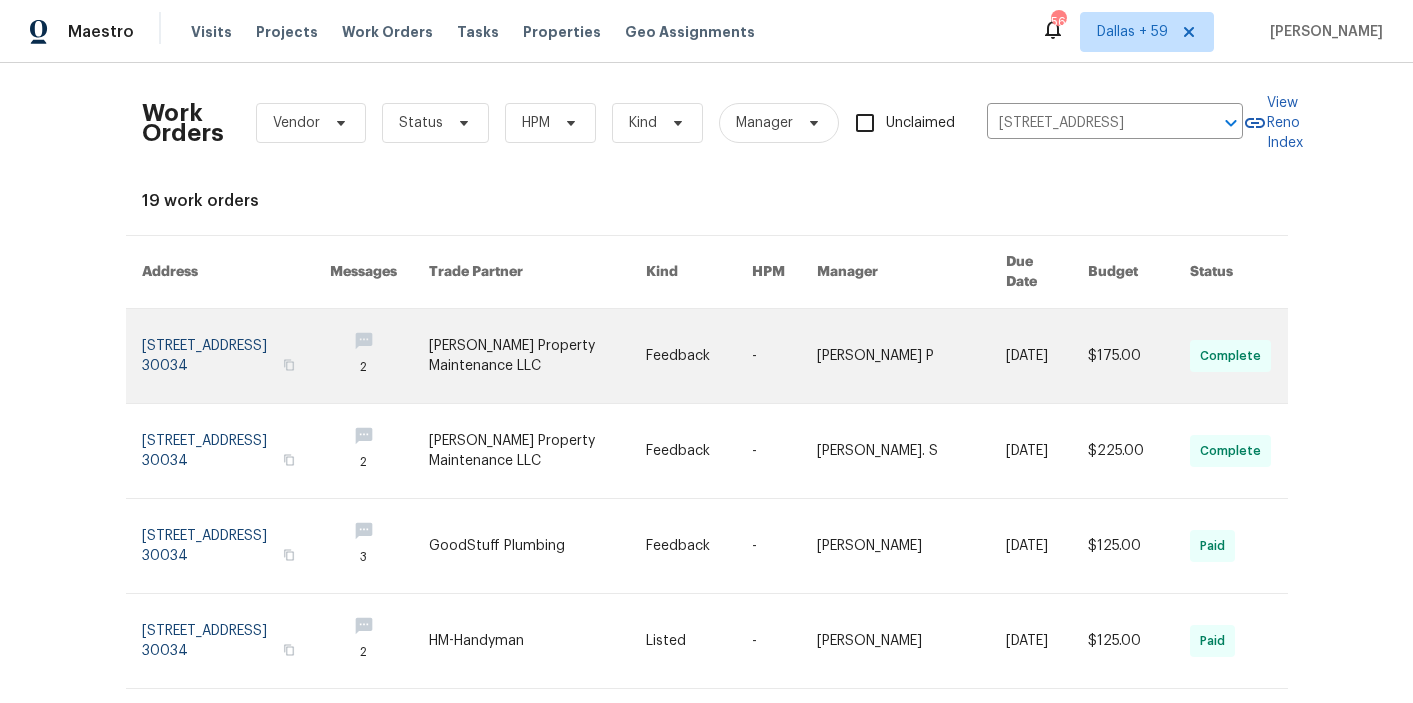 click on "[PERSON_NAME] Property Maintenance LLC" at bounding box center [522, 356] 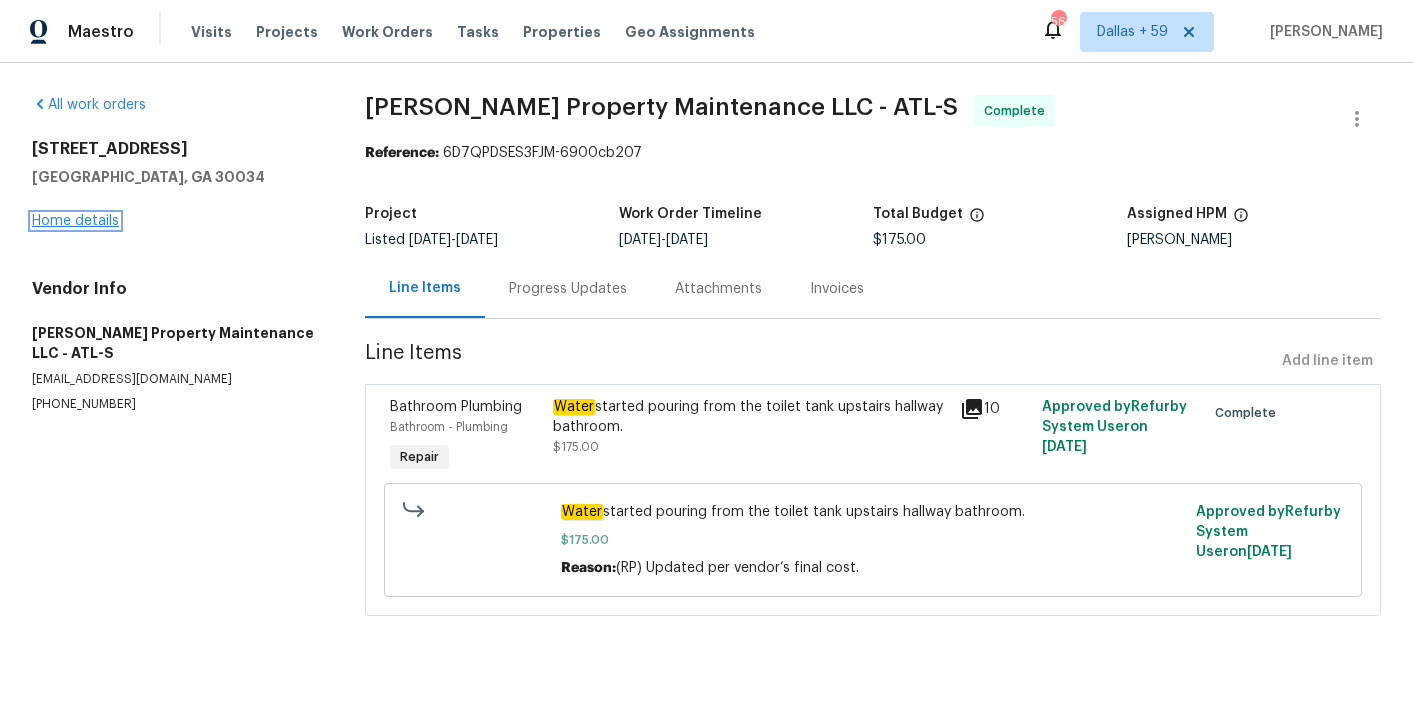 click on "Home details" at bounding box center (75, 221) 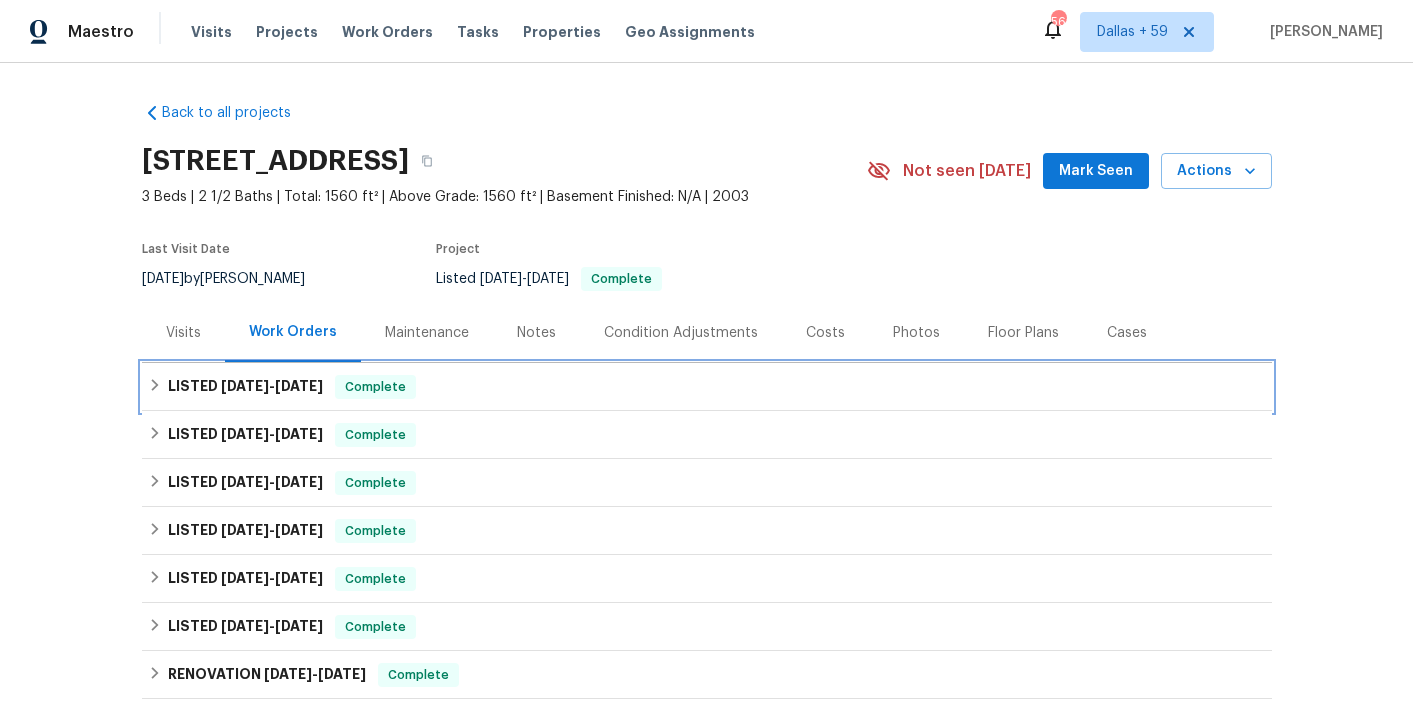 click on "LISTED   [DATE]  -  [DATE] Complete" at bounding box center (707, 387) 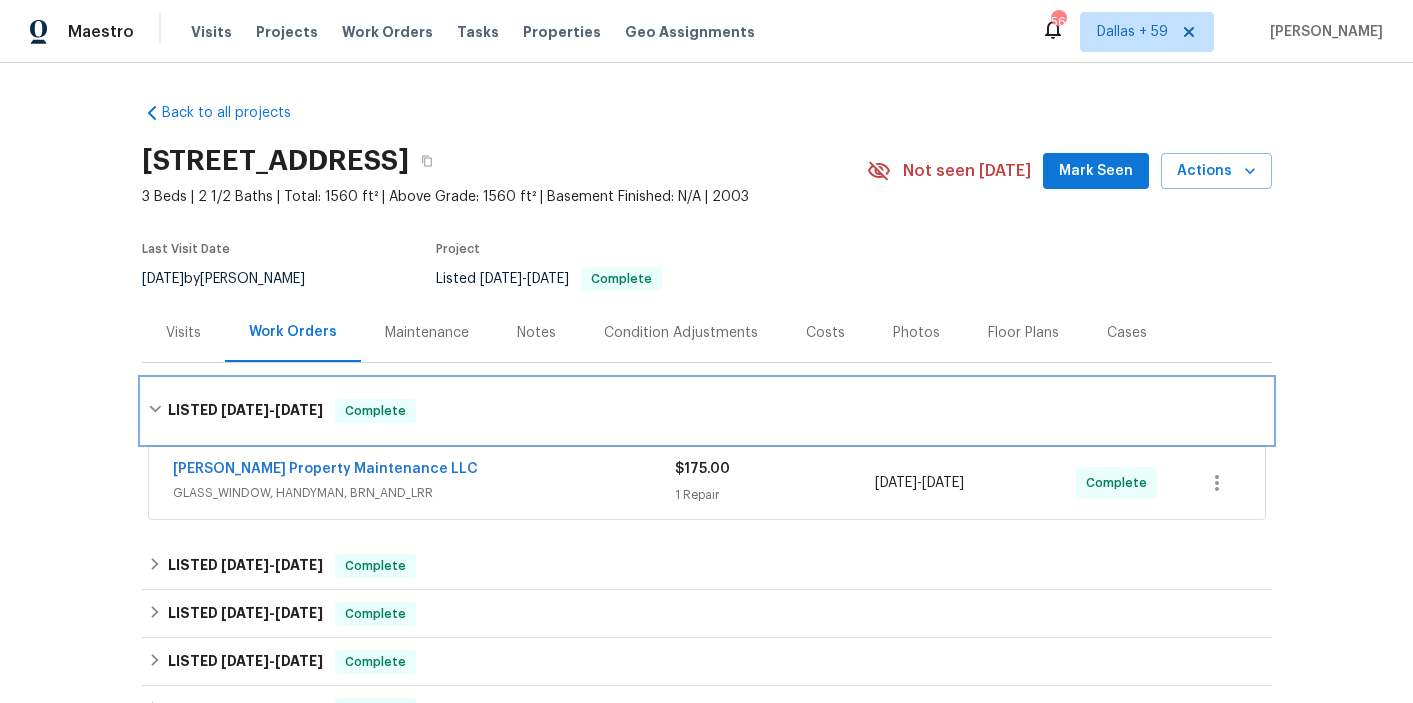 scroll, scrollTop: 133, scrollLeft: 0, axis: vertical 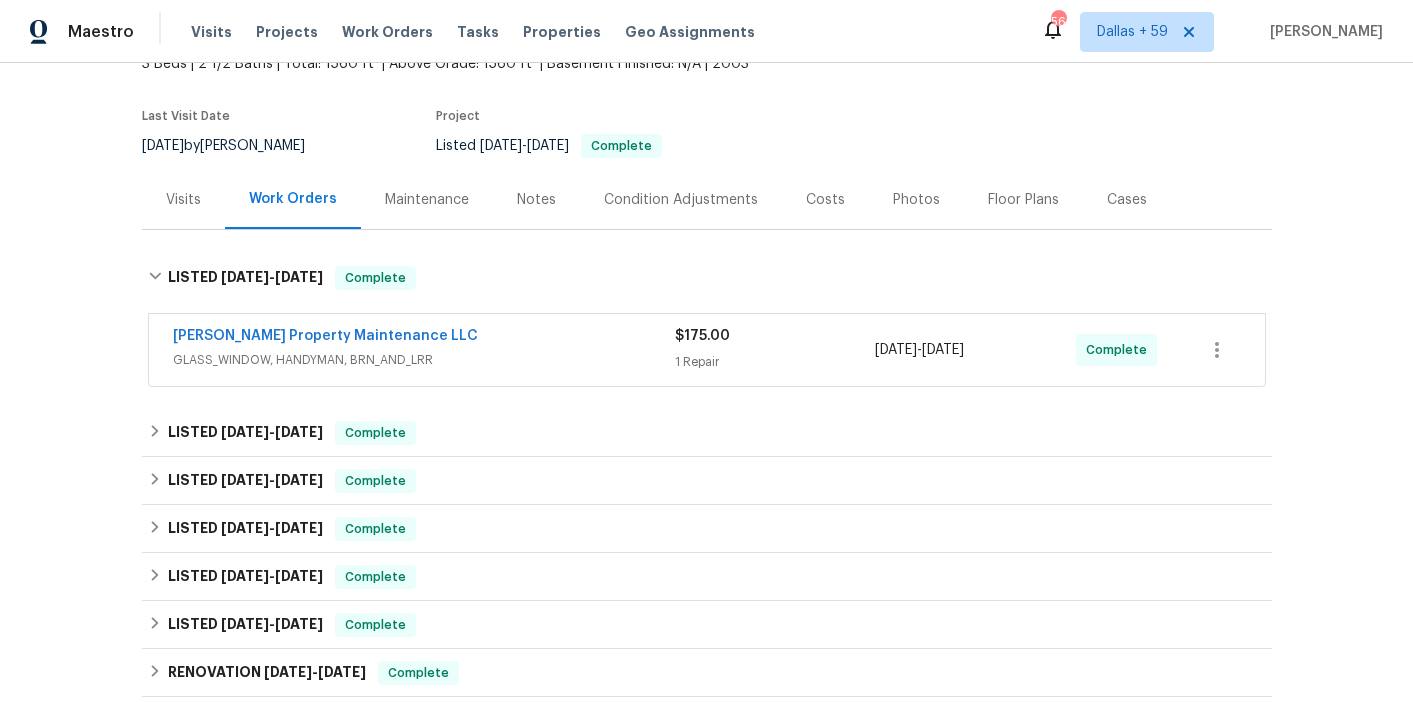 click on "[PERSON_NAME] Property Maintenance LLC" at bounding box center [424, 338] 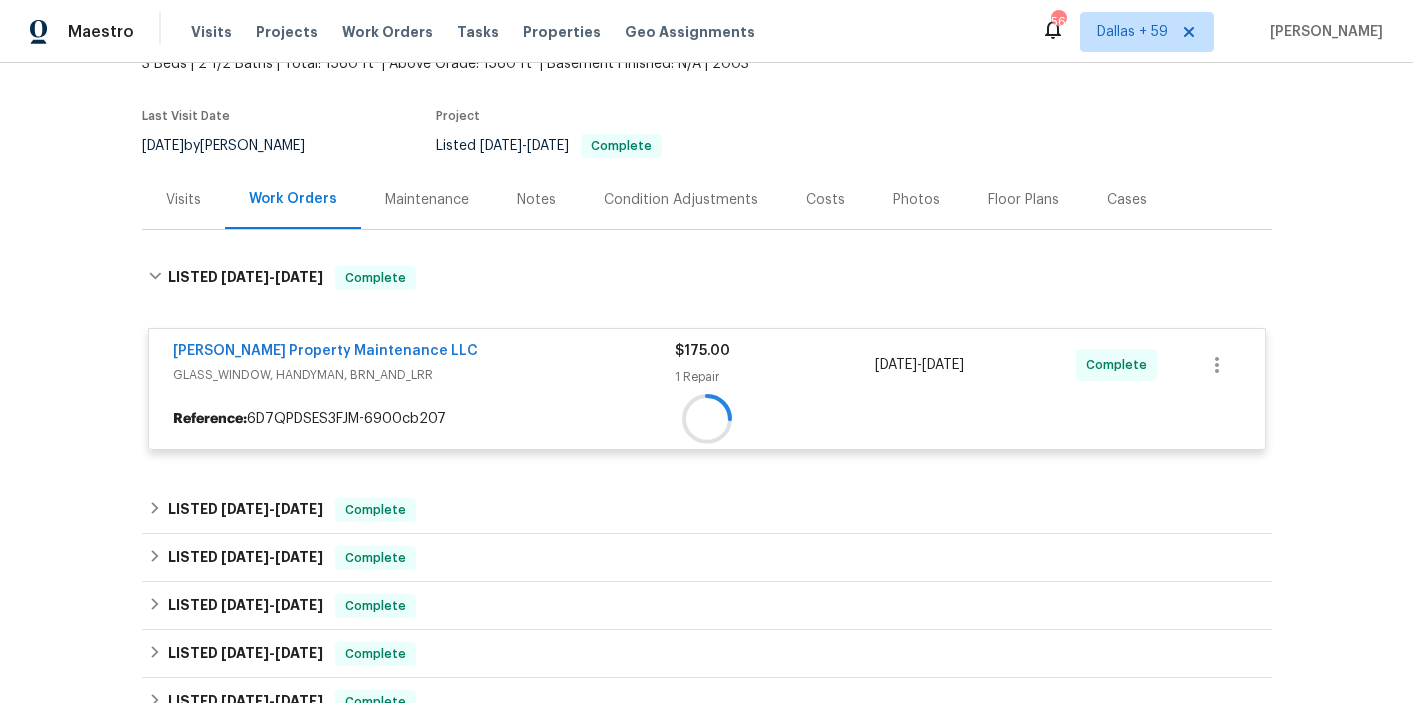 scroll, scrollTop: 387, scrollLeft: 0, axis: vertical 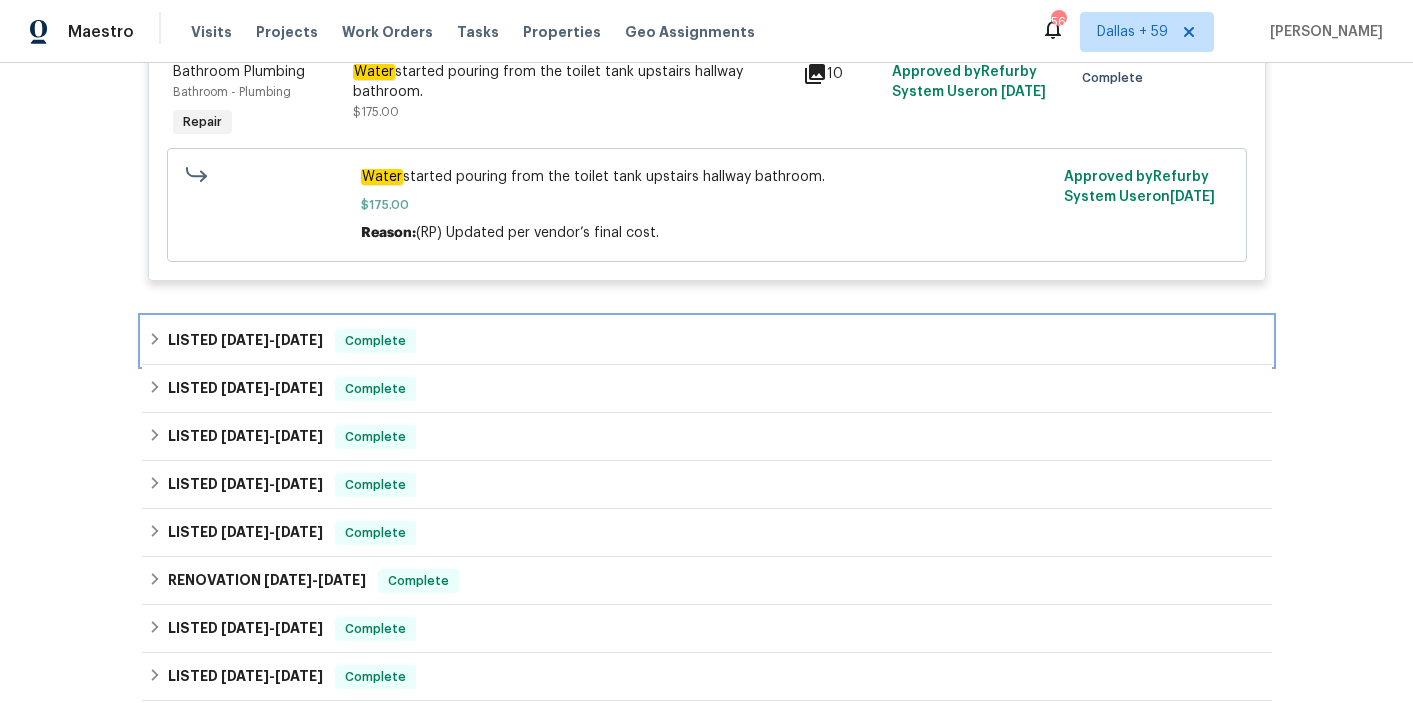 click on "LISTED   [DATE]  -  [DATE] Complete" at bounding box center (707, 341) 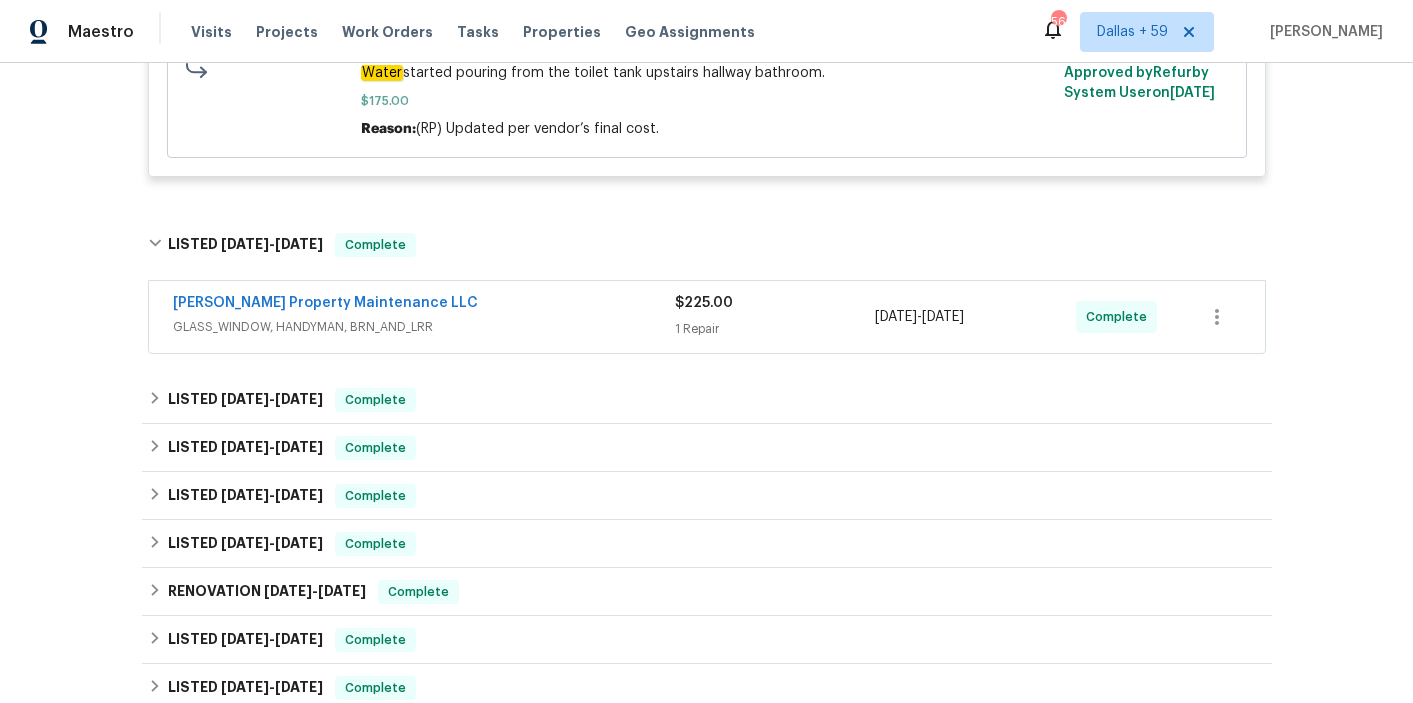 click on "[PERSON_NAME] Property Maintenance LLC" at bounding box center (424, 305) 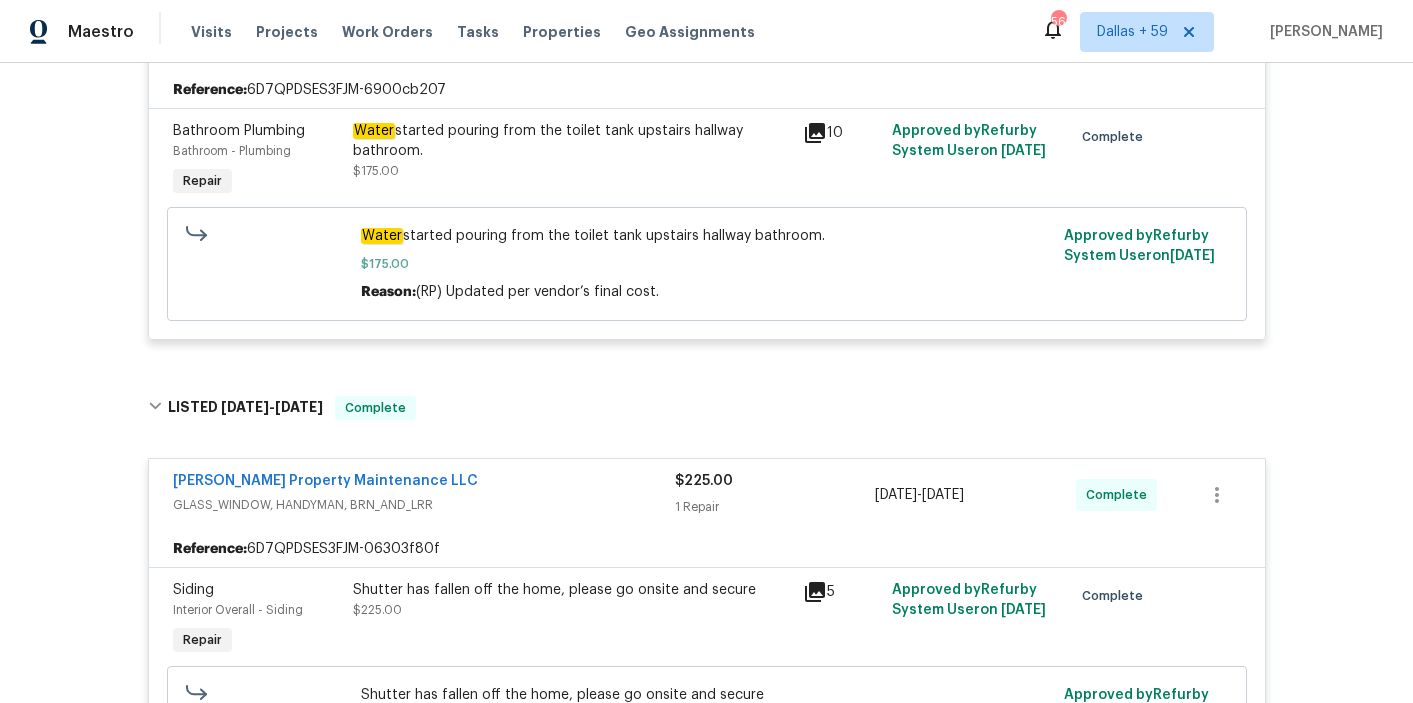 scroll, scrollTop: 458, scrollLeft: 0, axis: vertical 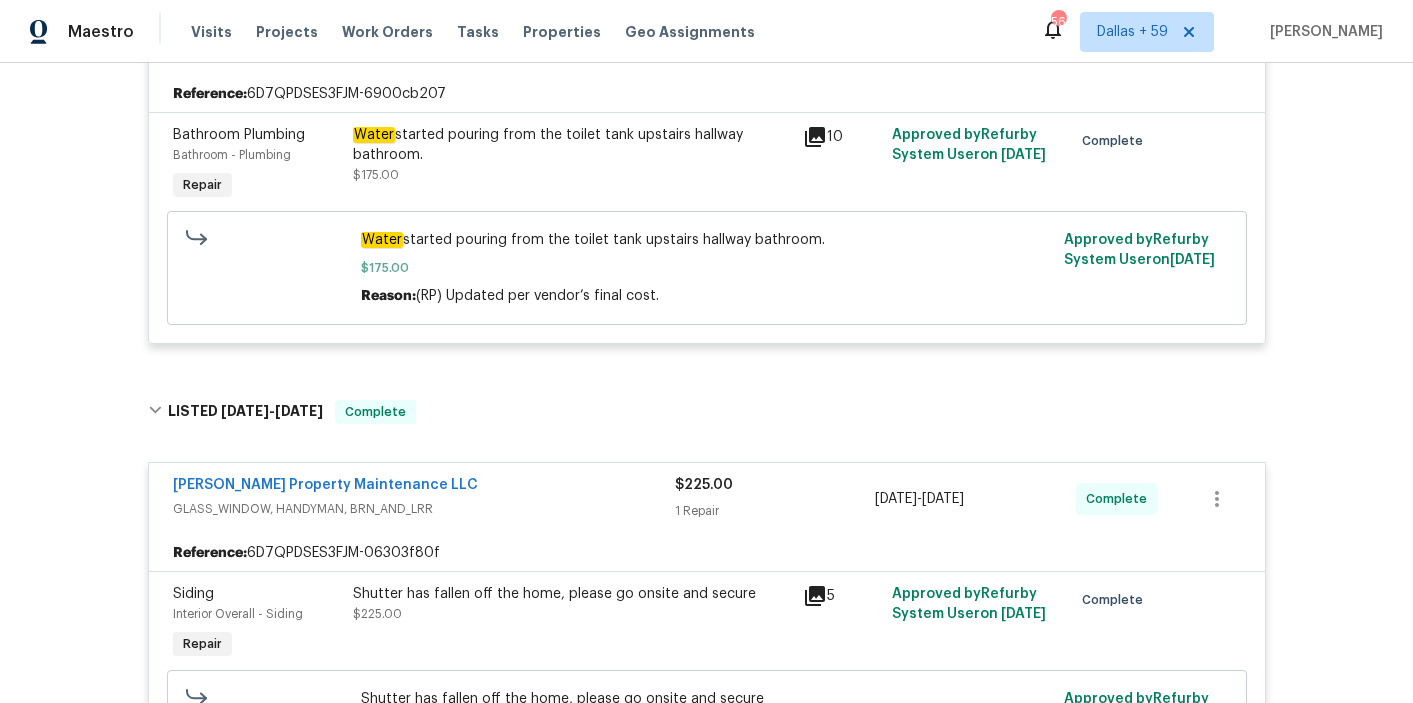 click on "Water  started pouring from the toilet tank upstairs hallway bathroom. $175.00" at bounding box center [572, 155] 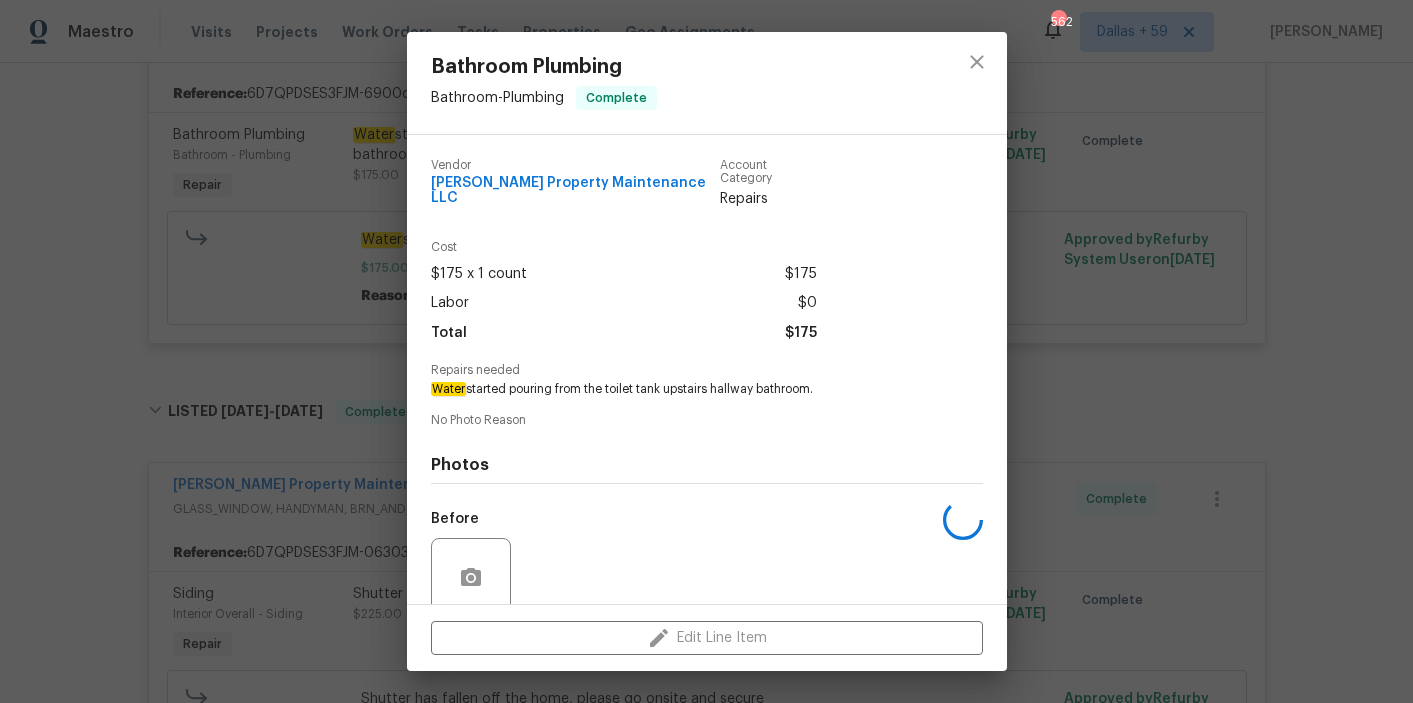 scroll, scrollTop: 150, scrollLeft: 0, axis: vertical 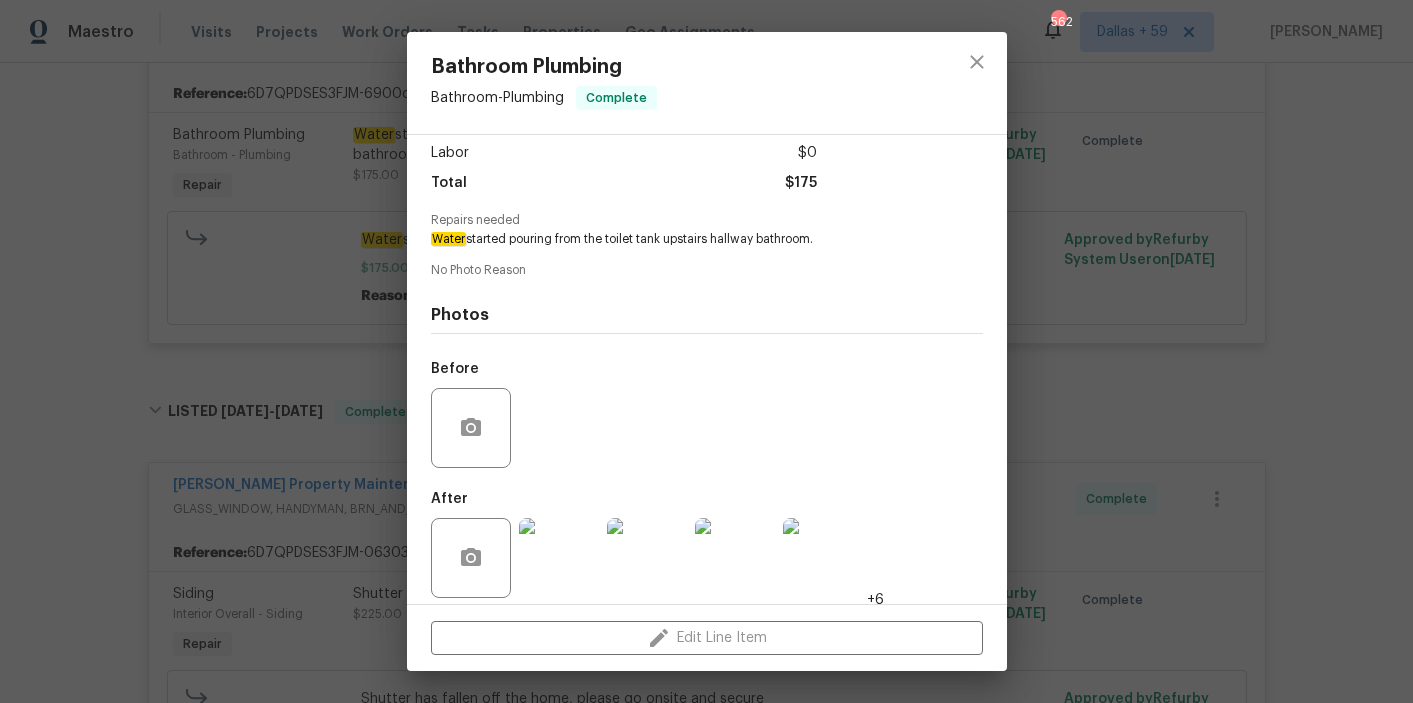 click at bounding box center (559, 558) 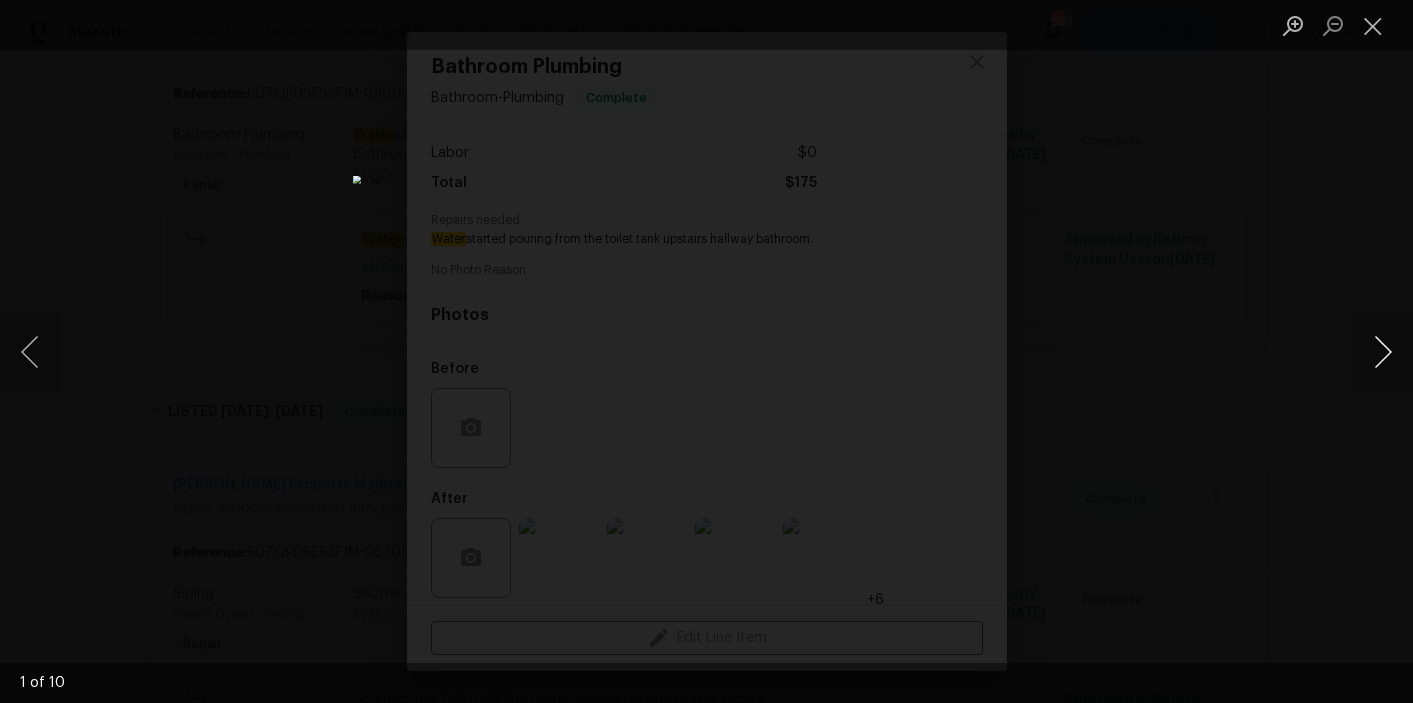 click at bounding box center (1383, 352) 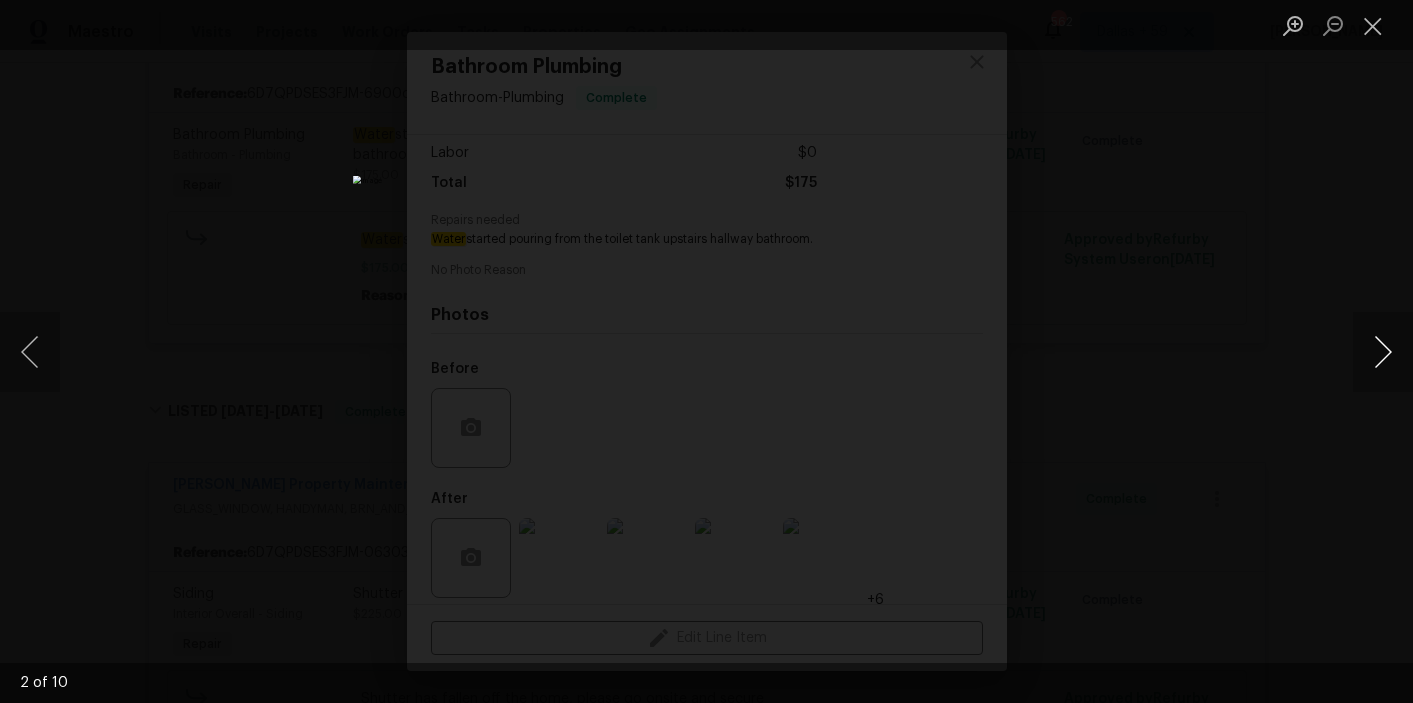 click at bounding box center [1383, 352] 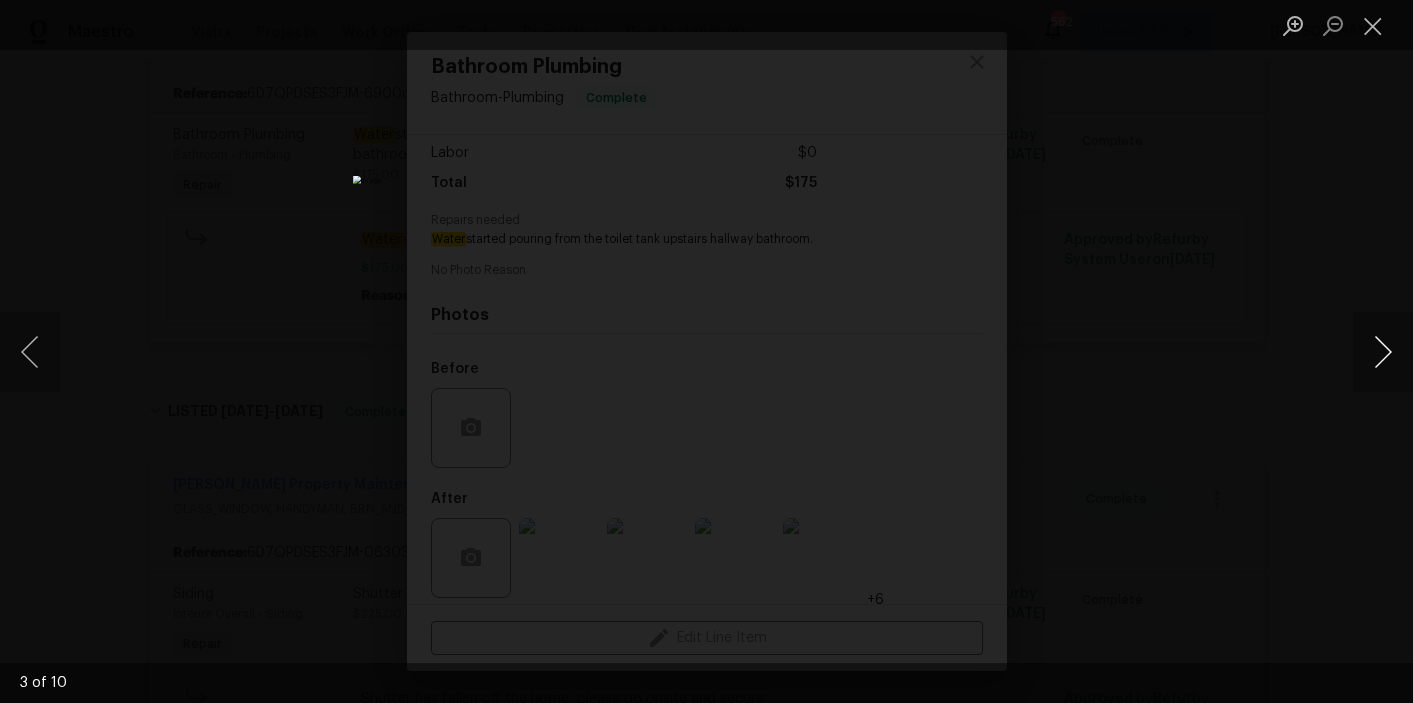 click at bounding box center (1383, 352) 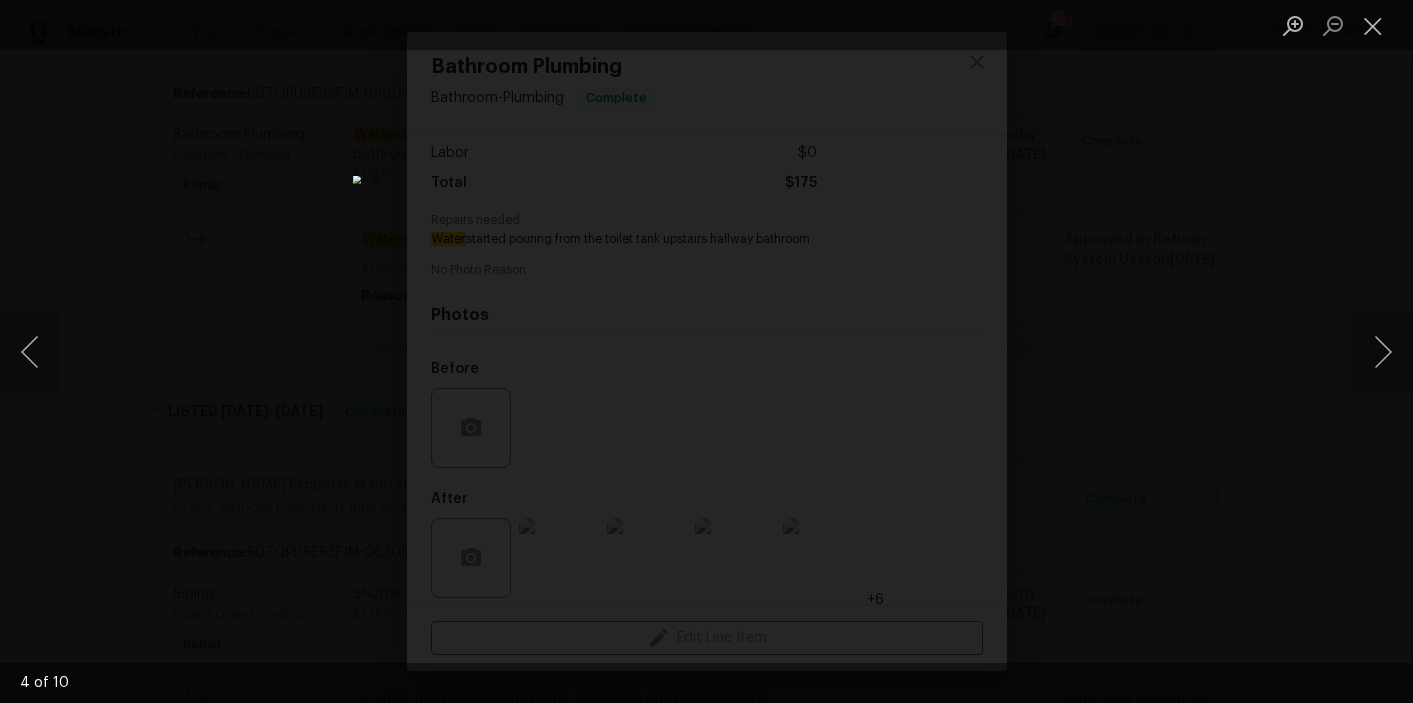 click at bounding box center (706, 351) 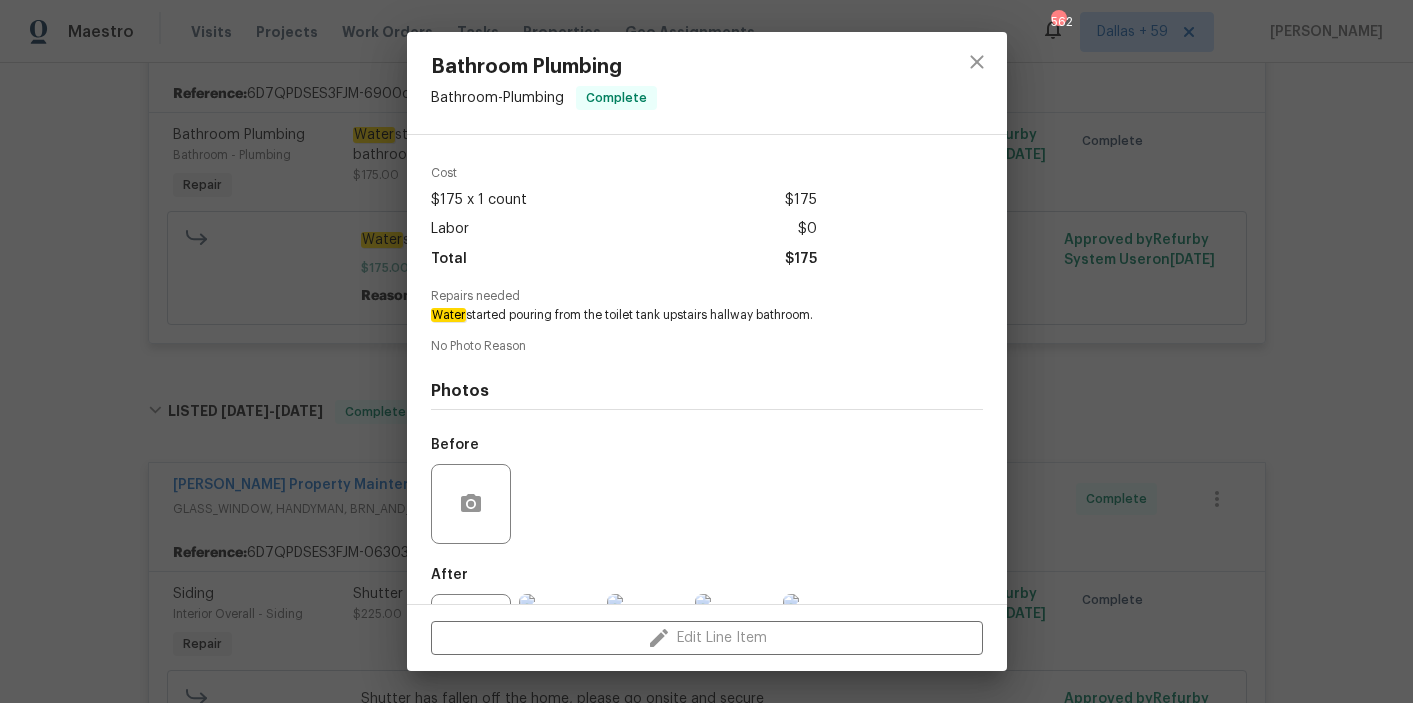 scroll, scrollTop: 65, scrollLeft: 0, axis: vertical 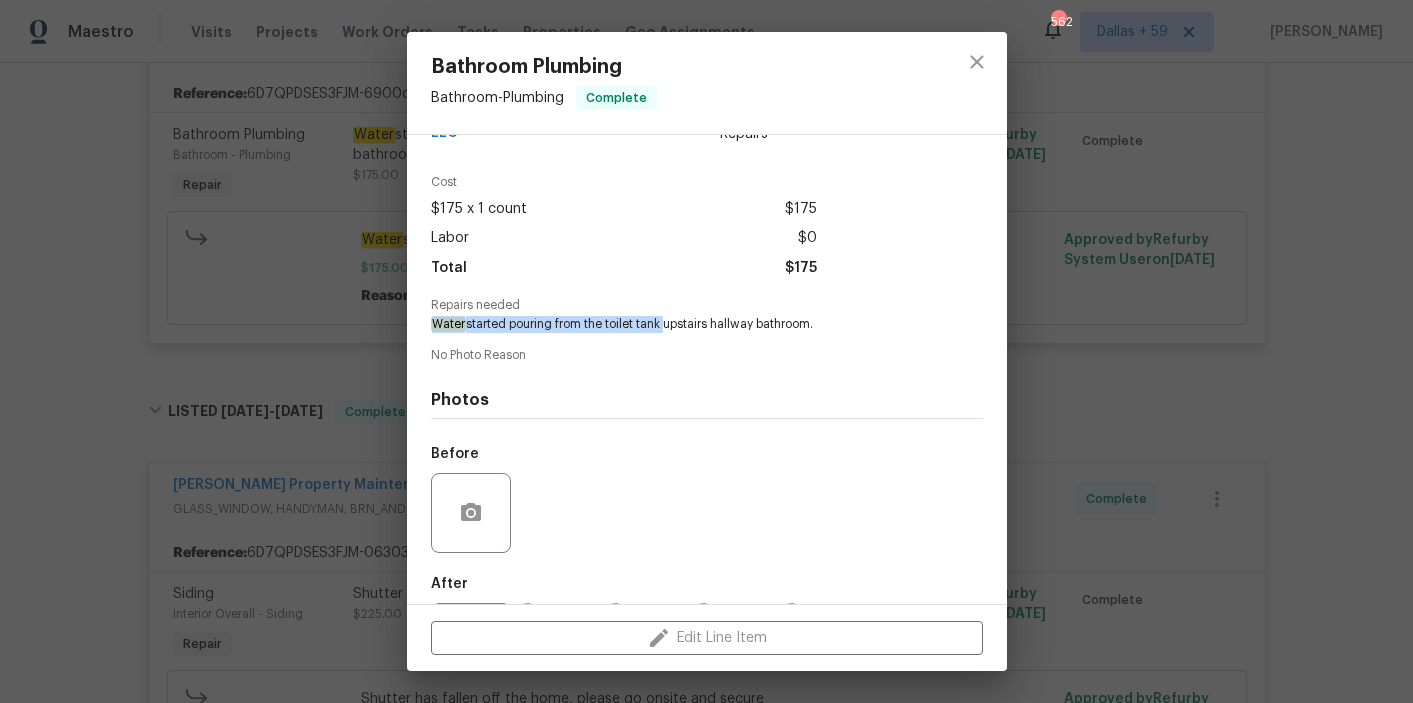 drag, startPoint x: 426, startPoint y: 313, endPoint x: 666, endPoint y: 311, distance: 240.00833 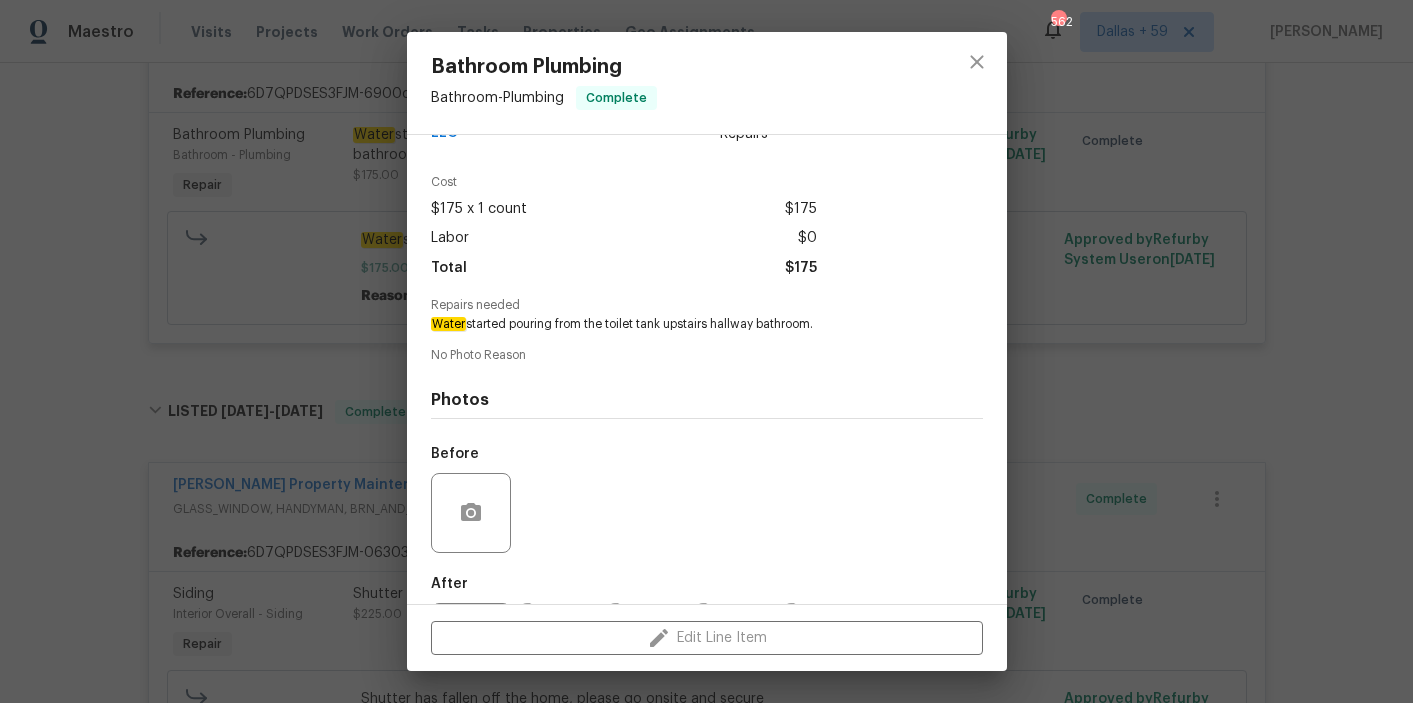 click on "Bathroom Plumbing Bathroom  -  Plumbing Complete Vendor [PERSON_NAME] Property Maintenance LLC Account Category Repairs Cost $175 x 1 count $175 Labor $0 Total $175 Repairs needed Water  started pouring from the toilet tank upstairs hallway bathroom. No Photo Reason   Photos Before After  +6  Edit Line Item" at bounding box center (706, 351) 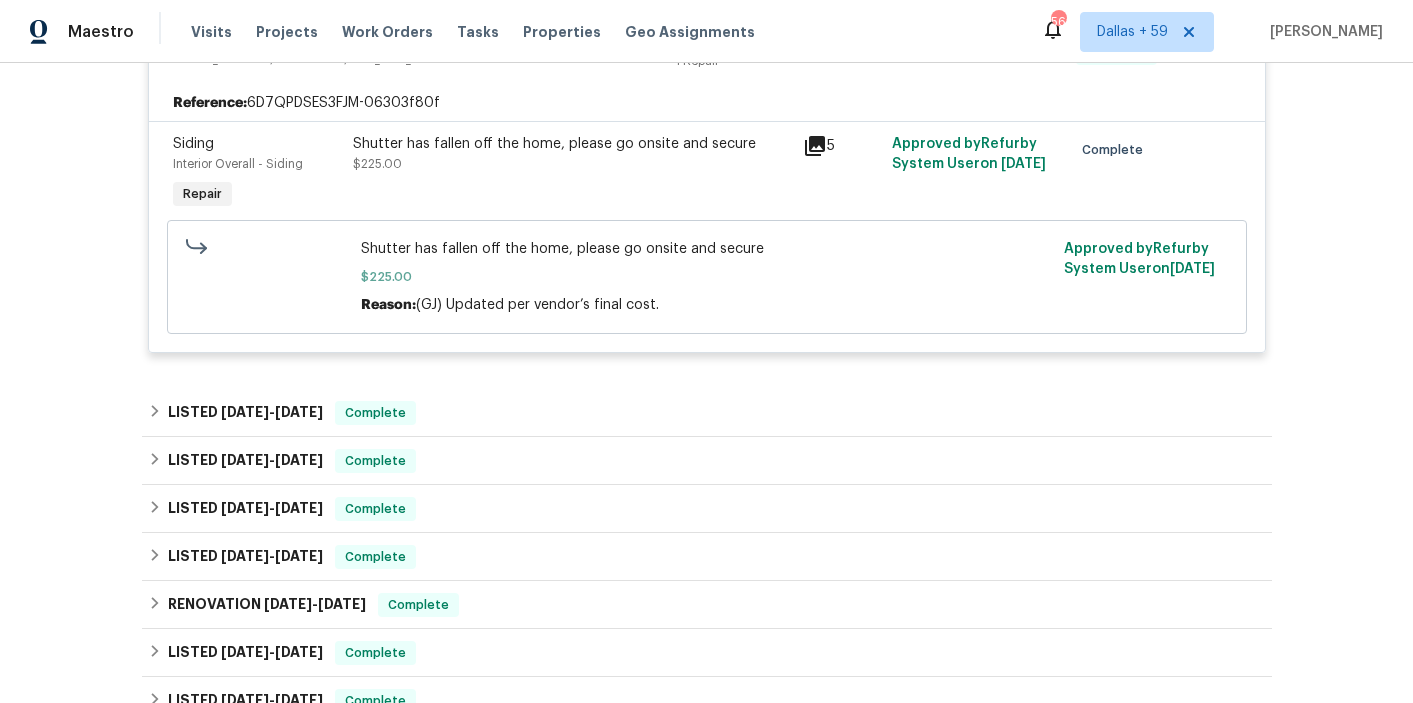 scroll, scrollTop: 961, scrollLeft: 0, axis: vertical 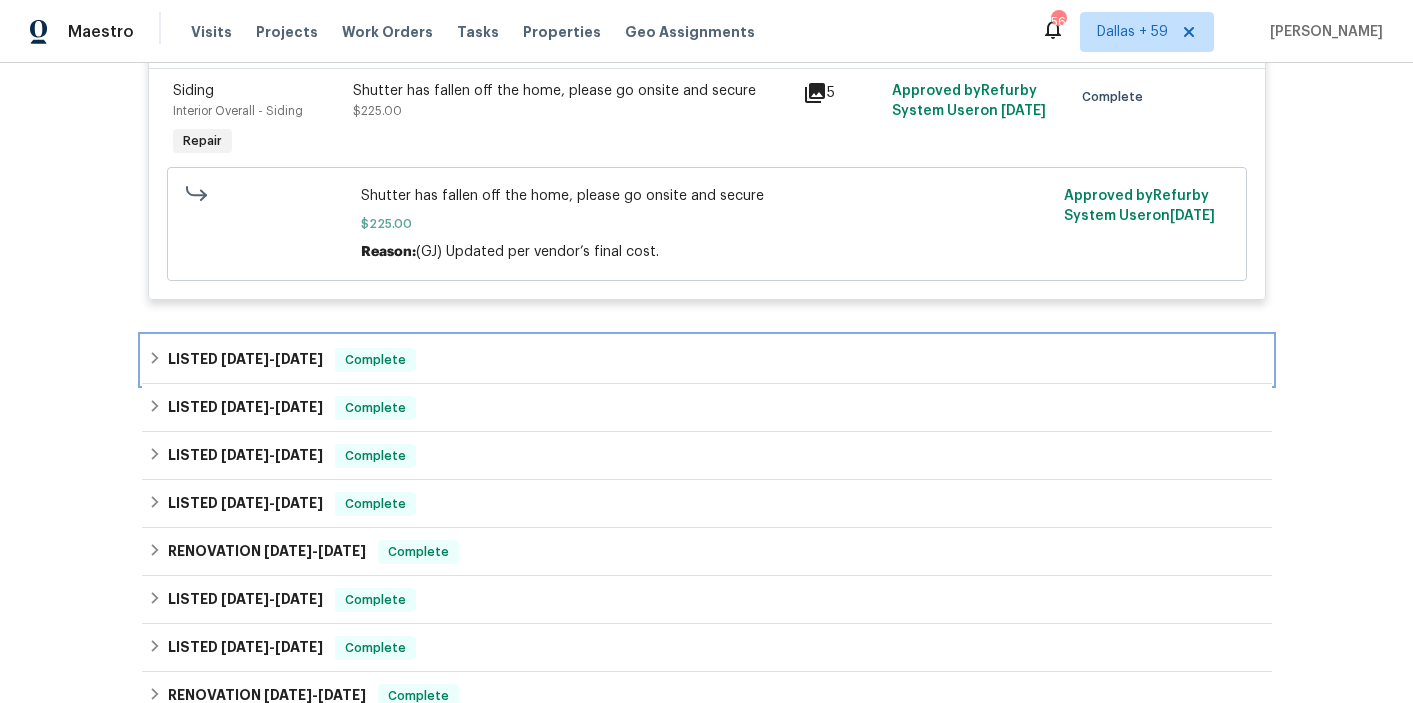 click on "LISTED   [DATE]  -  [DATE] Complete" at bounding box center (707, 360) 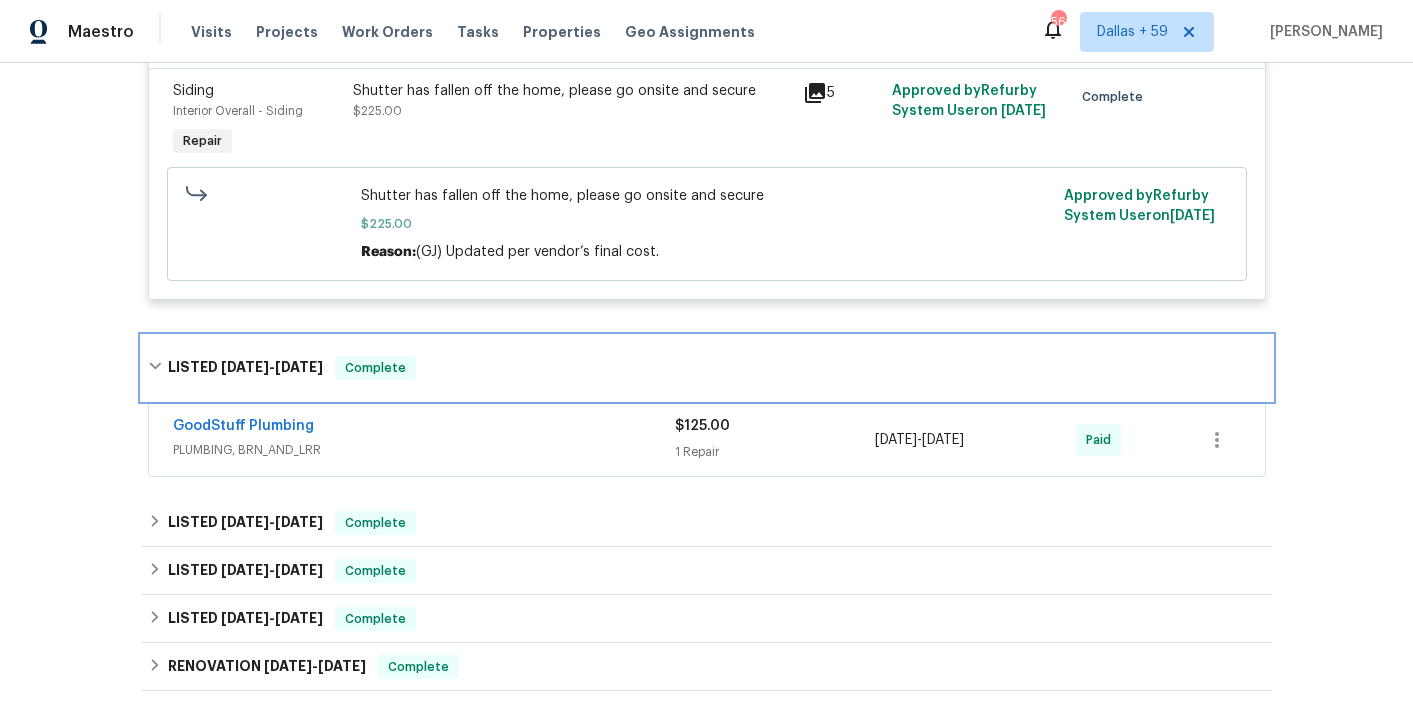 scroll, scrollTop: 1059, scrollLeft: 0, axis: vertical 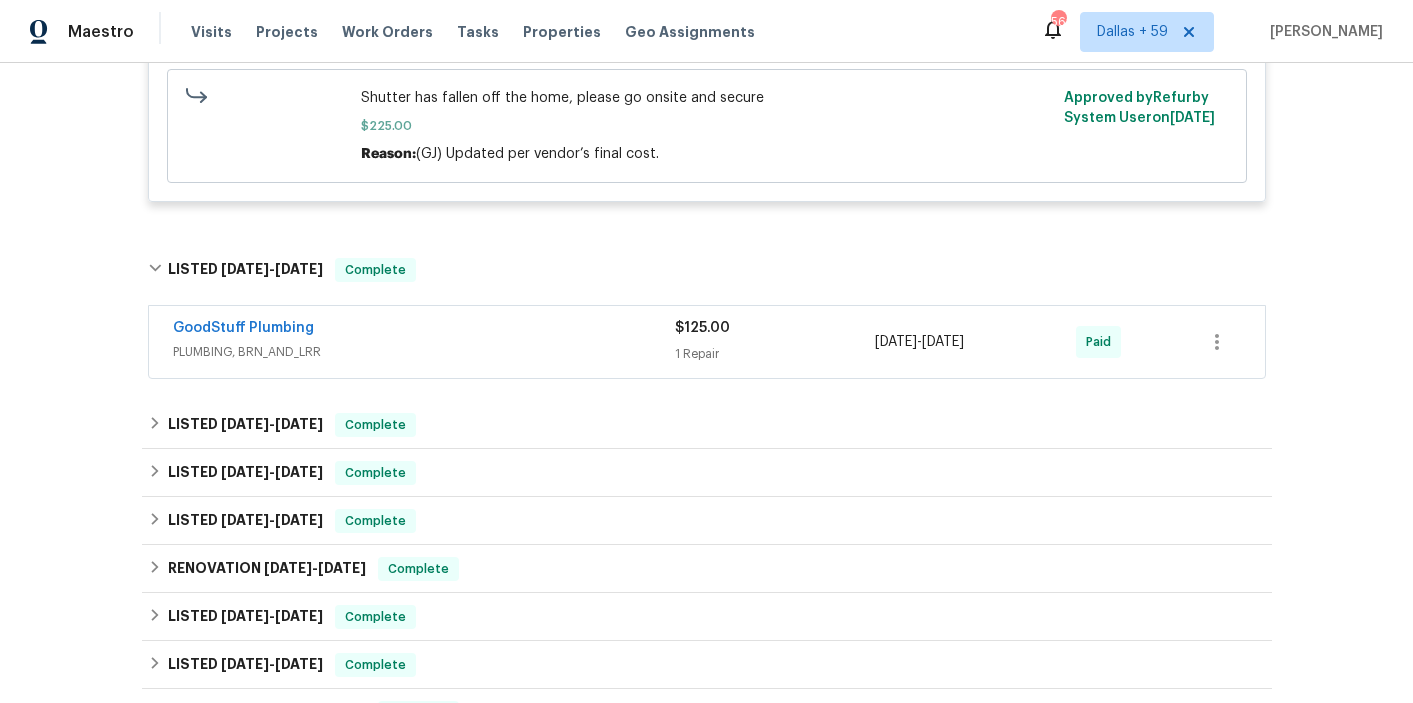 click on "PLUMBING, BRN_AND_LRR" at bounding box center (424, 352) 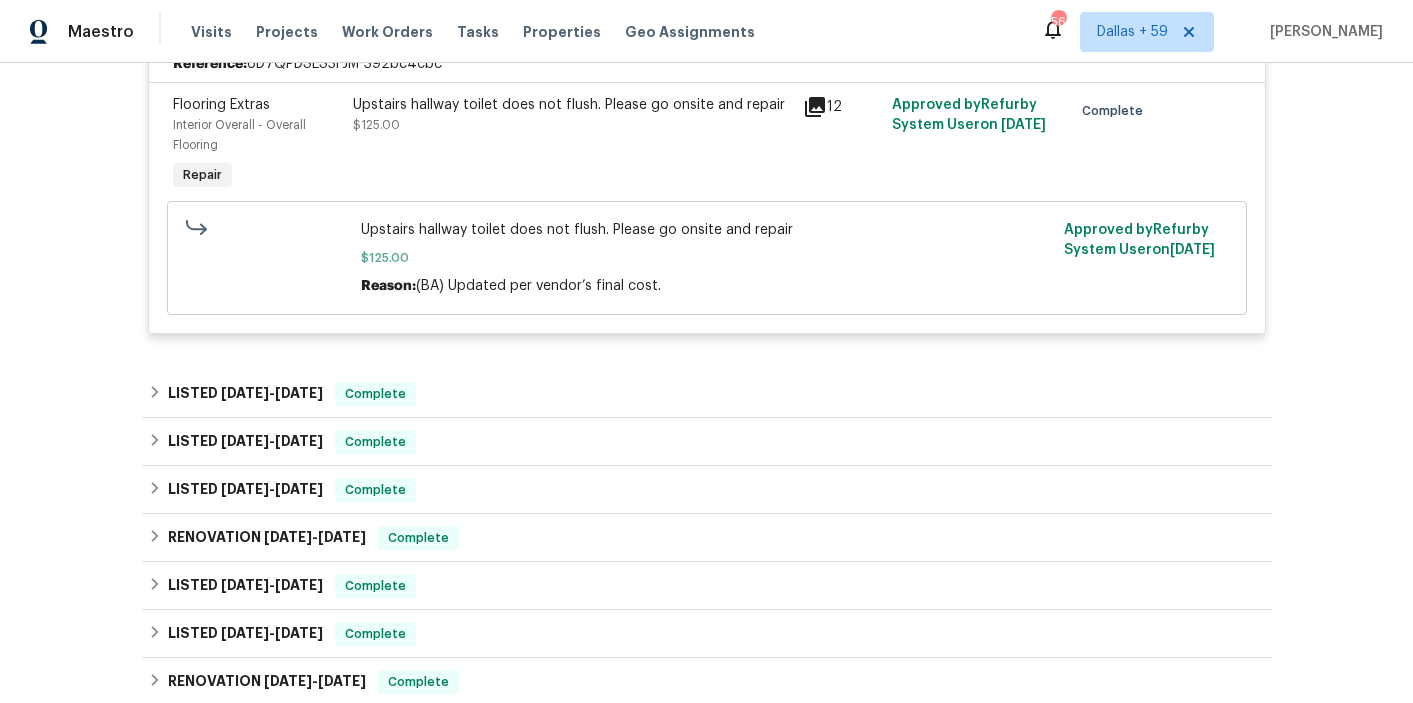 scroll, scrollTop: 1408, scrollLeft: 0, axis: vertical 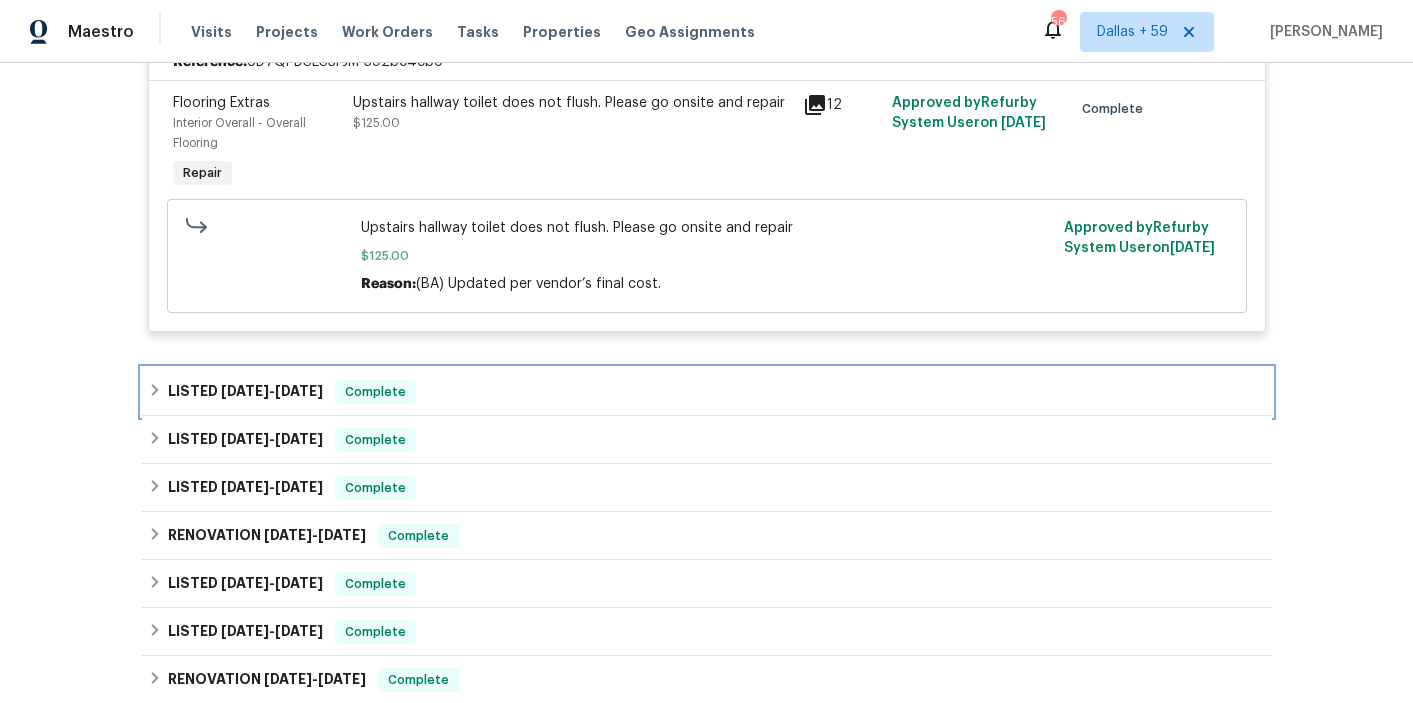 click on "LISTED   [DATE]  -  [DATE] Complete" at bounding box center [707, 392] 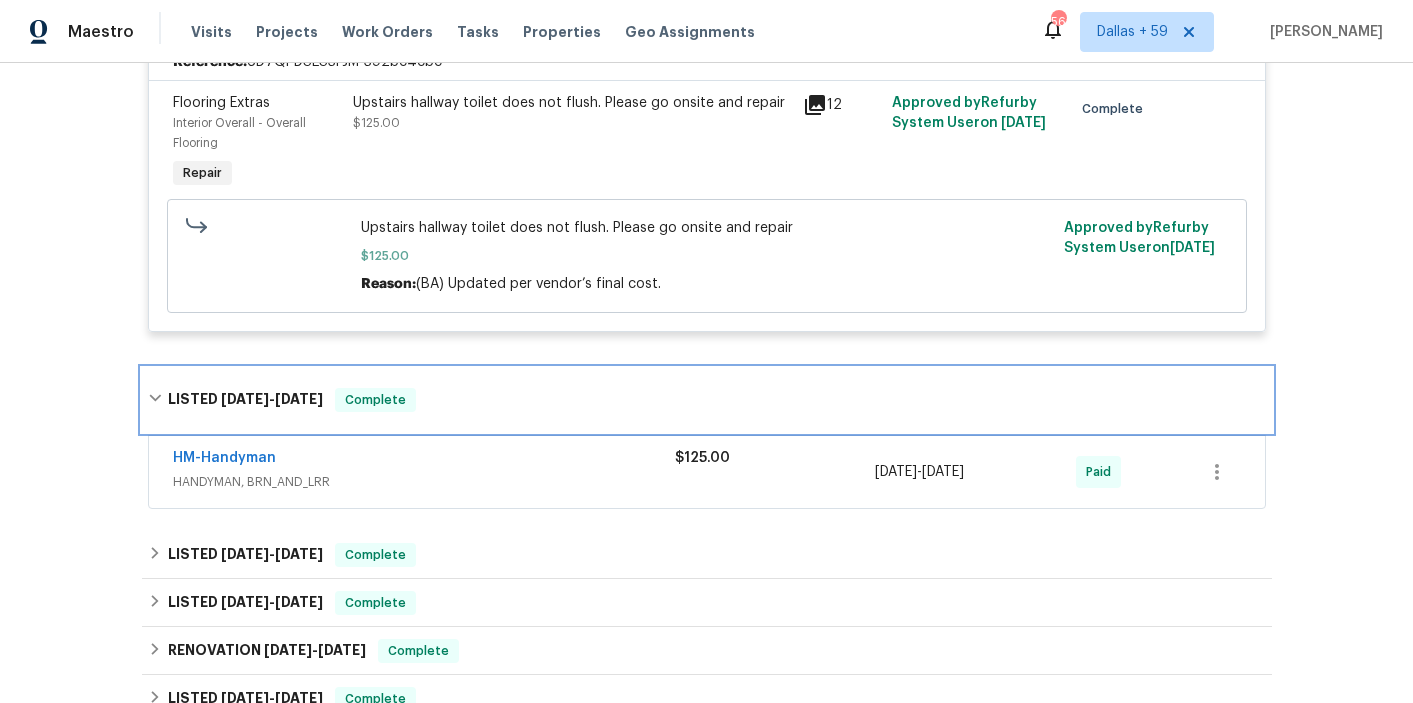 scroll, scrollTop: 1465, scrollLeft: 0, axis: vertical 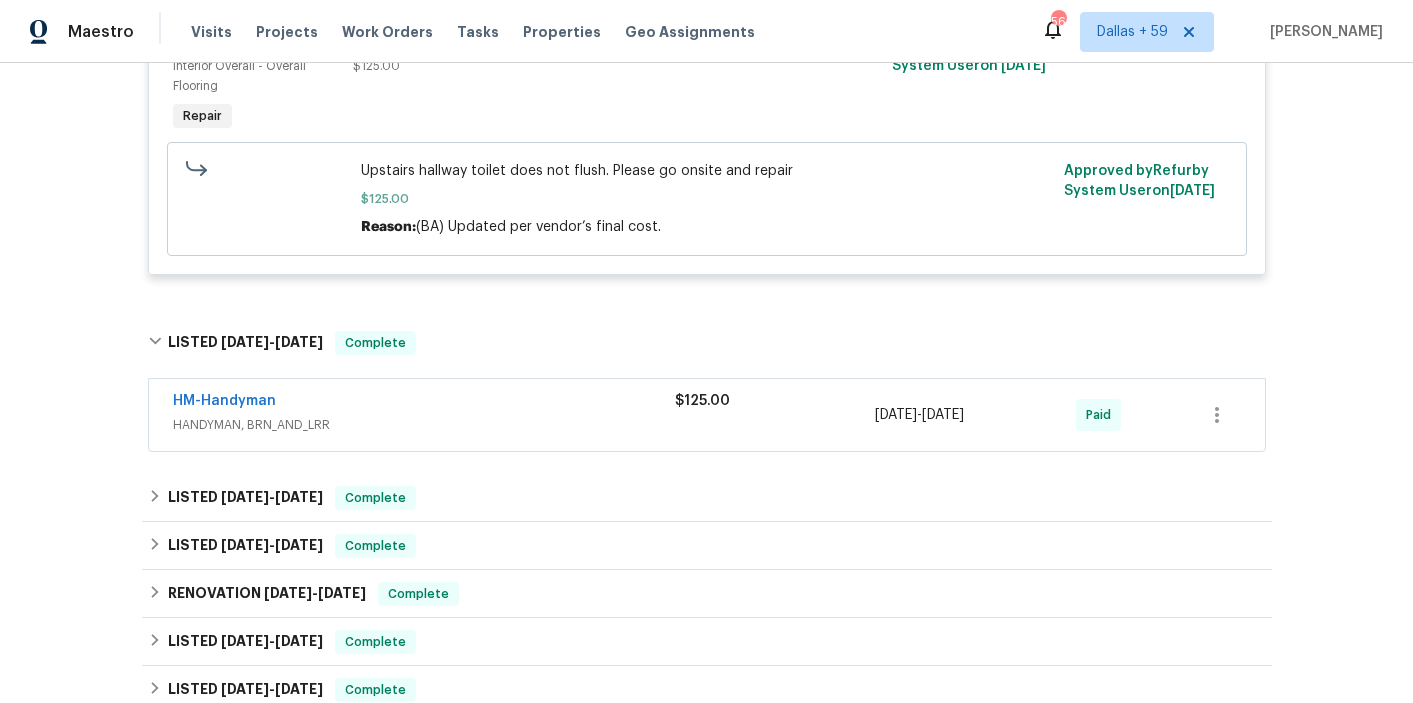 click on "HM-Handyman" at bounding box center (424, 403) 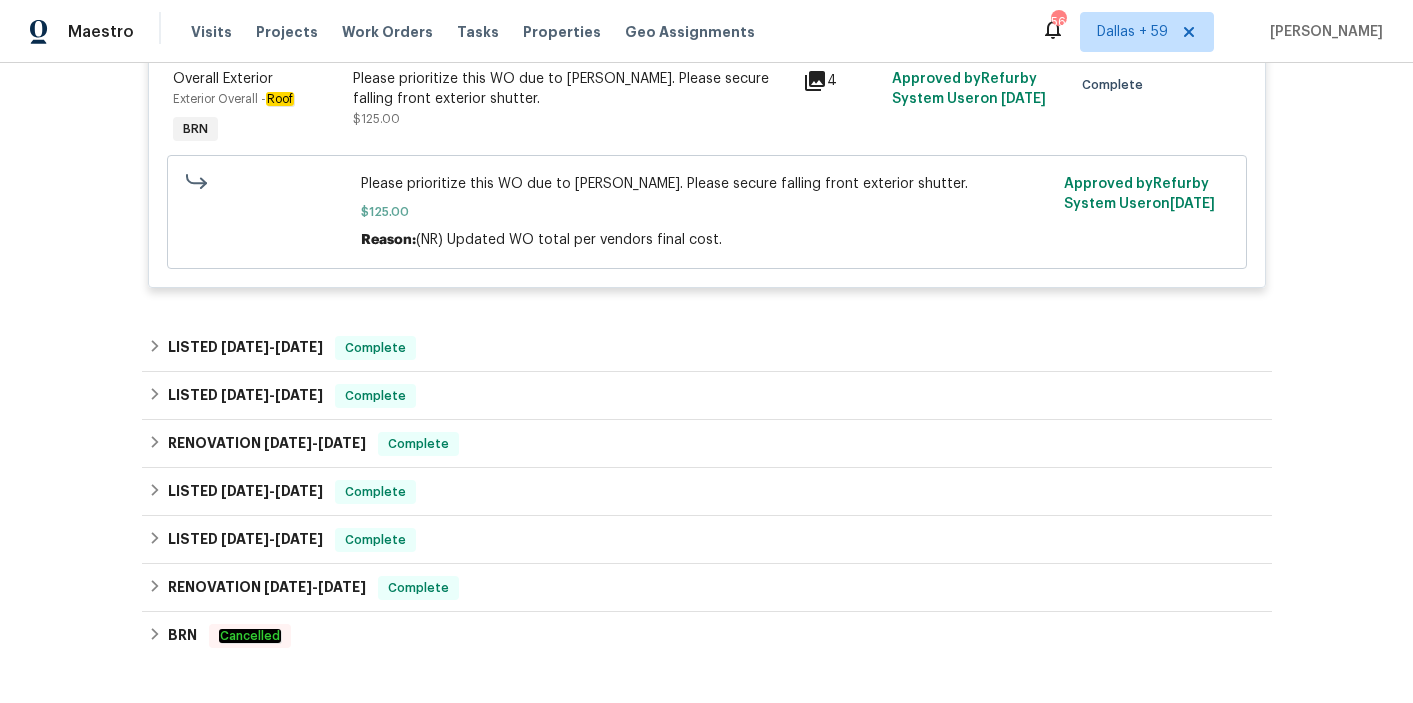 scroll, scrollTop: 1923, scrollLeft: 0, axis: vertical 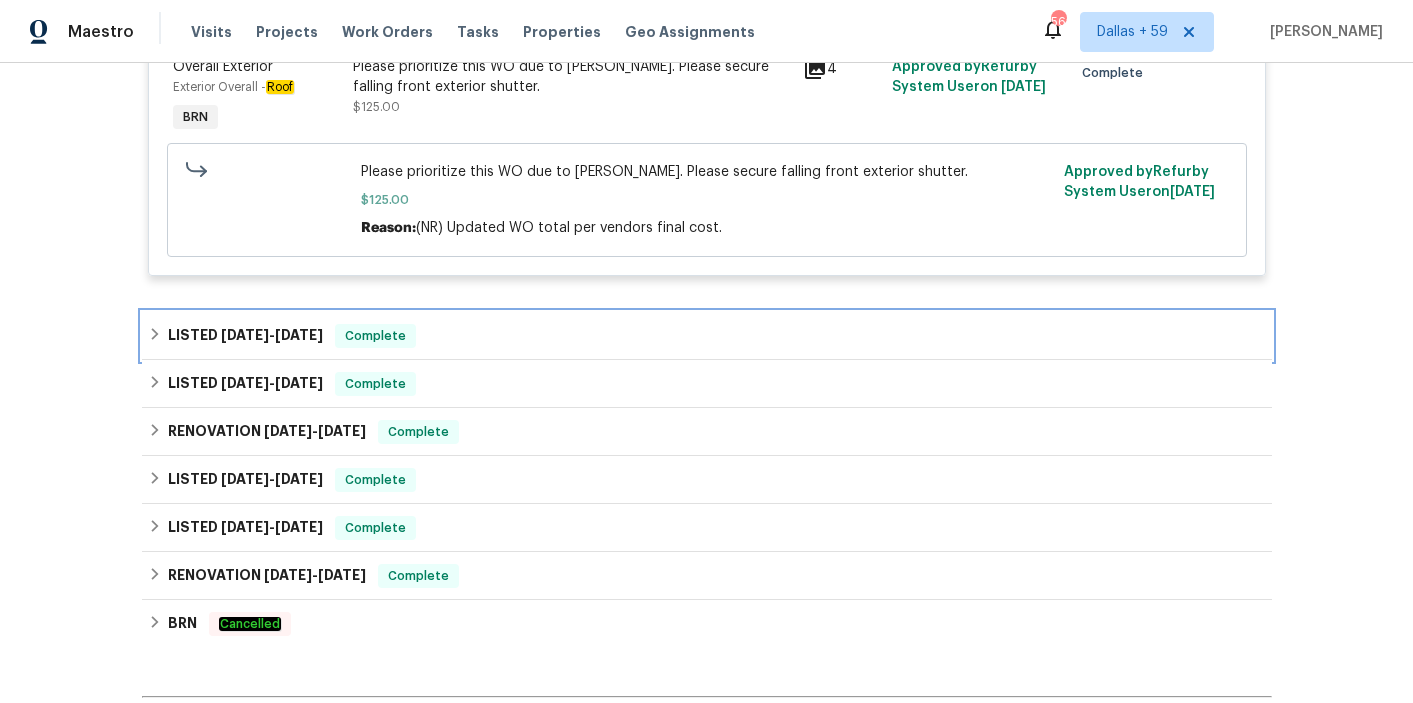 click on "LISTED   [DATE]  -  [DATE] Complete" at bounding box center [707, 336] 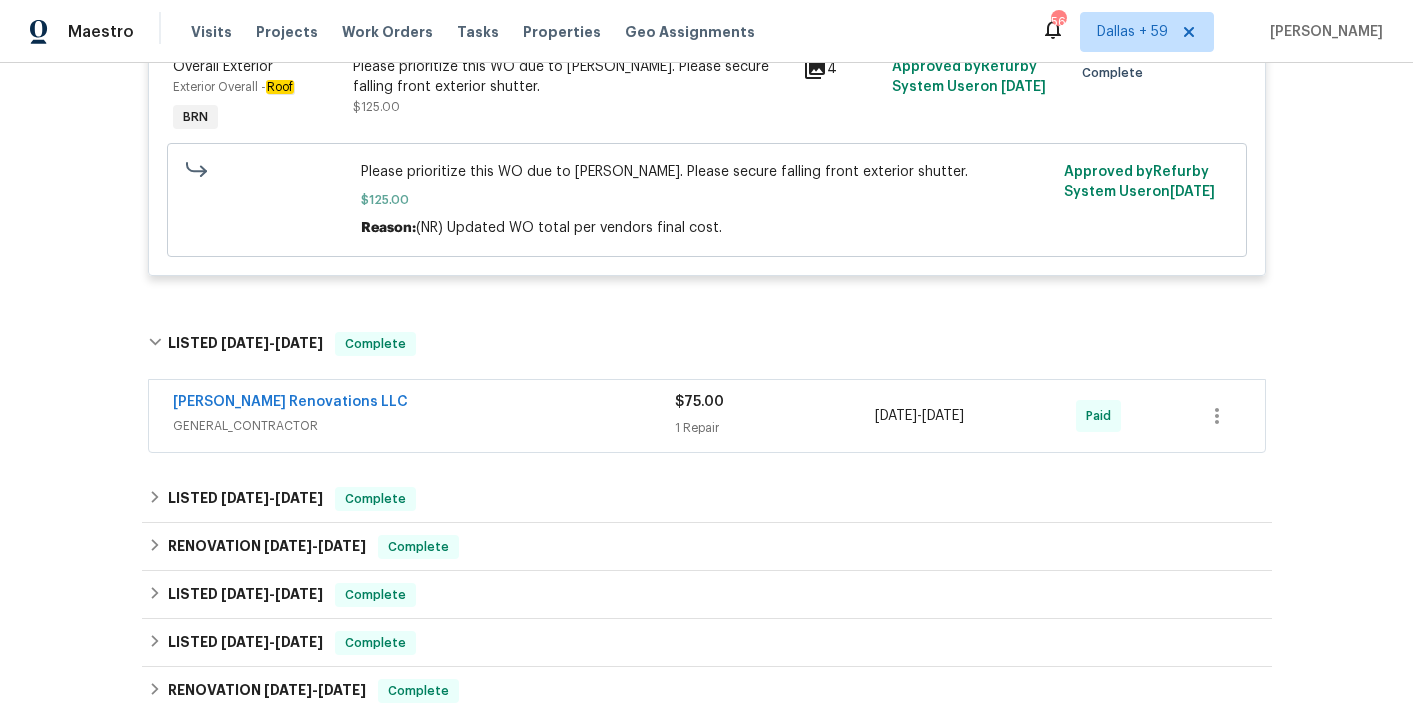 click on "GENERAL_CONTRACTOR" at bounding box center (424, 426) 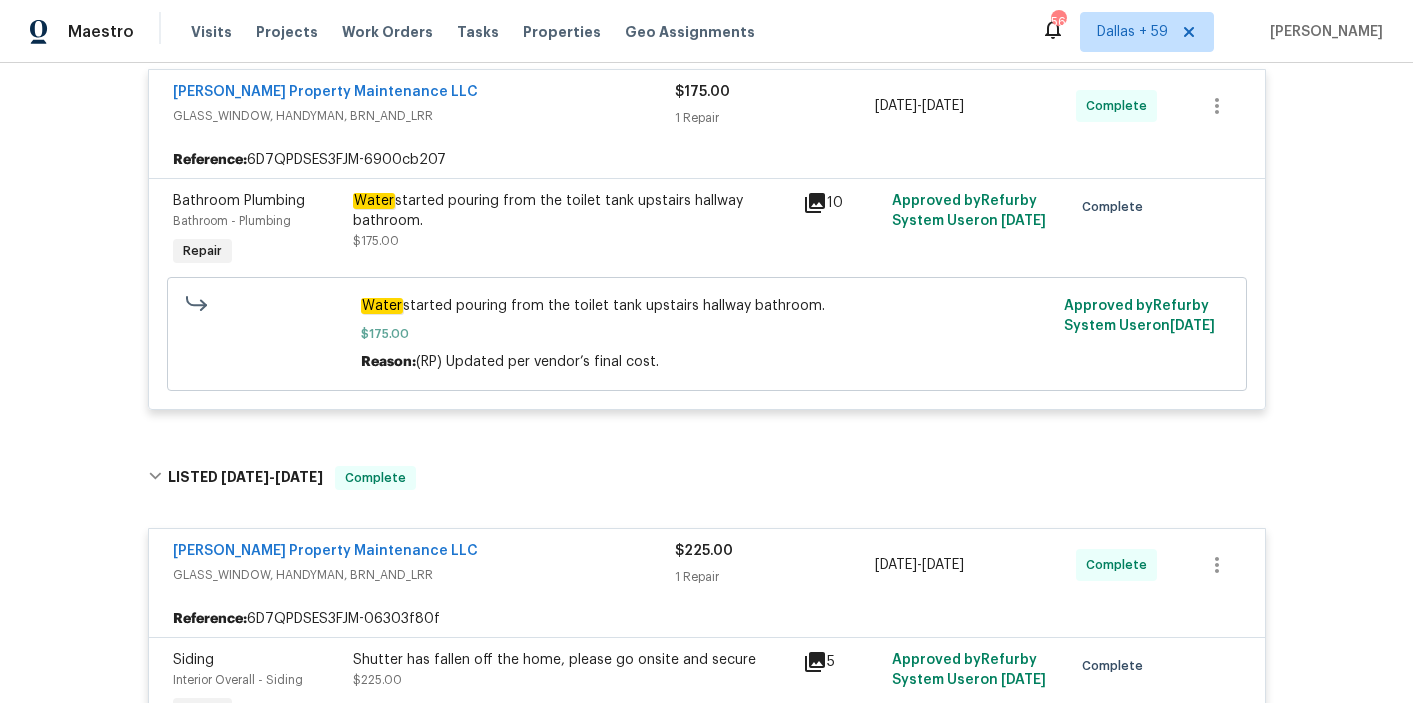 scroll, scrollTop: 398, scrollLeft: 0, axis: vertical 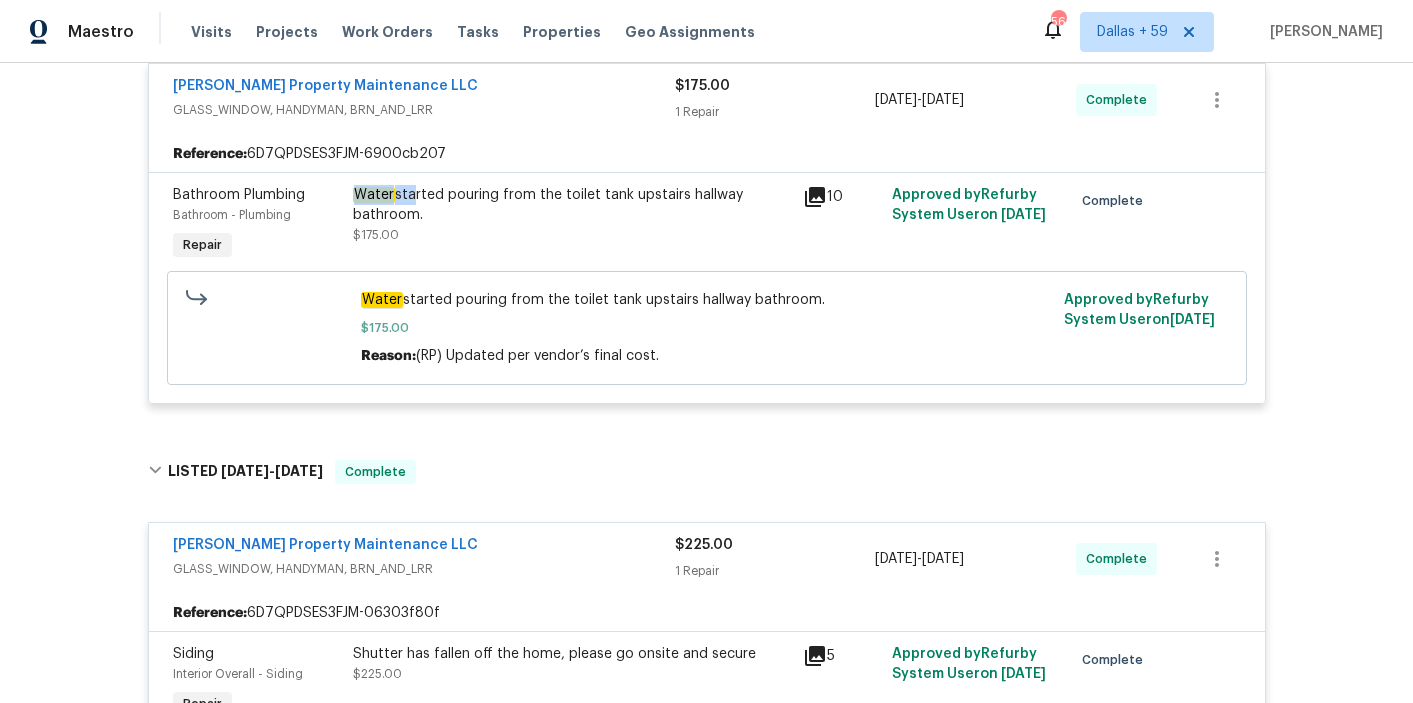 drag, startPoint x: 350, startPoint y: 192, endPoint x: 409, endPoint y: 197, distance: 59.211487 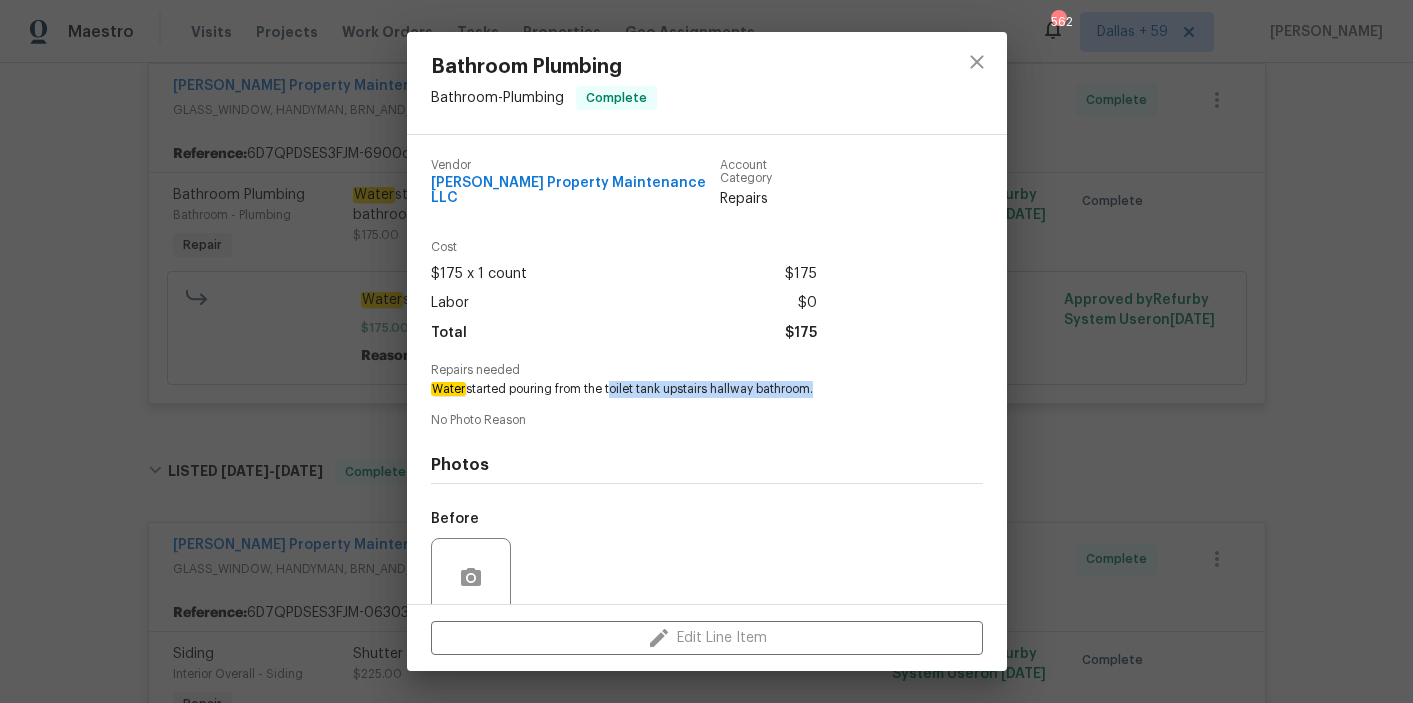 drag, startPoint x: 609, startPoint y: 375, endPoint x: 816, endPoint y: 373, distance: 207.00966 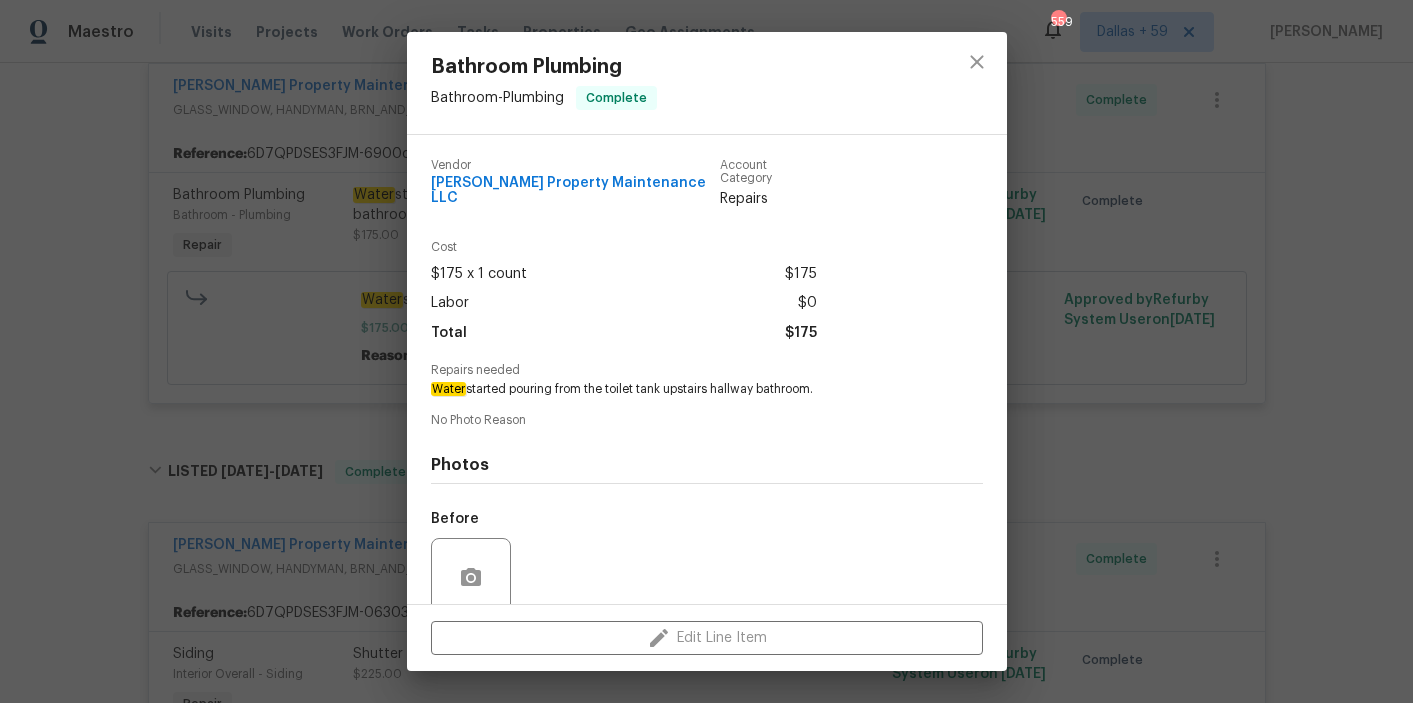click on "Bathroom Plumbing Bathroom  -  Plumbing Complete Vendor [PERSON_NAME] Property Maintenance LLC Account Category Repairs Cost $175 x 1 count $175 Labor $0 Total $175 Repairs needed Water  started pouring from the toilet tank upstairs hallway bathroom. No Photo Reason   Photos Before After  +6  Edit Line Item" at bounding box center [706, 351] 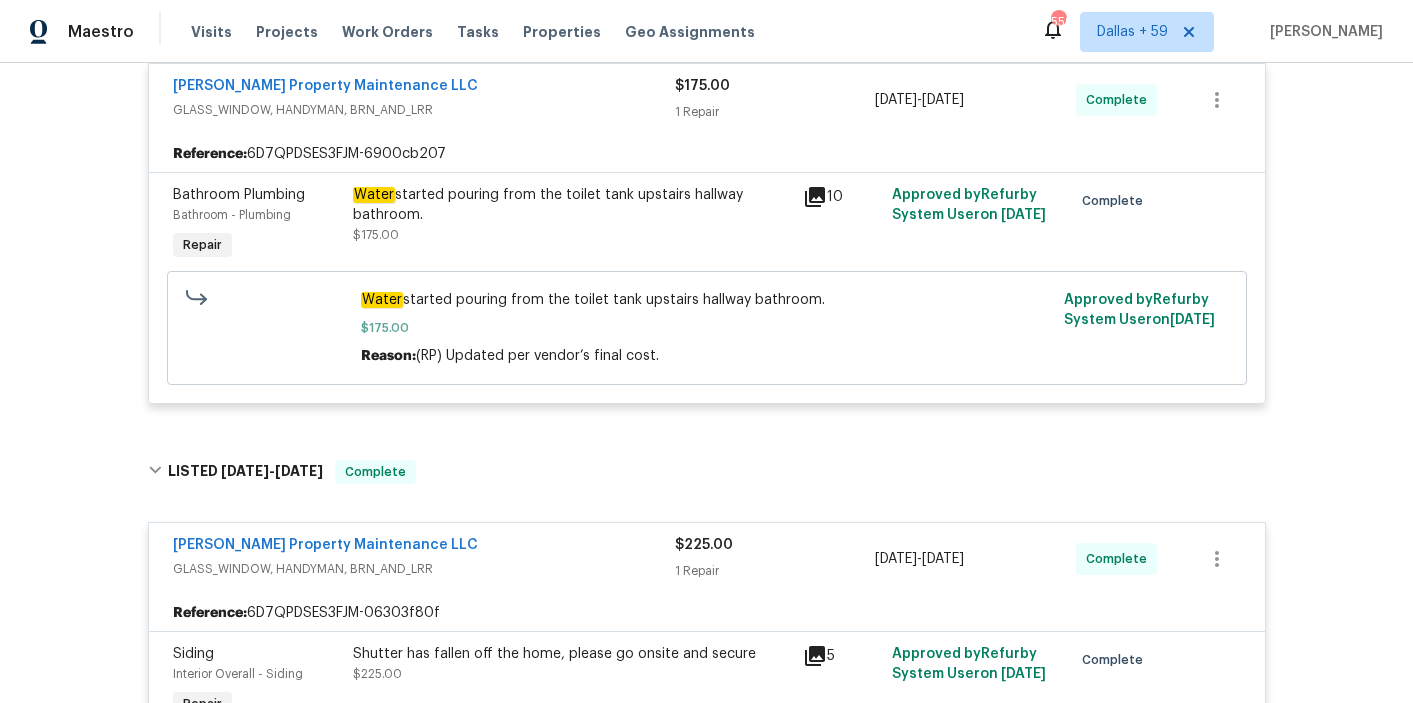 scroll, scrollTop: 0, scrollLeft: 0, axis: both 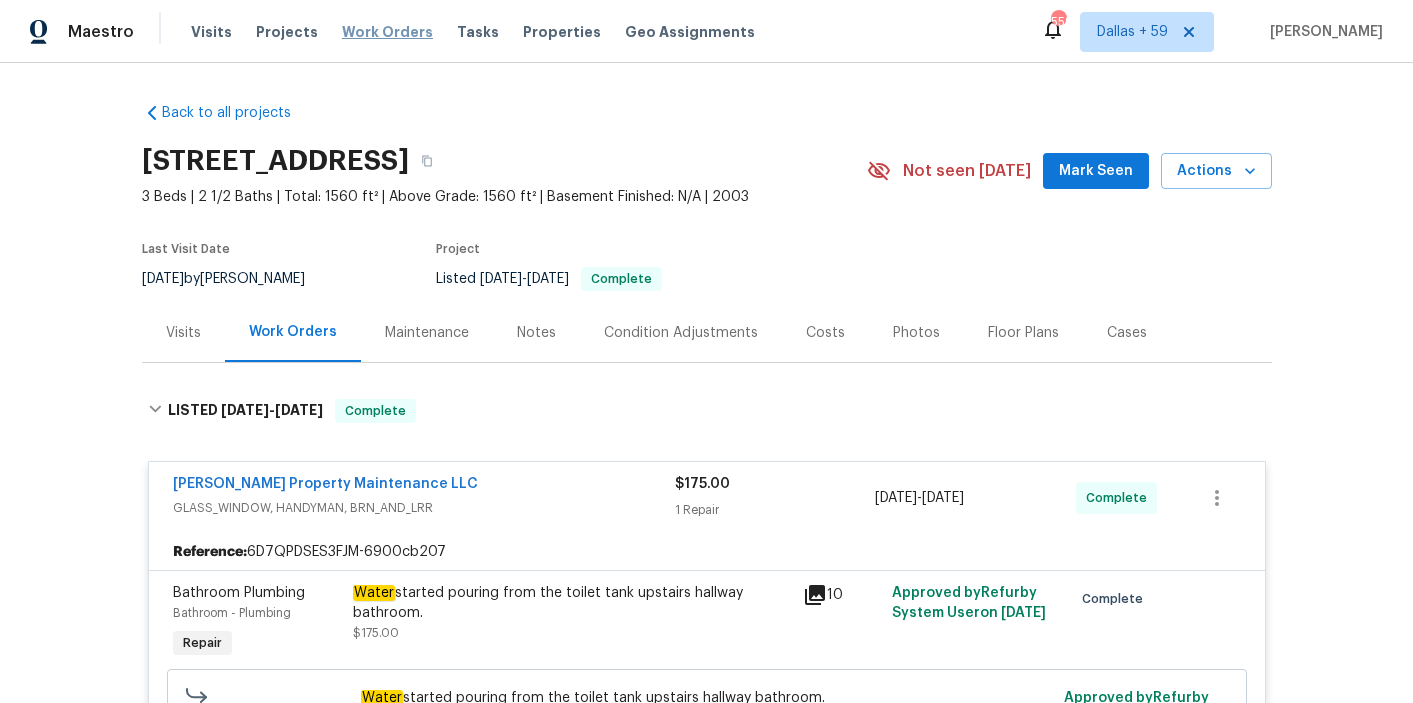 click on "Work Orders" at bounding box center (387, 32) 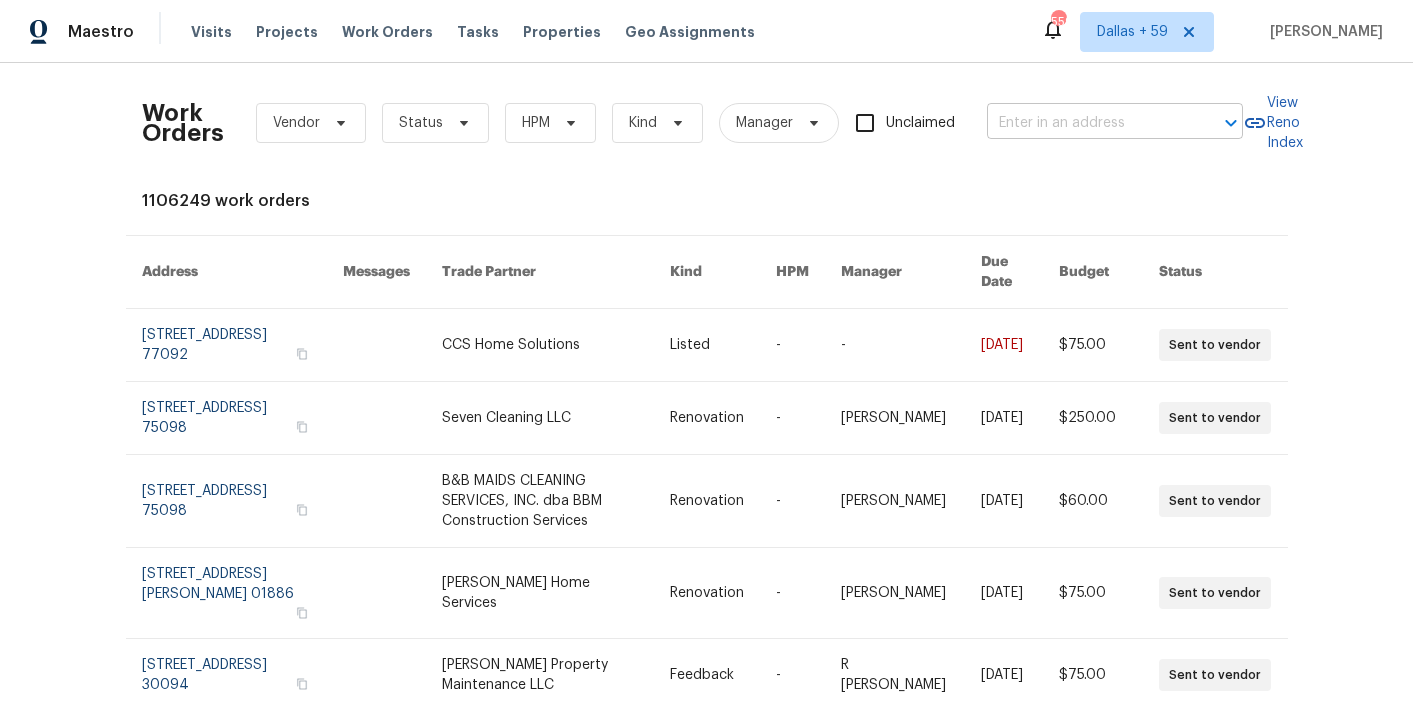 click at bounding box center [1087, 123] 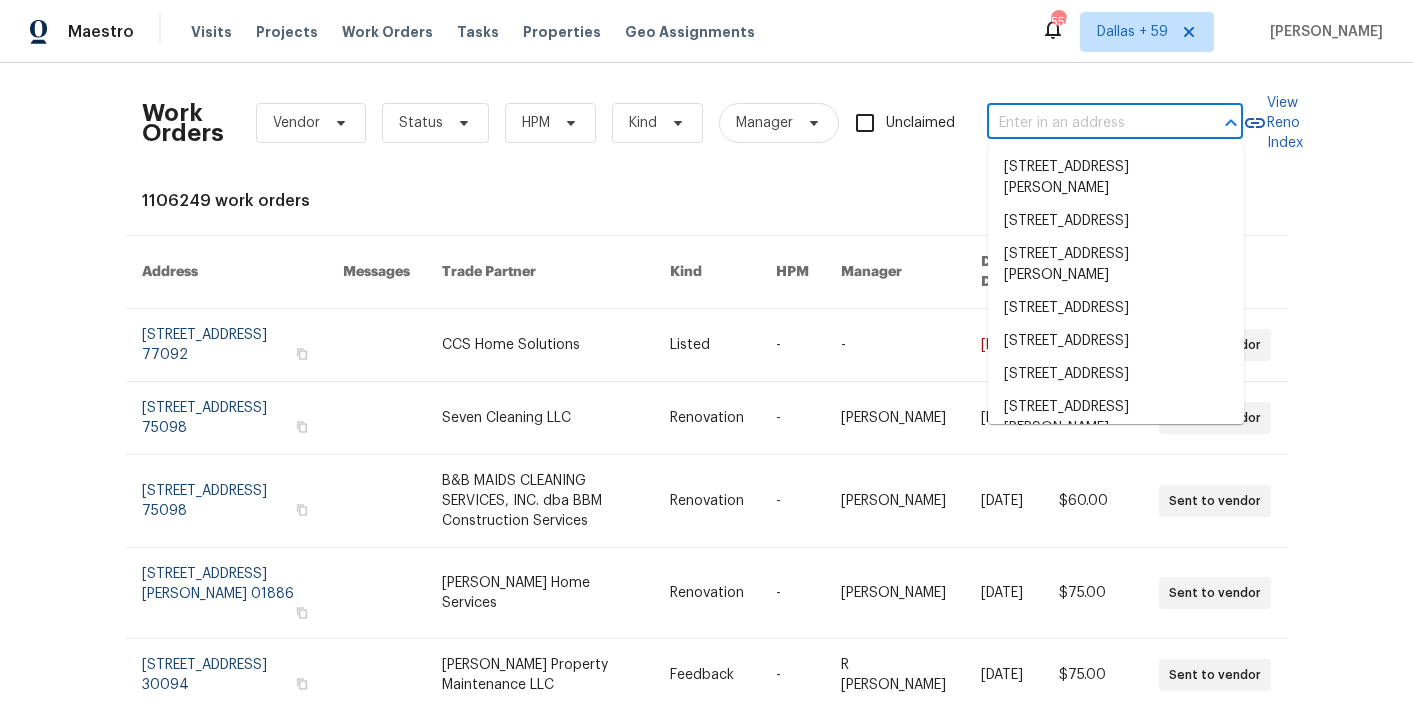 paste on "[STREET_ADDRESS][PERSON_NAME]" 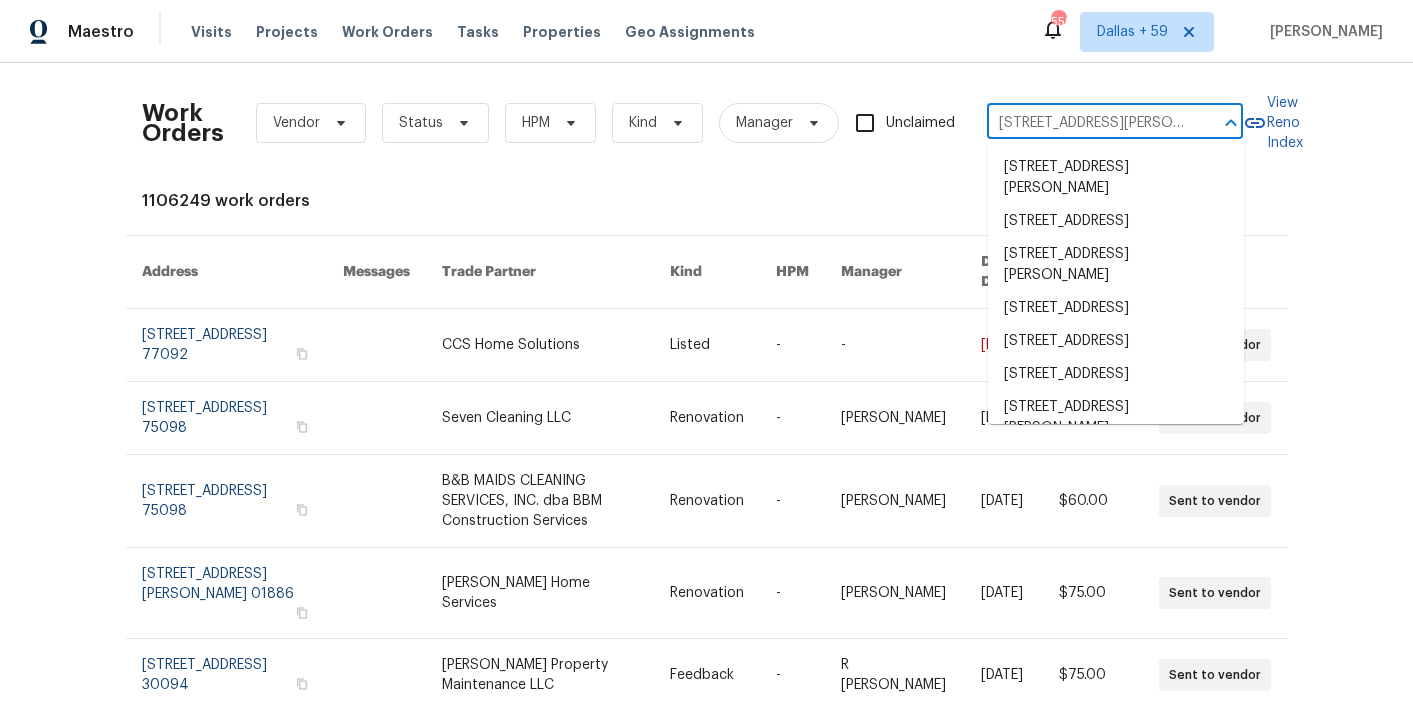 scroll, scrollTop: 0, scrollLeft: 117, axis: horizontal 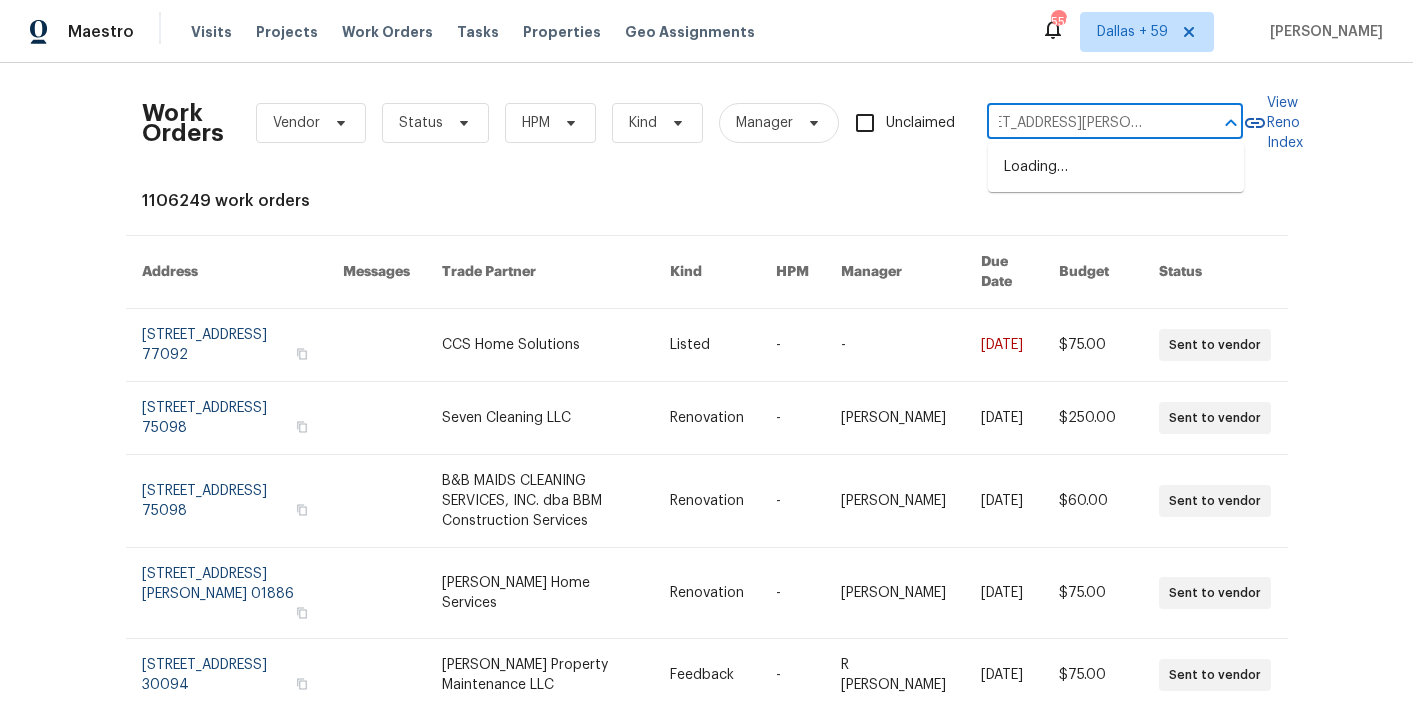 type on "[STREET_ADDRESS][PERSON_NAME]" 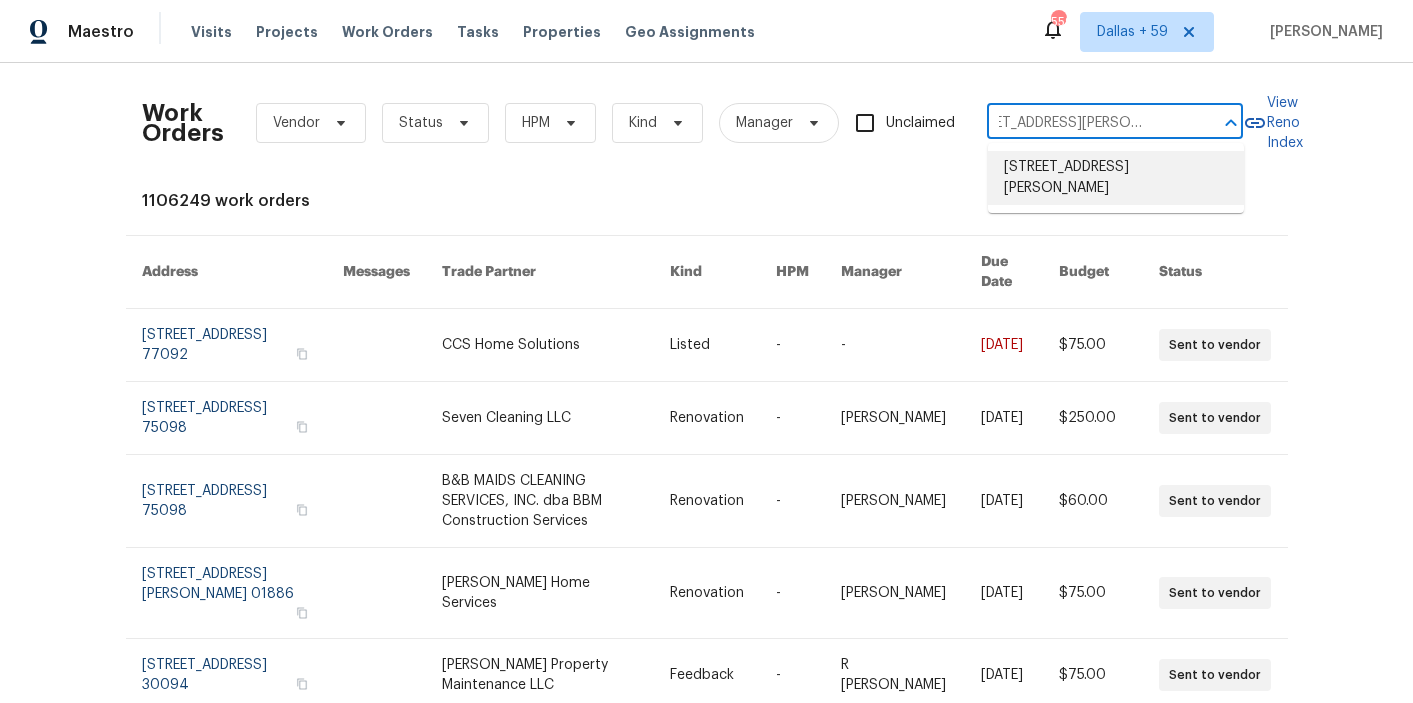 click on "[STREET_ADDRESS][PERSON_NAME]" at bounding box center (1116, 178) 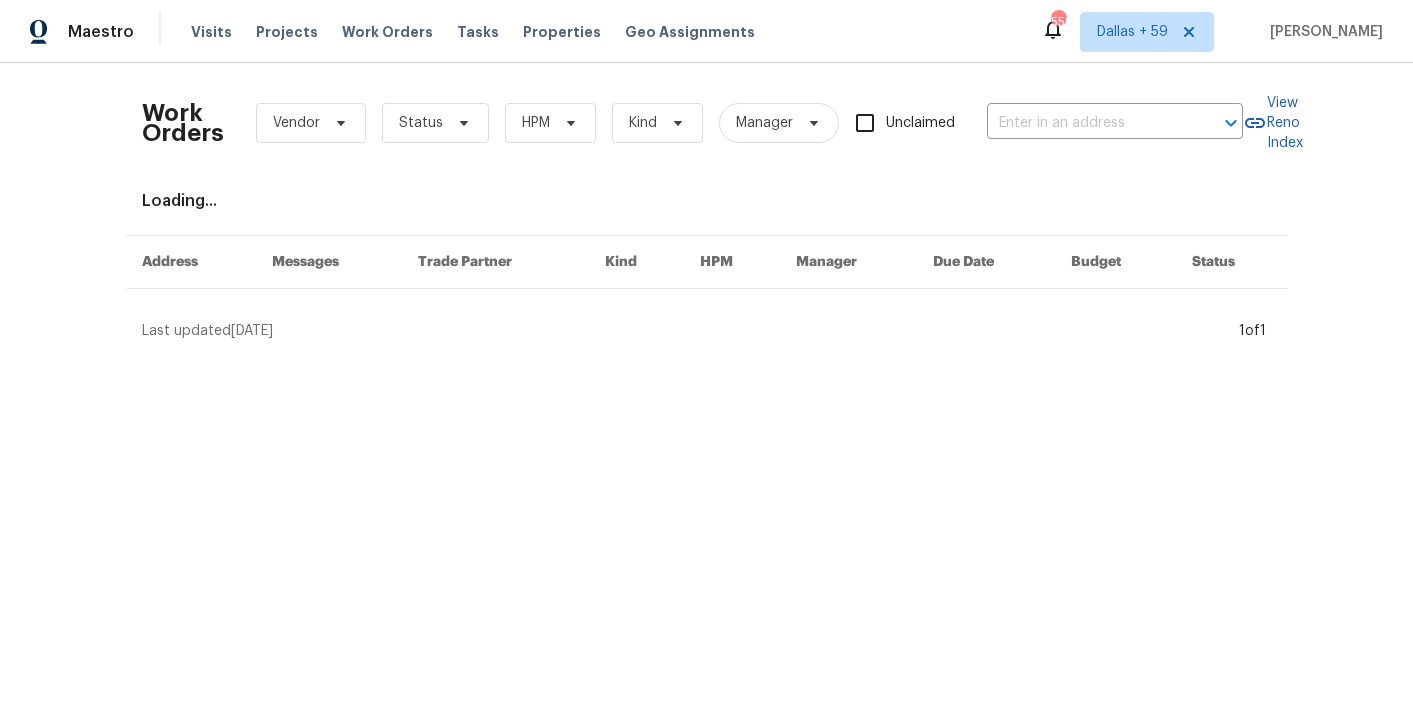 type on "[STREET_ADDRESS][PERSON_NAME]" 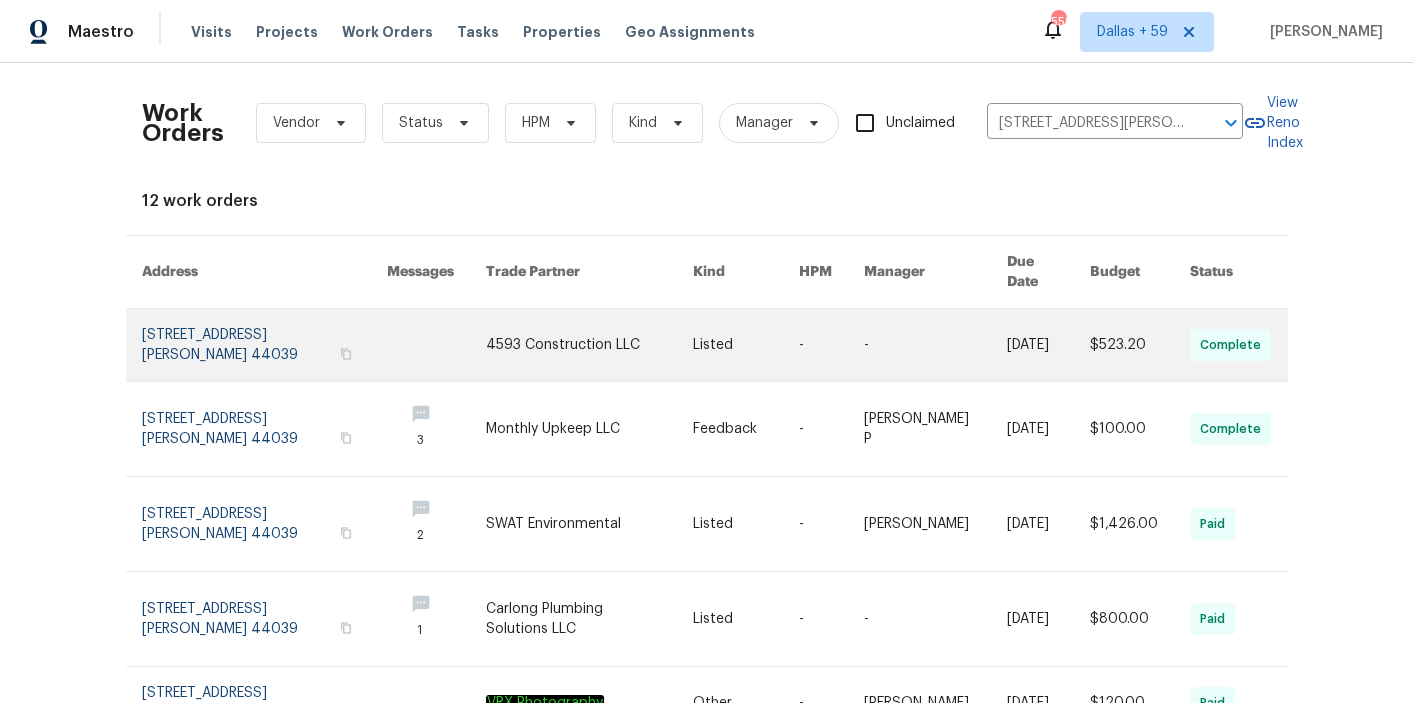 click at bounding box center [436, 345] 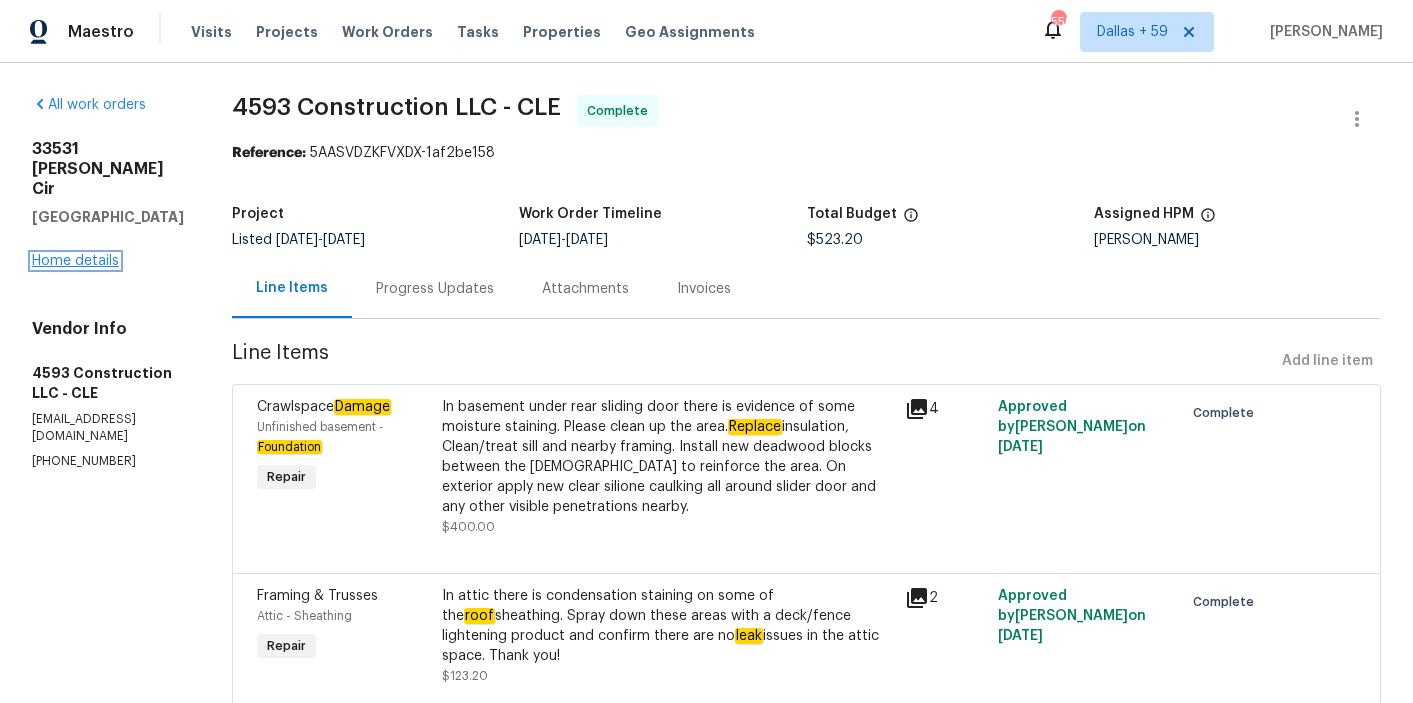 click on "Home details" at bounding box center (75, 261) 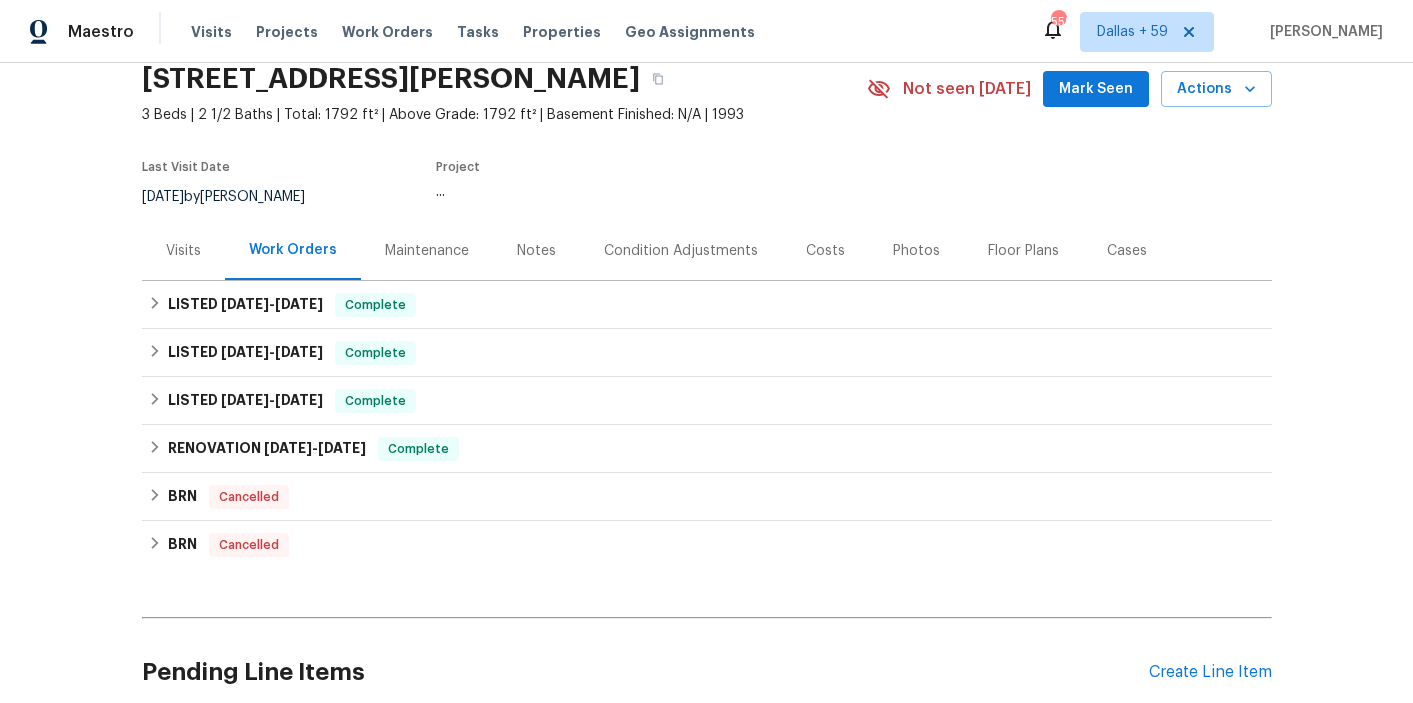 scroll, scrollTop: 107, scrollLeft: 0, axis: vertical 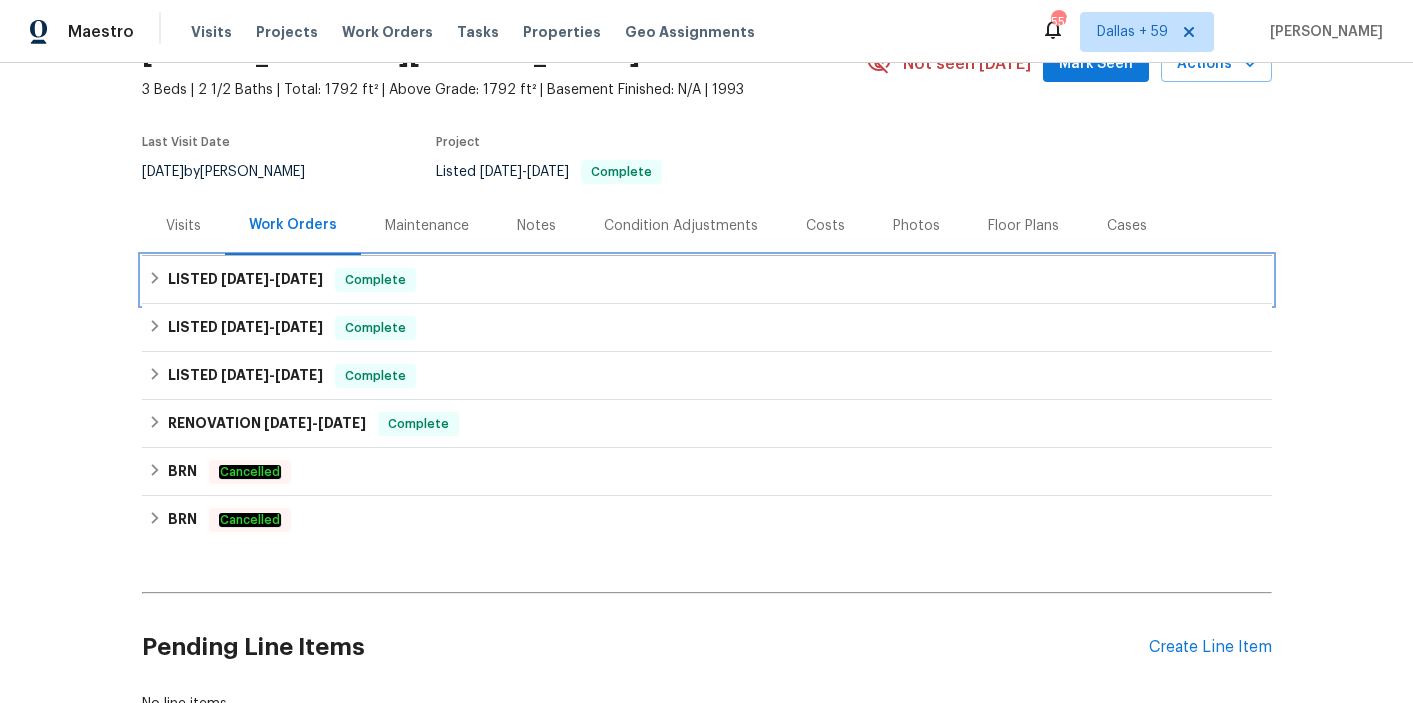 click on "LISTED   [DATE]  -  [DATE] Complete" at bounding box center [707, 280] 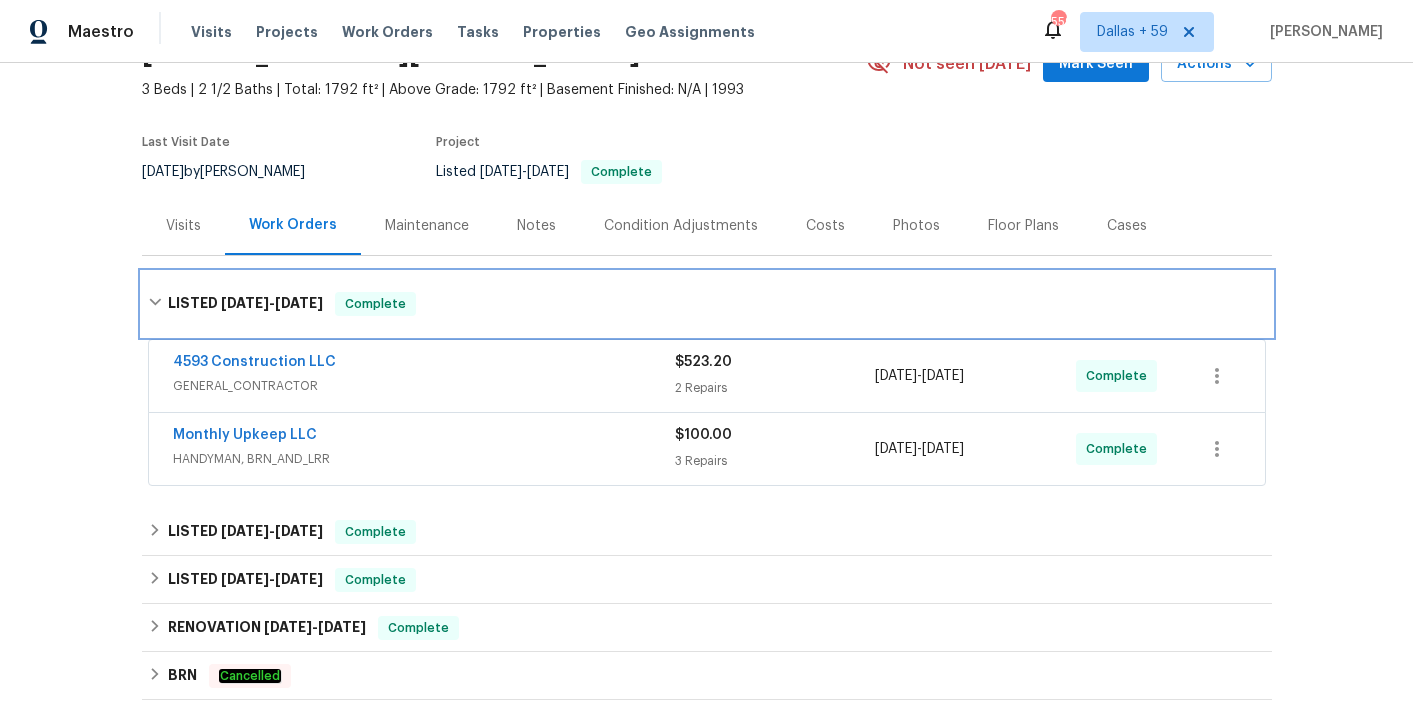 scroll, scrollTop: 186, scrollLeft: 0, axis: vertical 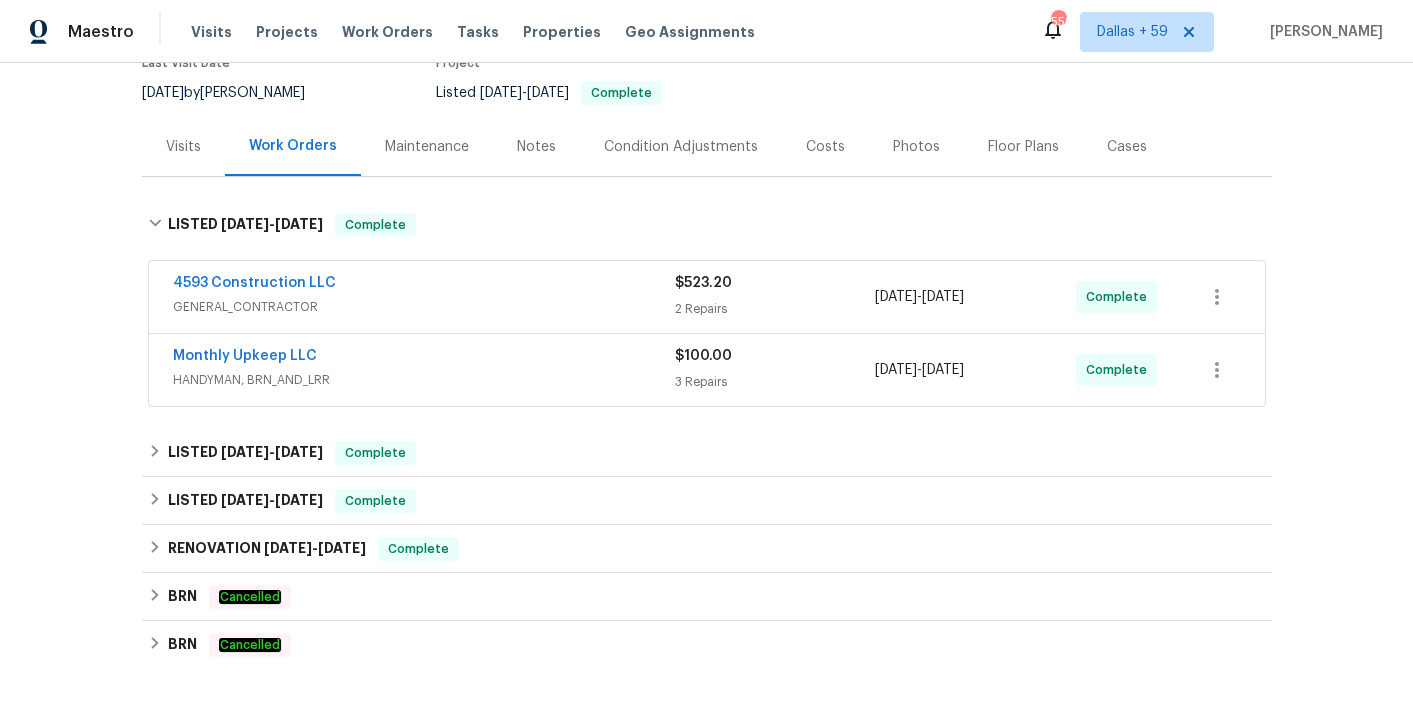 click on "Monthly Upkeep LLC" at bounding box center [424, 358] 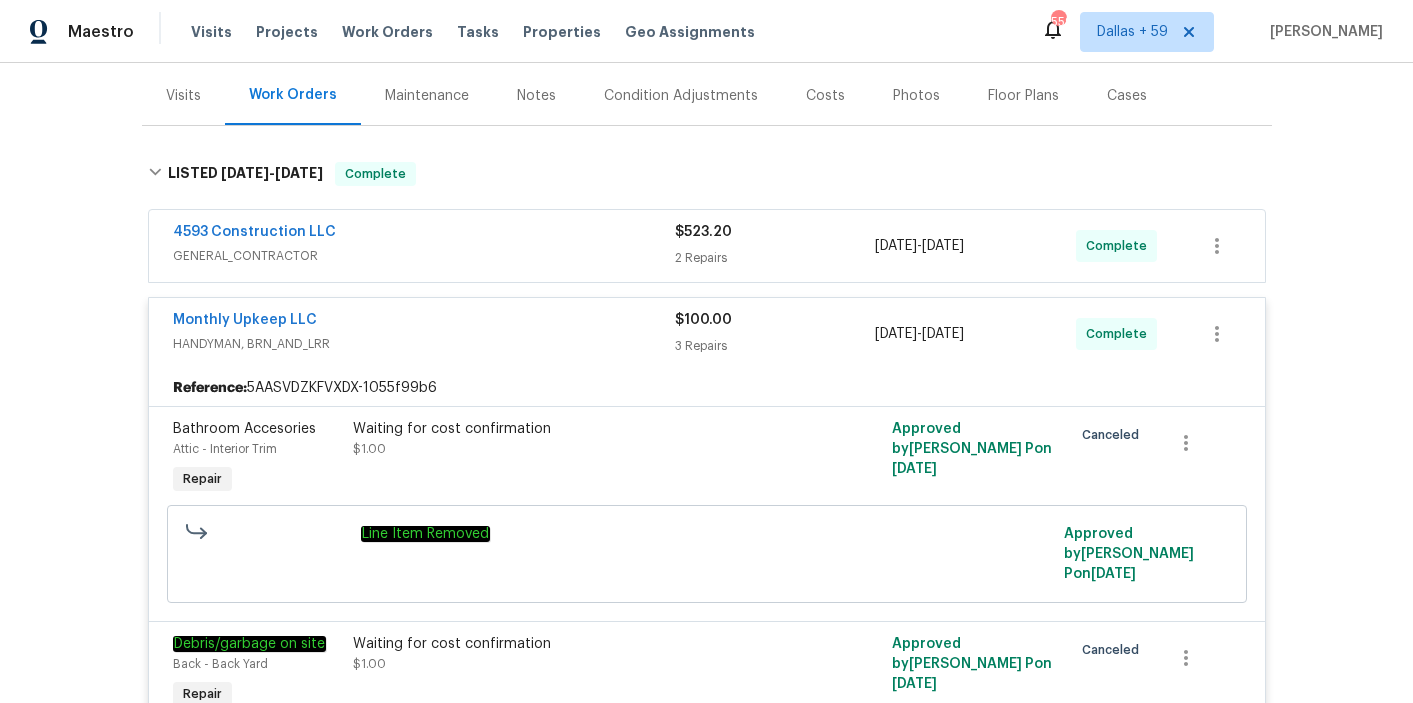 scroll, scrollTop: 240, scrollLeft: 0, axis: vertical 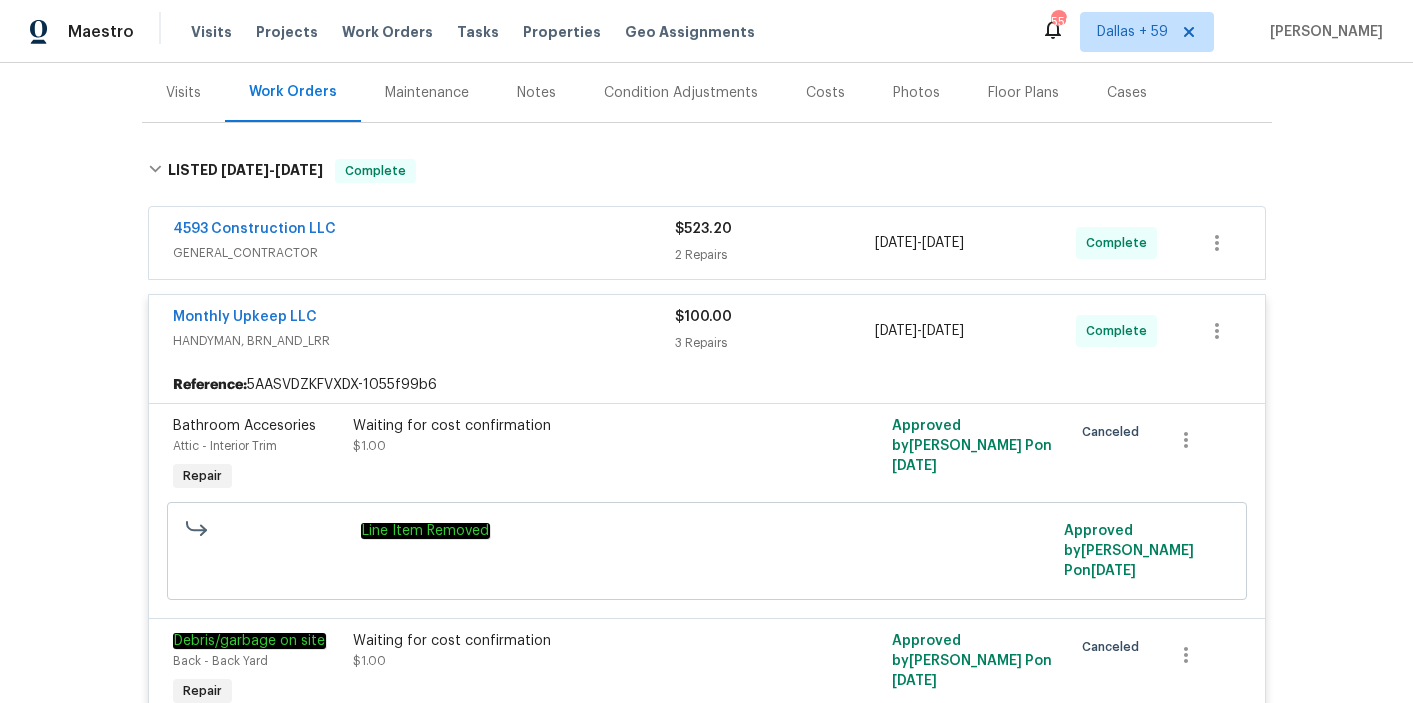 click on "GENERAL_CONTRACTOR" at bounding box center (424, 253) 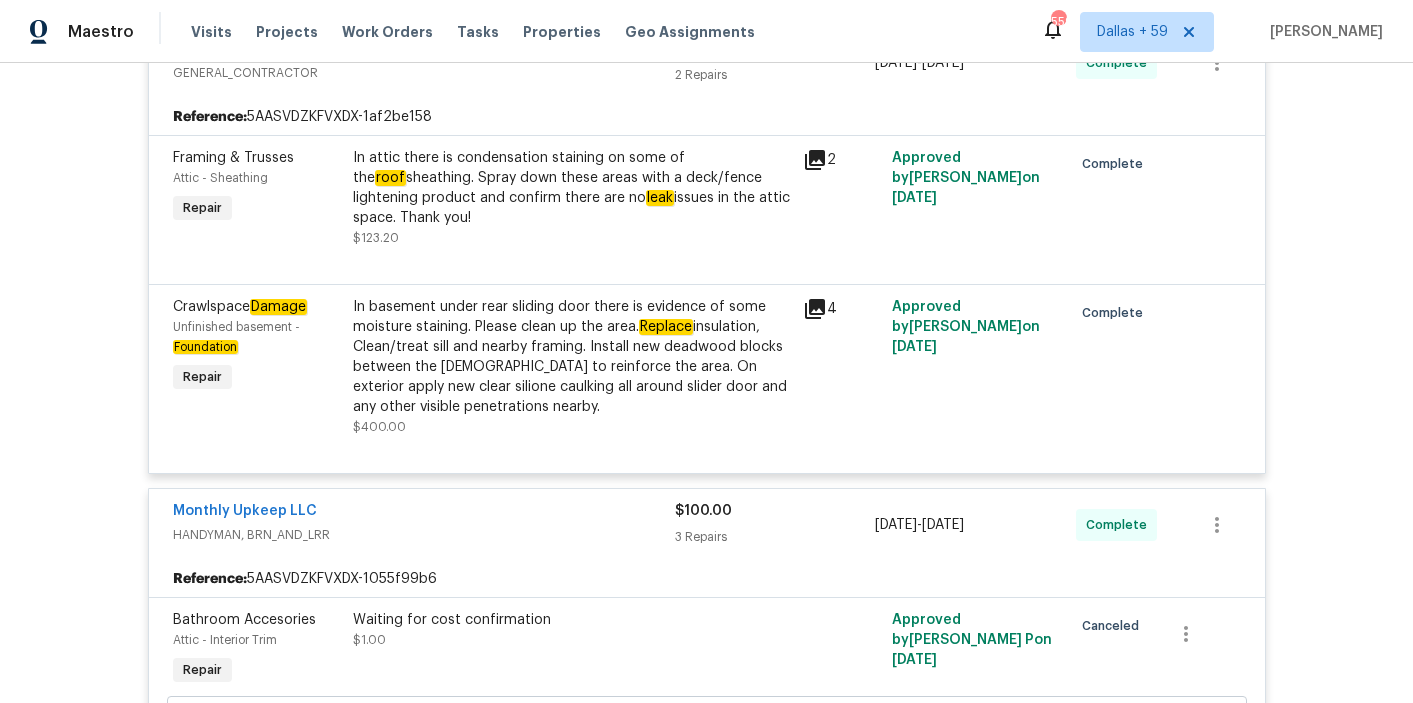 scroll, scrollTop: 546, scrollLeft: 0, axis: vertical 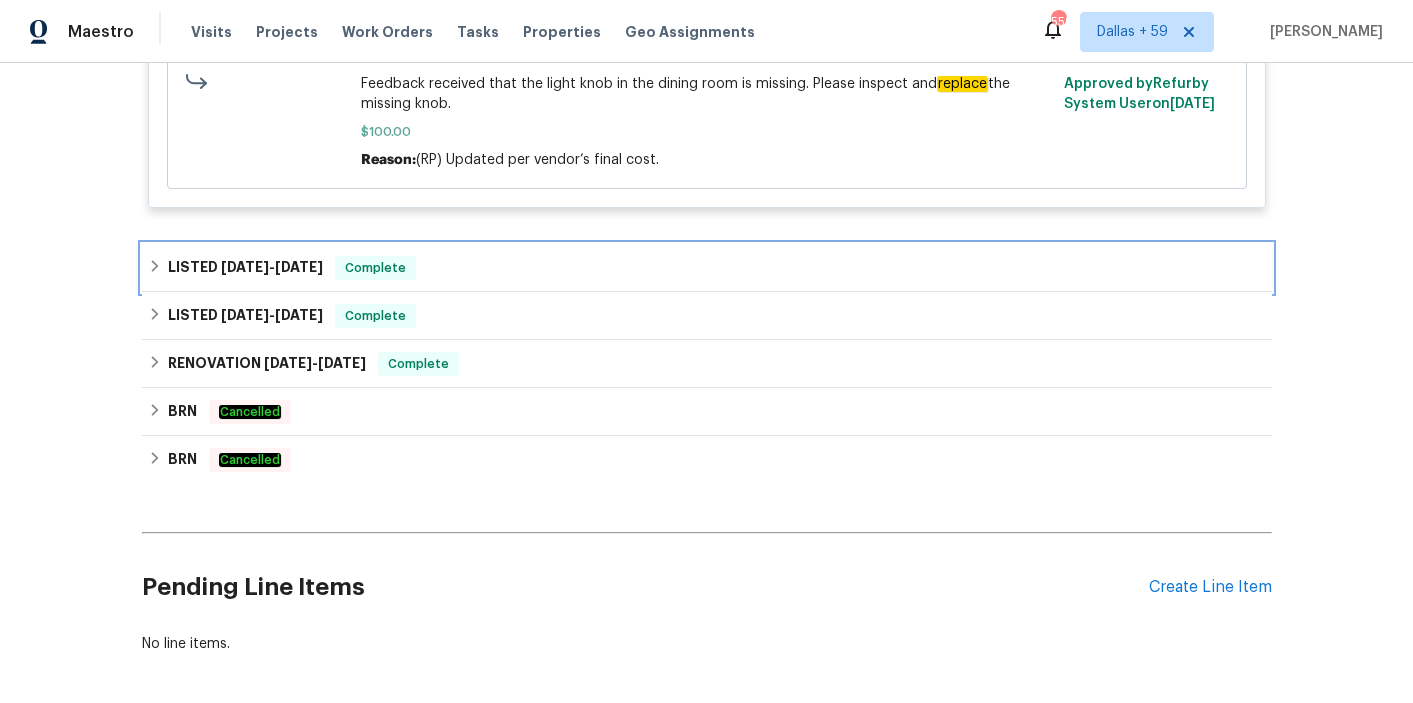 click on "LISTED   [DATE]  -  [DATE] Complete" at bounding box center [707, 268] 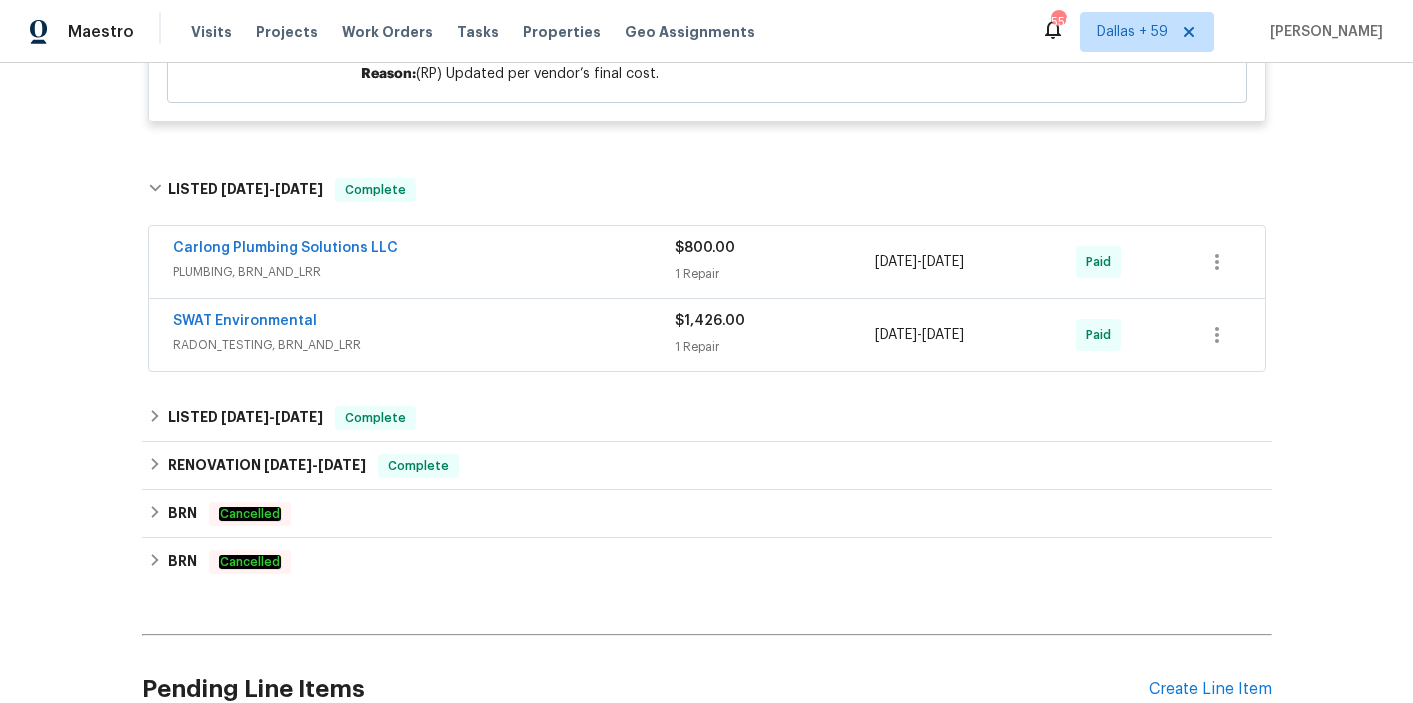 click on "PLUMBING, BRN_AND_LRR" at bounding box center [424, 272] 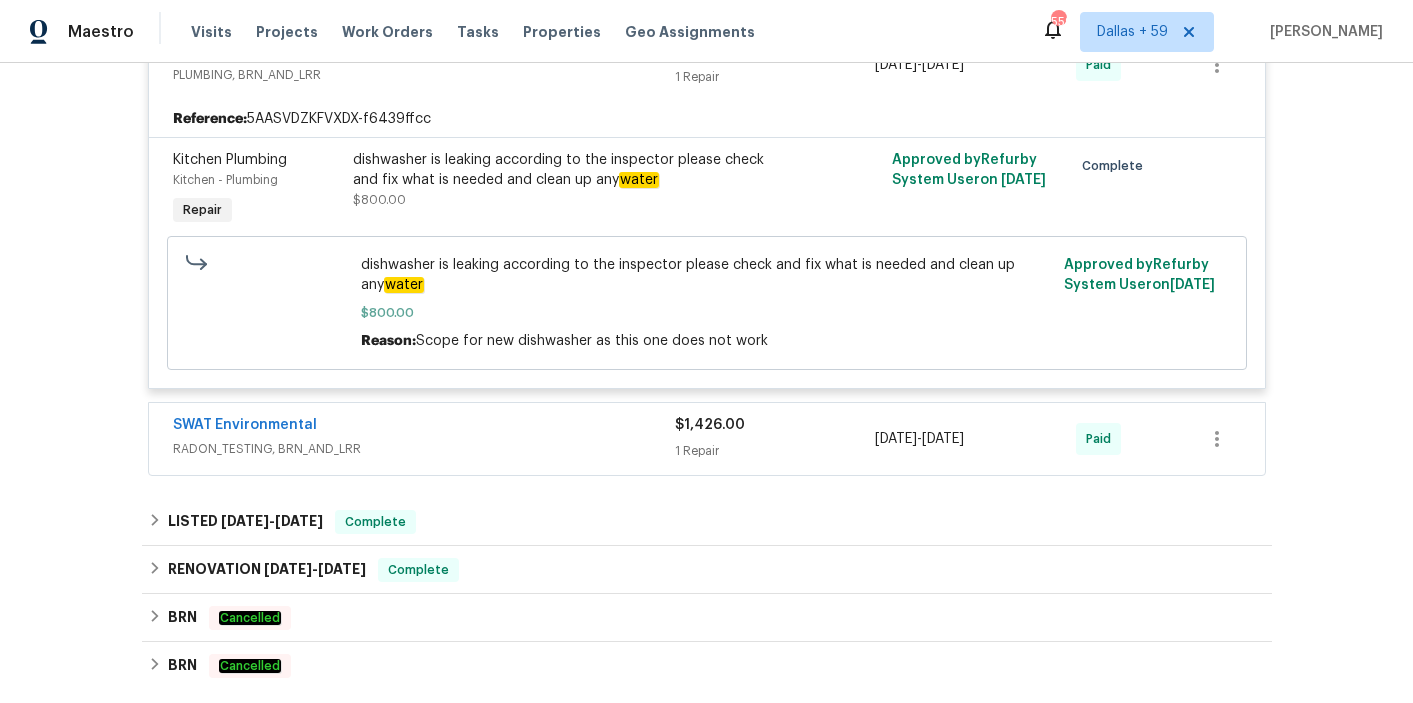 scroll, scrollTop: 1720, scrollLeft: 0, axis: vertical 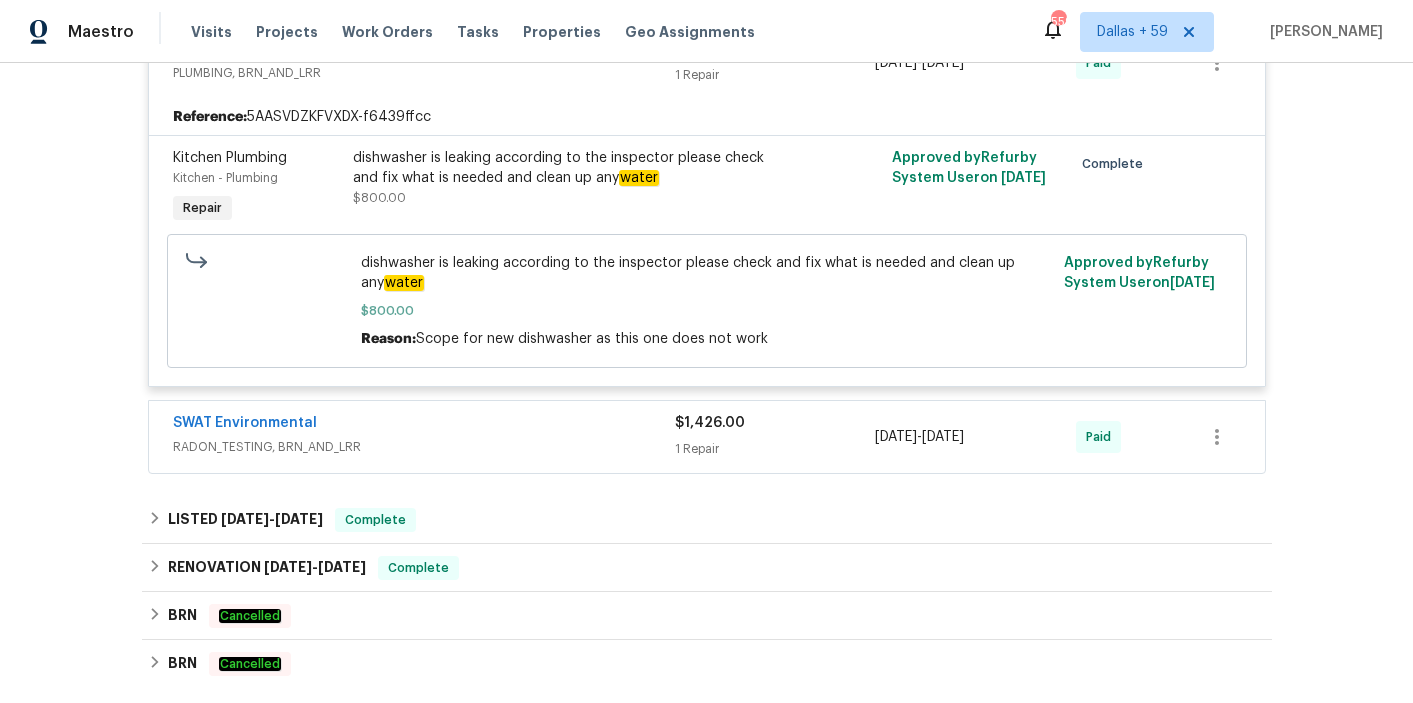 click on "RADON_TESTING, BRN_AND_LRR" at bounding box center (424, 447) 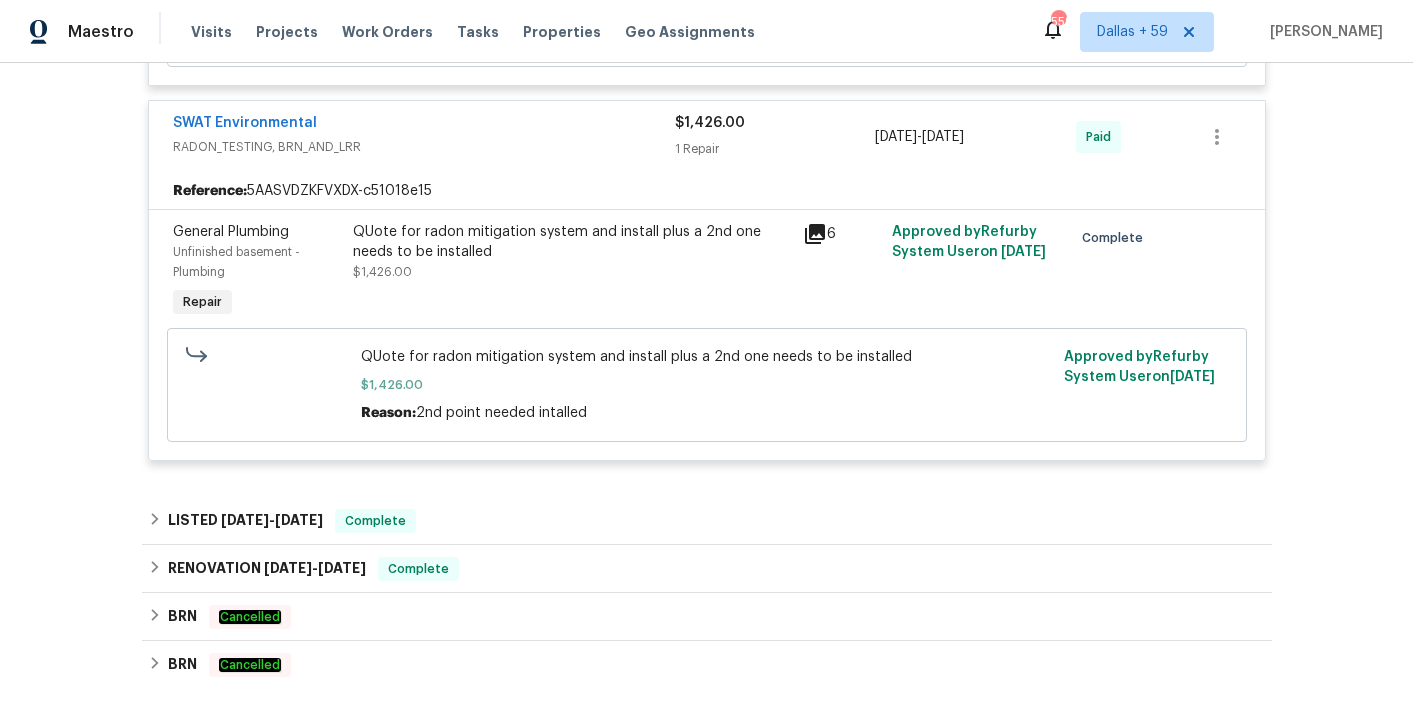 scroll, scrollTop: 2028, scrollLeft: 0, axis: vertical 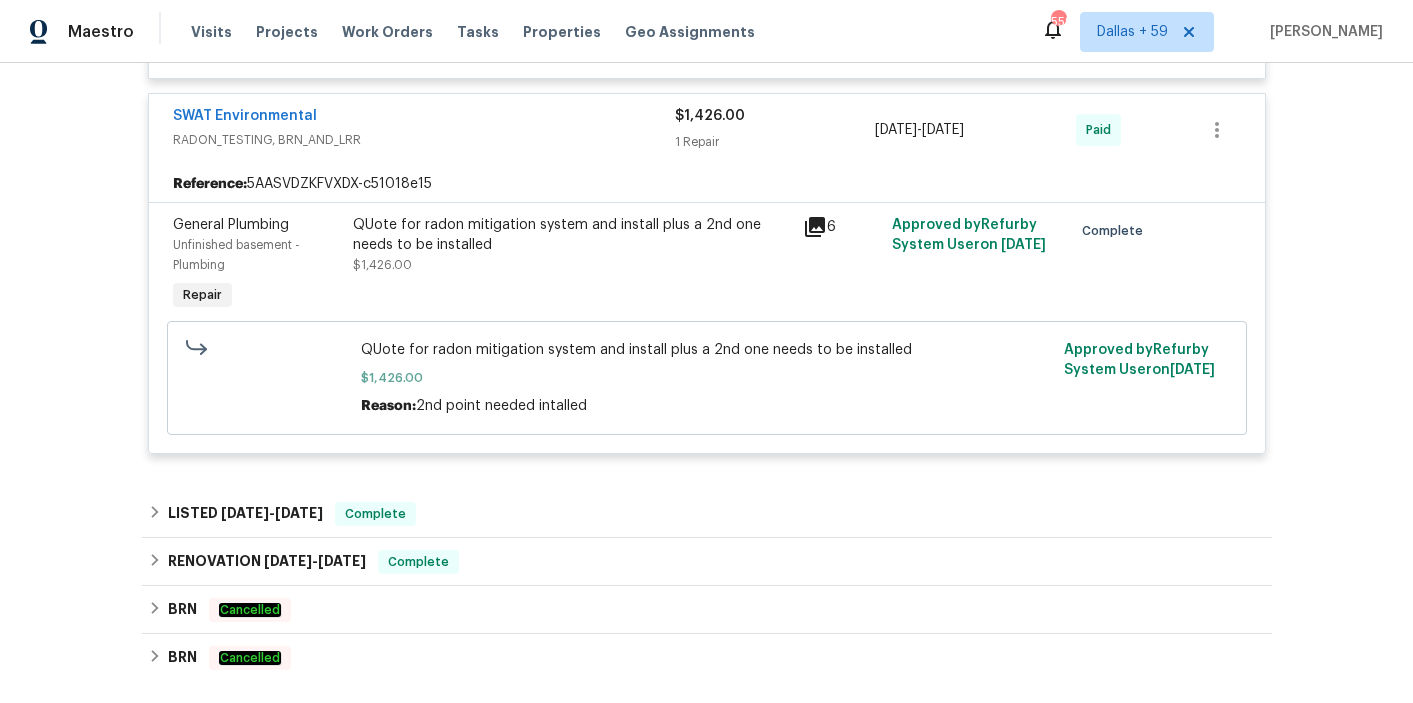 click on "Carlong Plumbing Solutions LLC PLUMBING, BRN_AND_LRR $800.00 1 Repair [DATE]  -  [DATE] Paid Reference:  5AASVDZKFVXDX-f6439ffcc Kitchen Plumbing Kitchen - Plumbing Repair dishwasher is leaking according to the inspector please check and fix what is needed and clean up any  water $800.00 Approved by  Refurby System User  on   [DATE] Complete dishwasher is leaking according to the inspector please check and fix what is needed and clean up any  water $800.00 Reason:  Scope for new dishwasher as this one does not work Approved by  Refurby System User  on  [DATE] SWAT Environmental RADON_TESTING, BRN_AND_LRR $1,426.00 1 Repair [DATE]  -  [DATE] Paid Reference:  5AASVDZKFVXDX-c51018e15 General Plumbing Unfinished basement - Plumbing Repair QUote for radon mitigation system and install plus a 2nd one needs to be installed $1,426.00   6 Approved by  Refurby System User  on   [DATE] Complete QUote for radon mitigation system and install plus a 2nd one needs to be installed $1,426.00 Reason:   on" at bounding box center (707, 87) 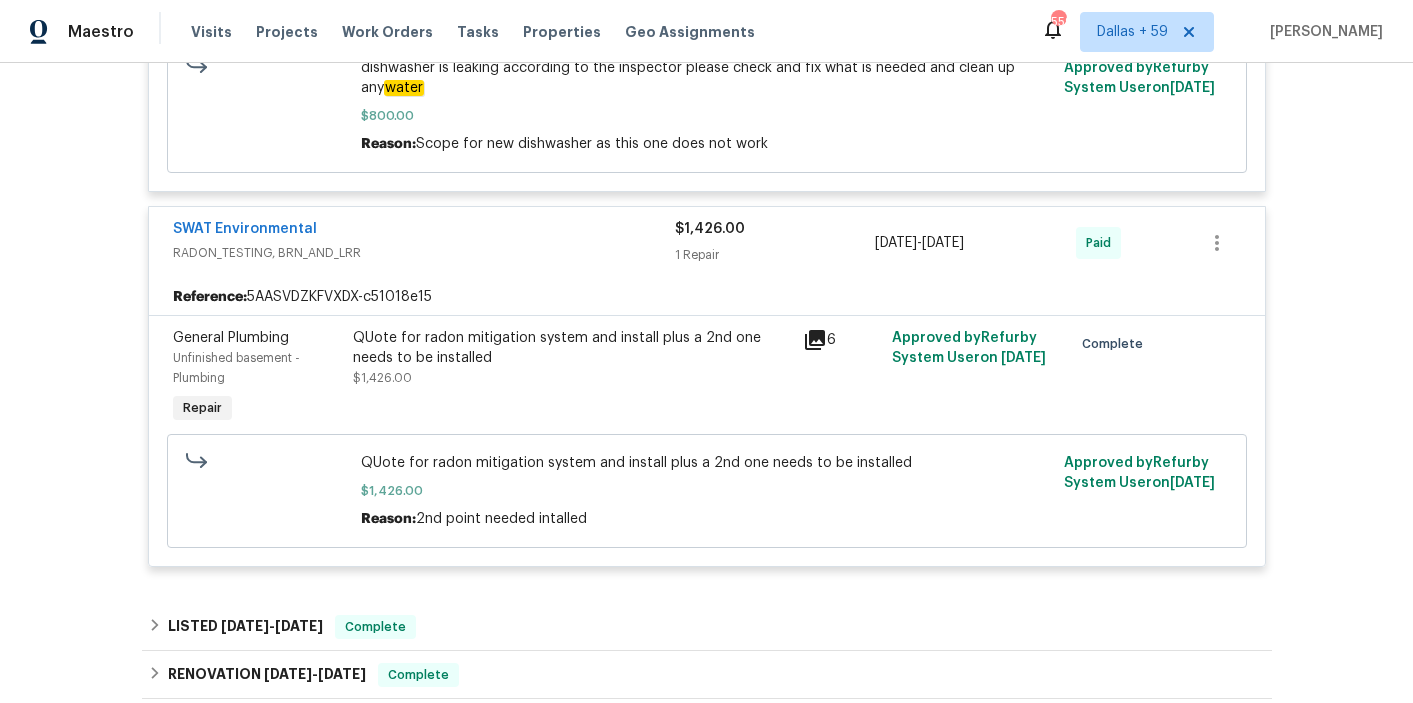 scroll, scrollTop: 1880, scrollLeft: 0, axis: vertical 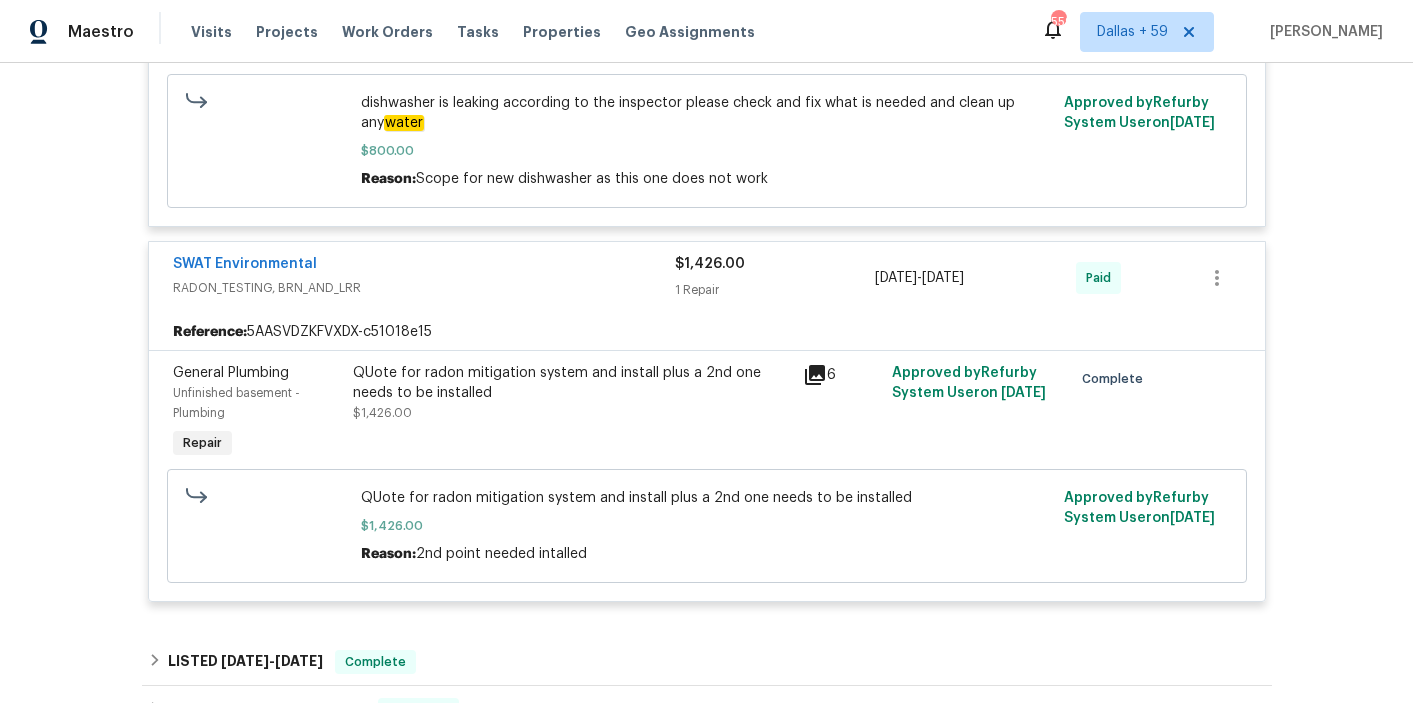 click on "SWAT Environmental" at bounding box center (424, 266) 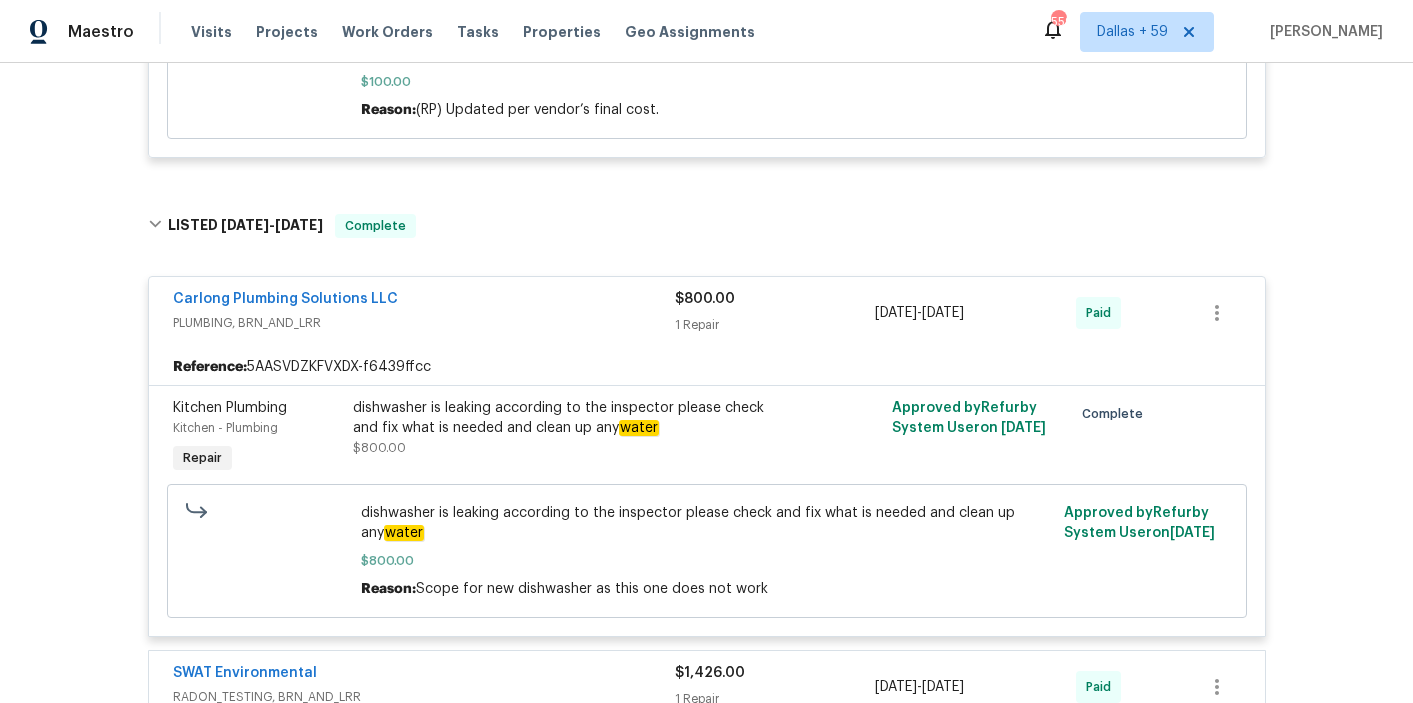 scroll, scrollTop: 1468, scrollLeft: 0, axis: vertical 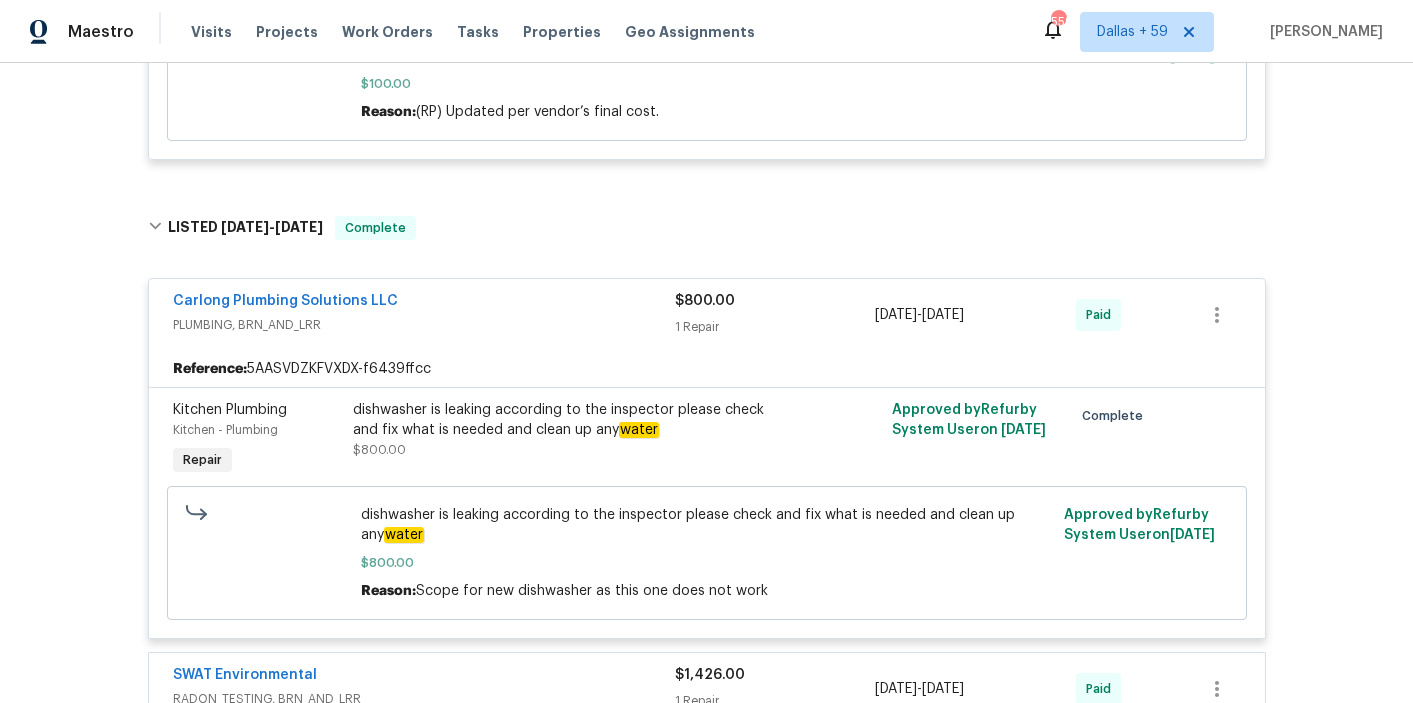 click on "Carlong Plumbing Solutions LLC" at bounding box center (424, 303) 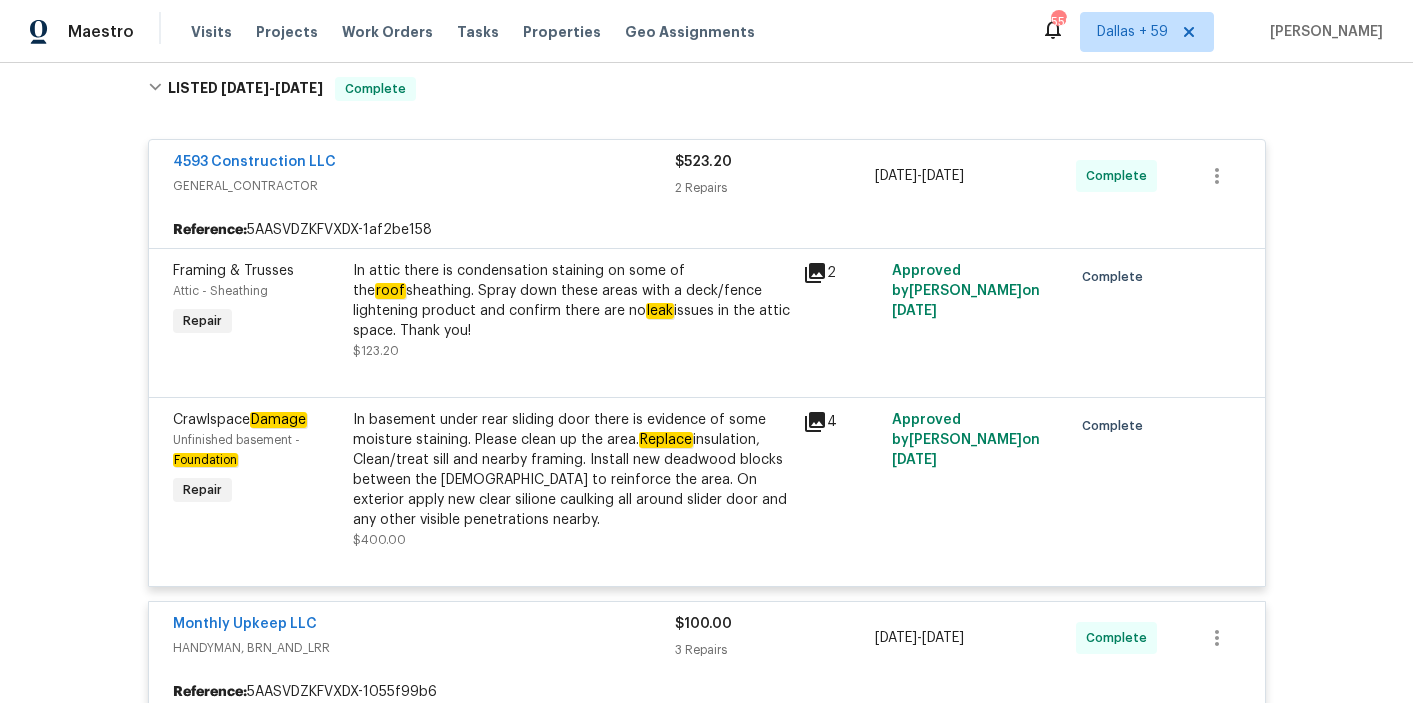 scroll, scrollTop: 325, scrollLeft: 0, axis: vertical 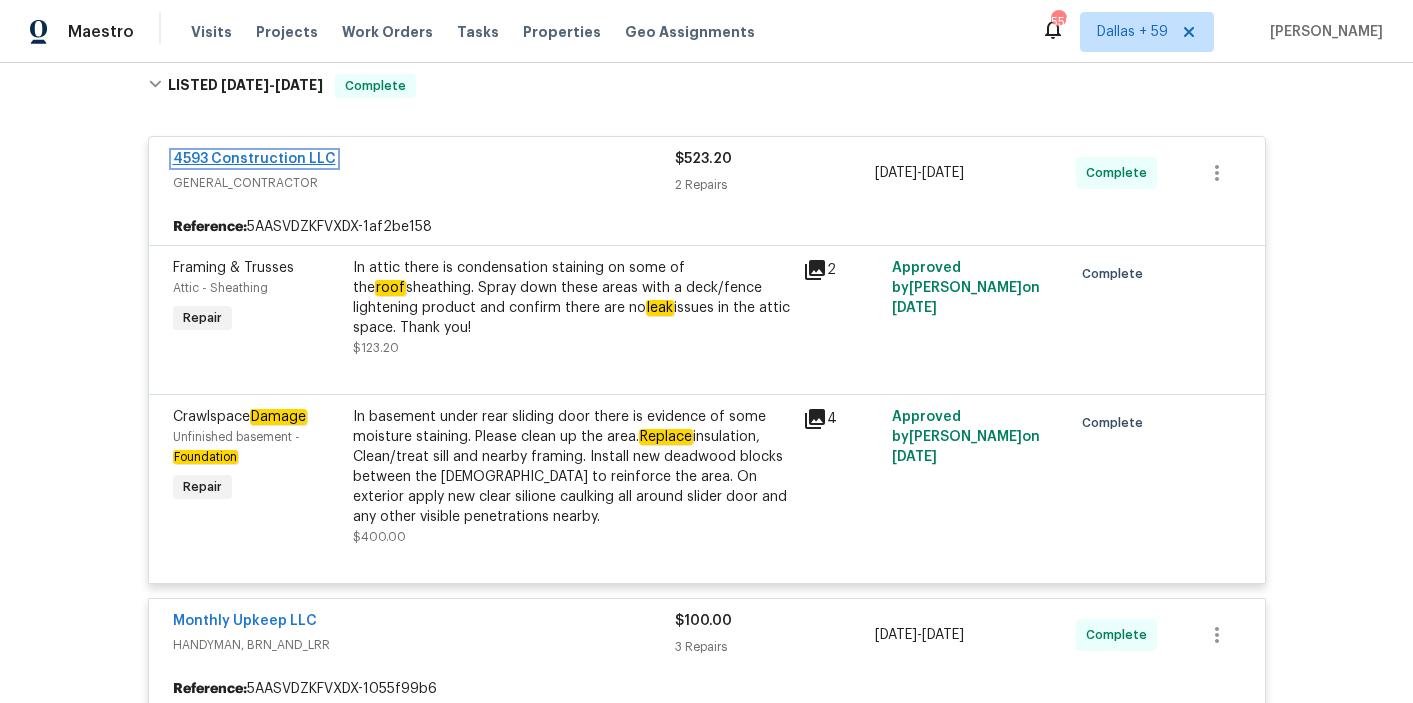 click on "4593 Construction LLC" at bounding box center (254, 159) 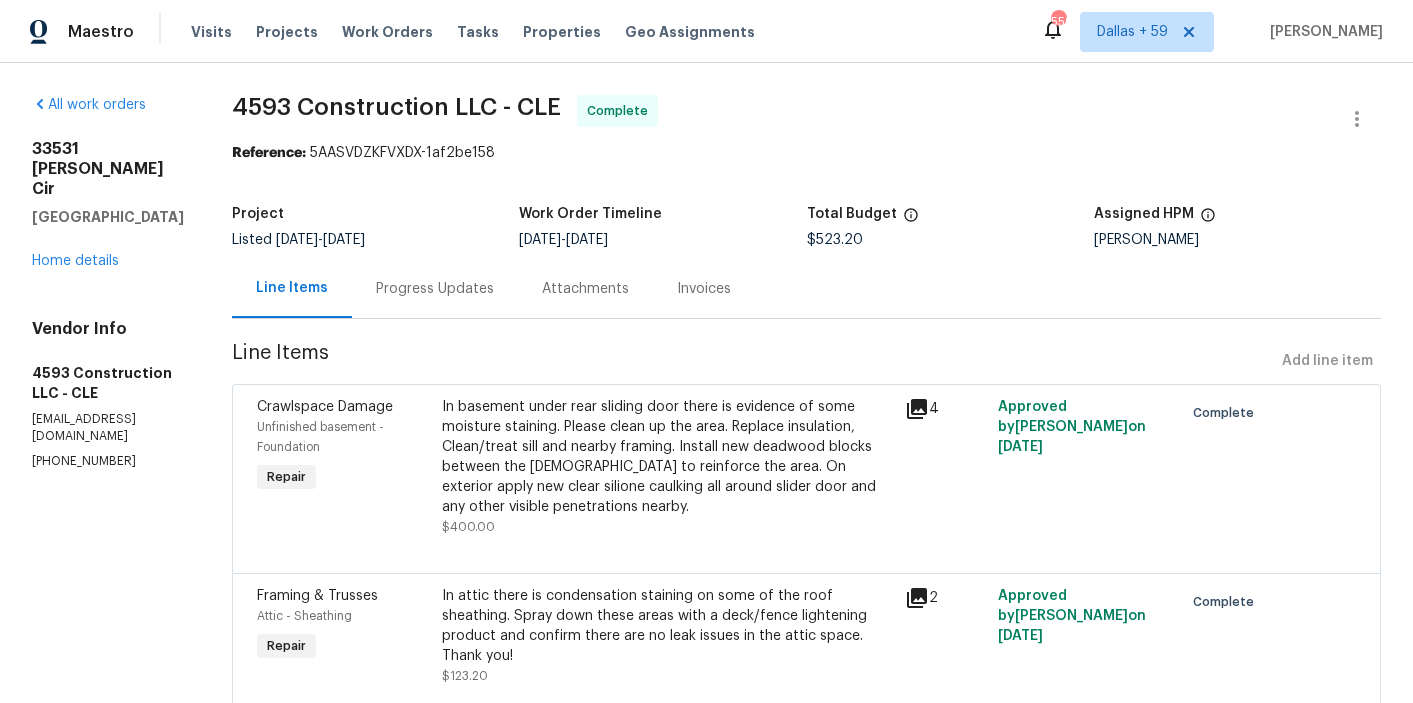 click on "Attachments" at bounding box center (585, 288) 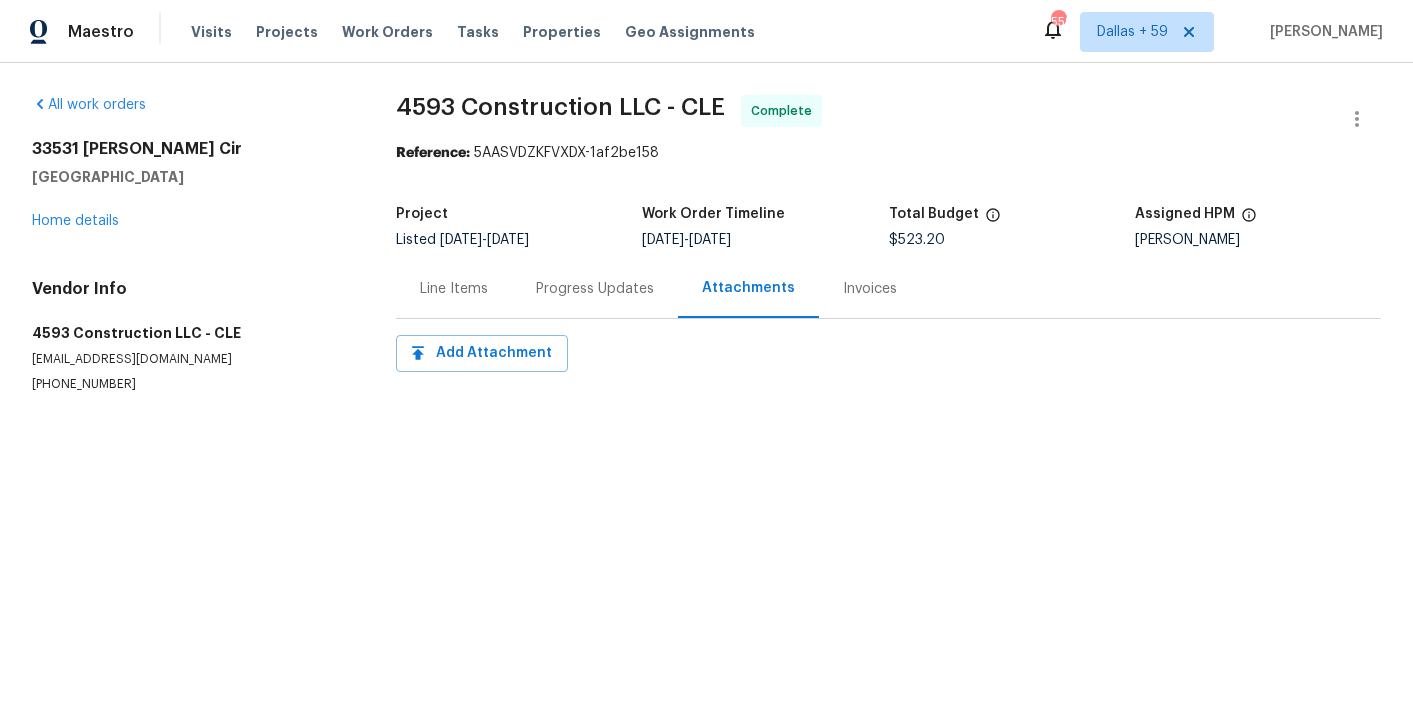click on "Progress Updates" at bounding box center (595, 289) 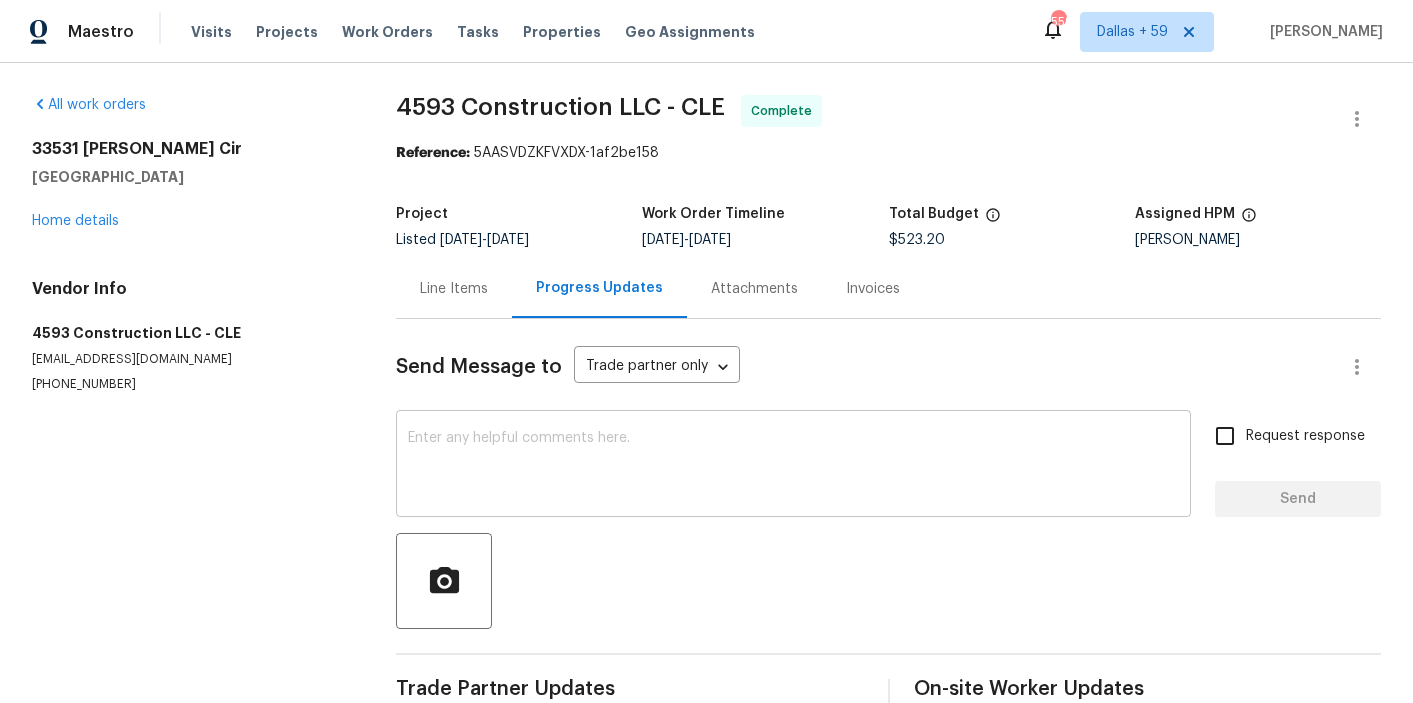 scroll, scrollTop: 40, scrollLeft: 0, axis: vertical 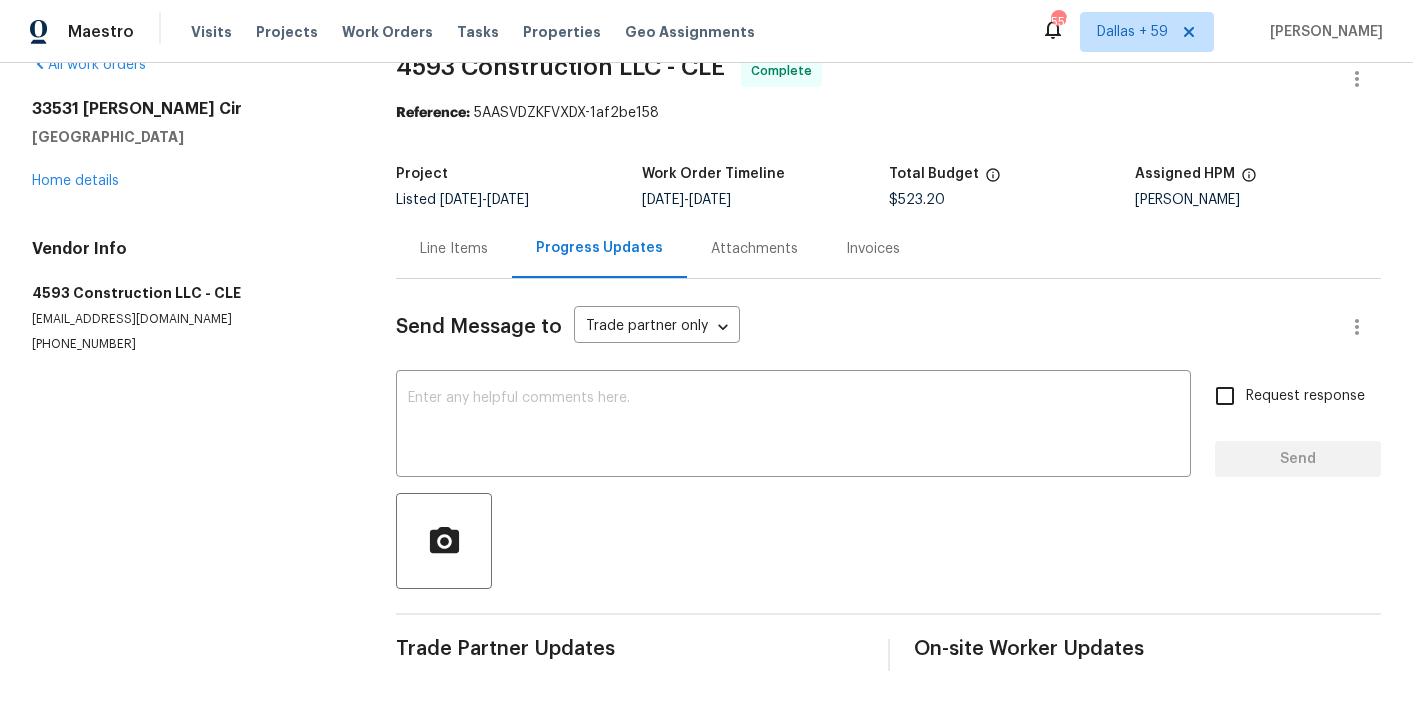click on "Invoices" at bounding box center [873, 249] 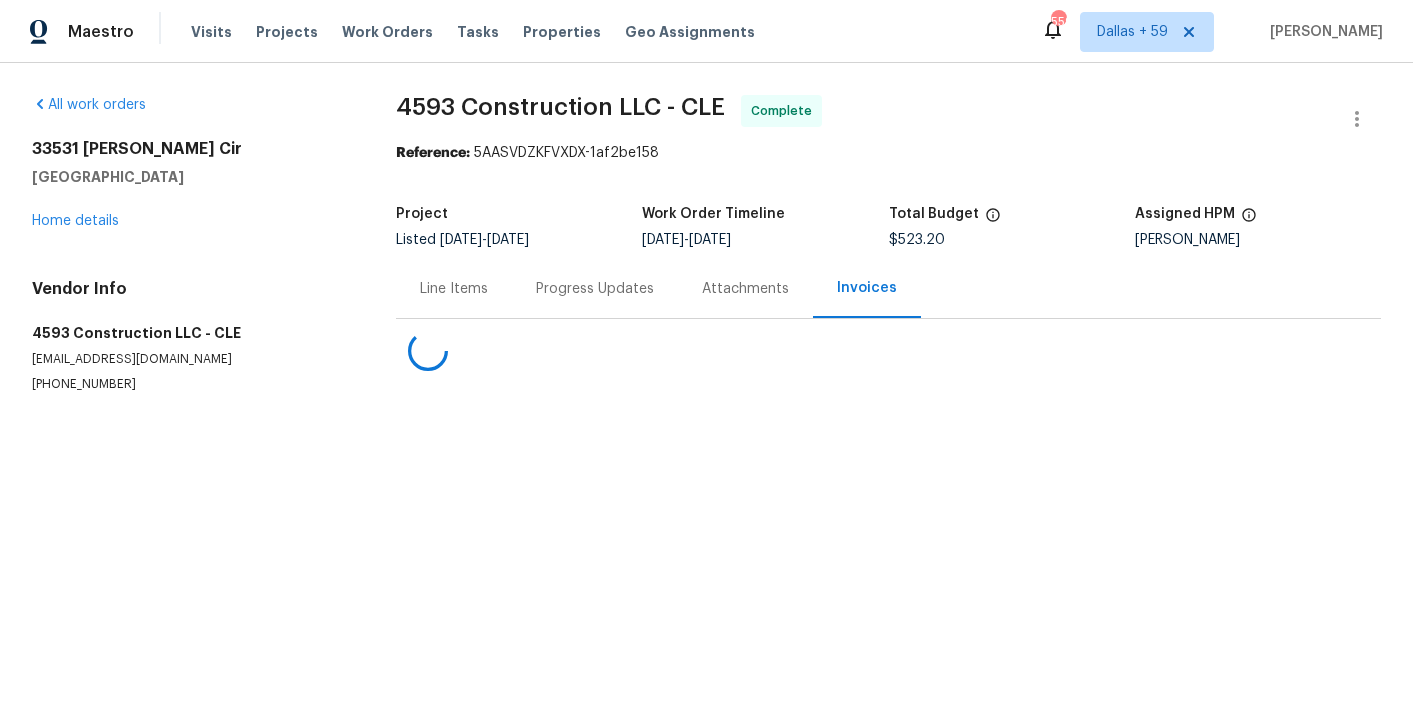 scroll, scrollTop: 0, scrollLeft: 0, axis: both 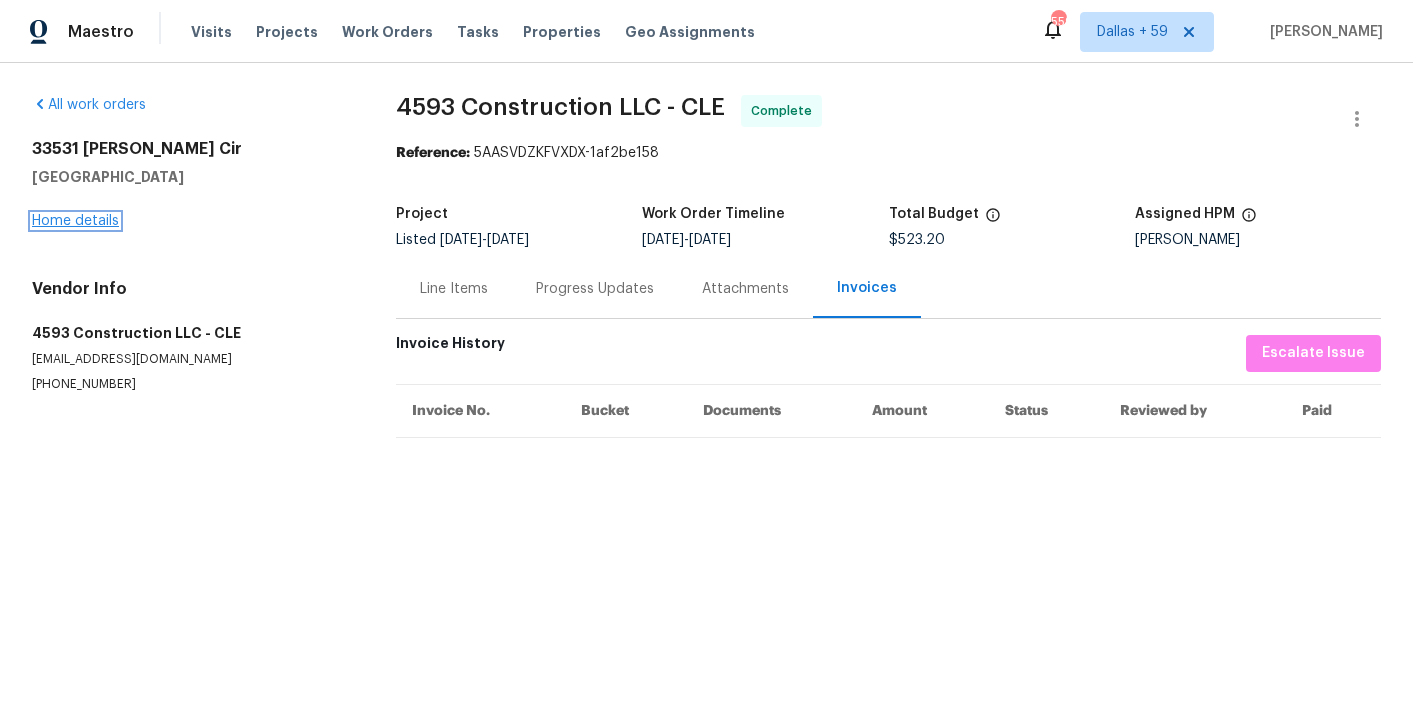 click on "Home details" at bounding box center [75, 221] 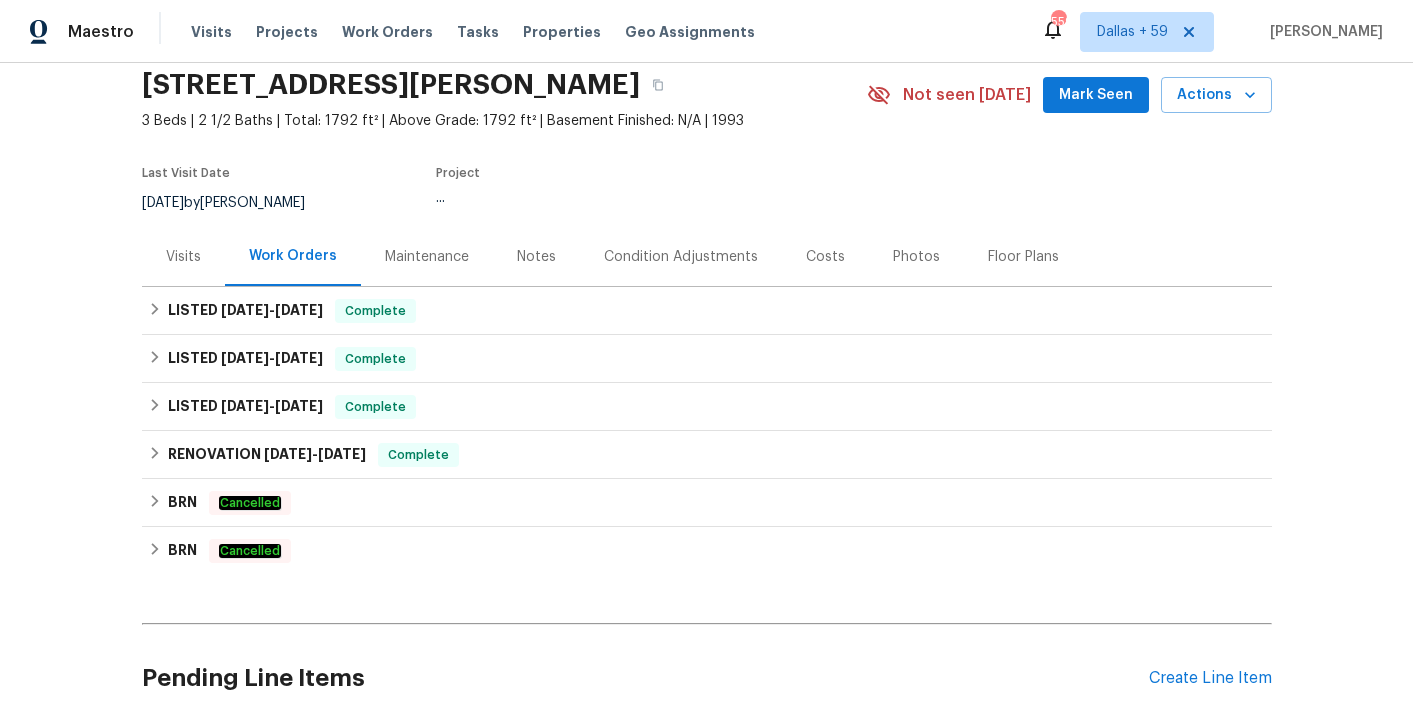 scroll, scrollTop: 105, scrollLeft: 0, axis: vertical 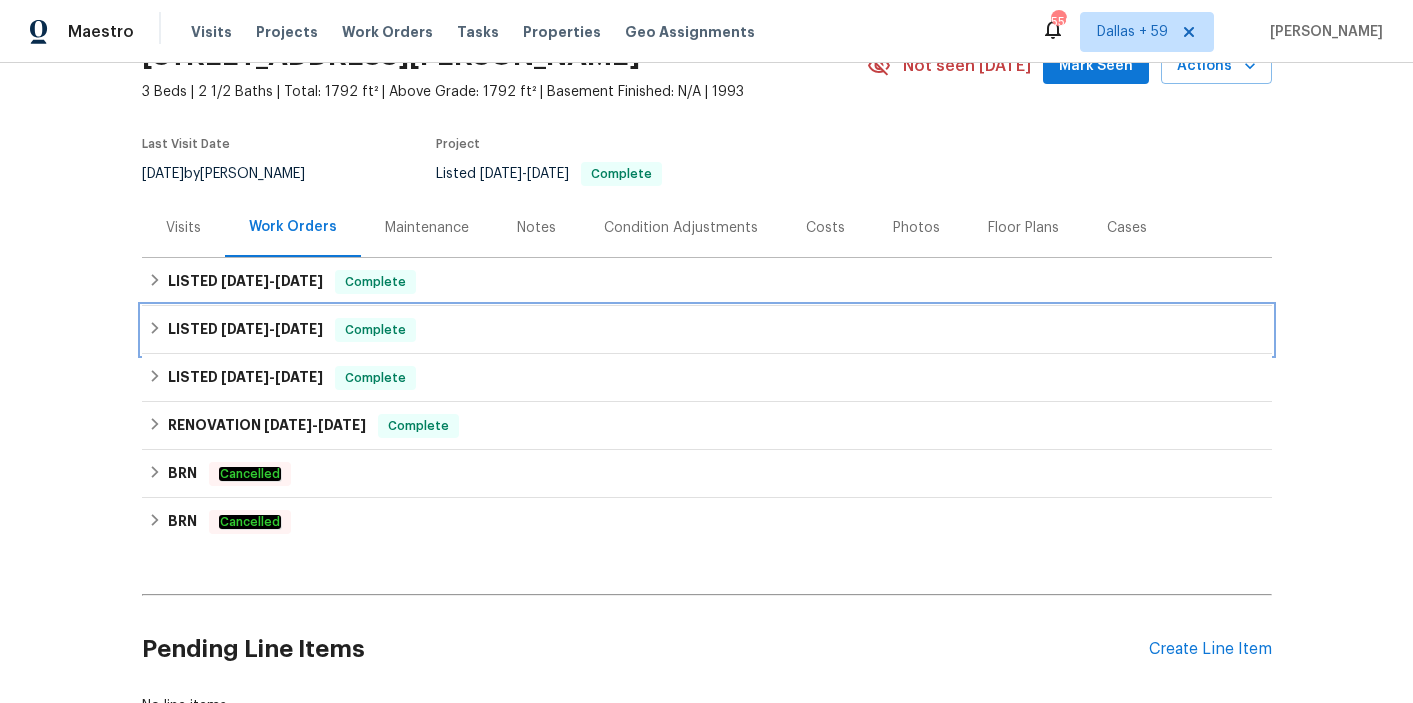 click on "LISTED   [DATE]  -  [DATE] Complete" at bounding box center (707, 330) 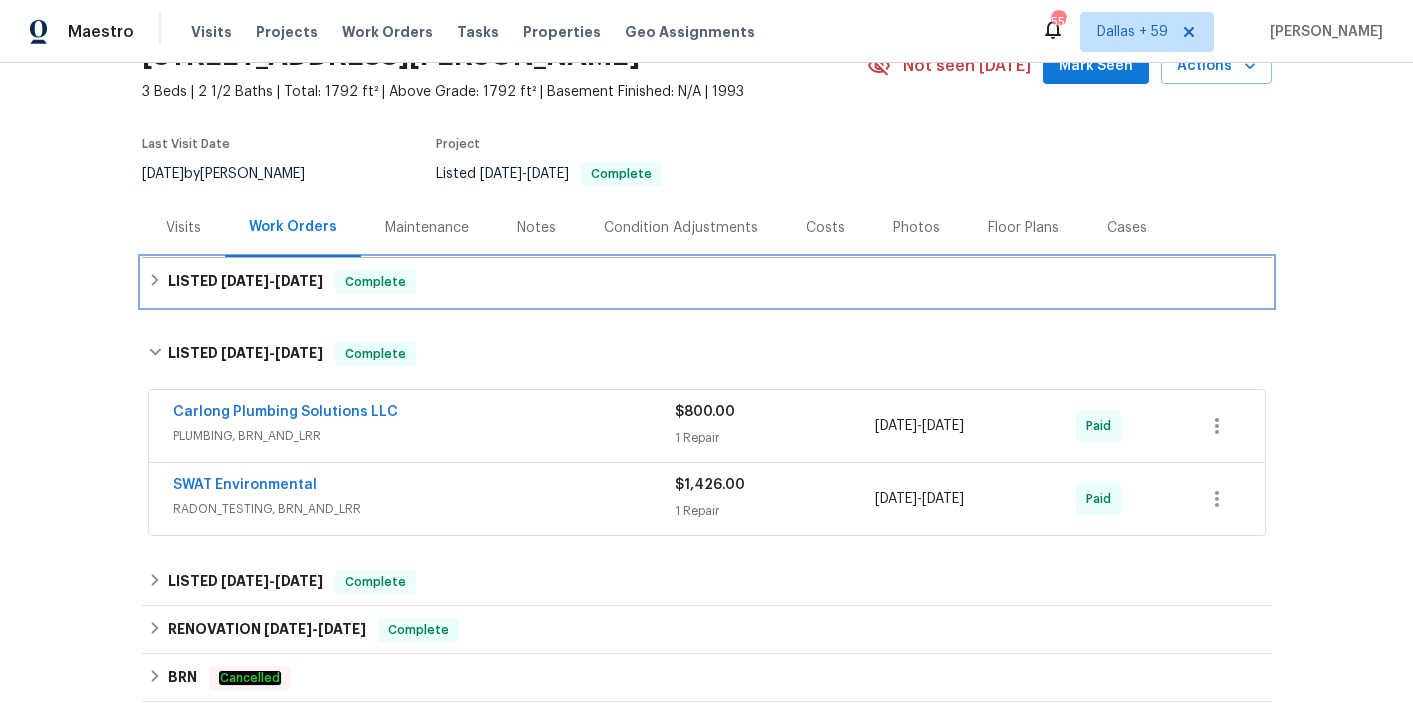 click on "LISTED   [DATE]  -  [DATE] Complete" at bounding box center [707, 282] 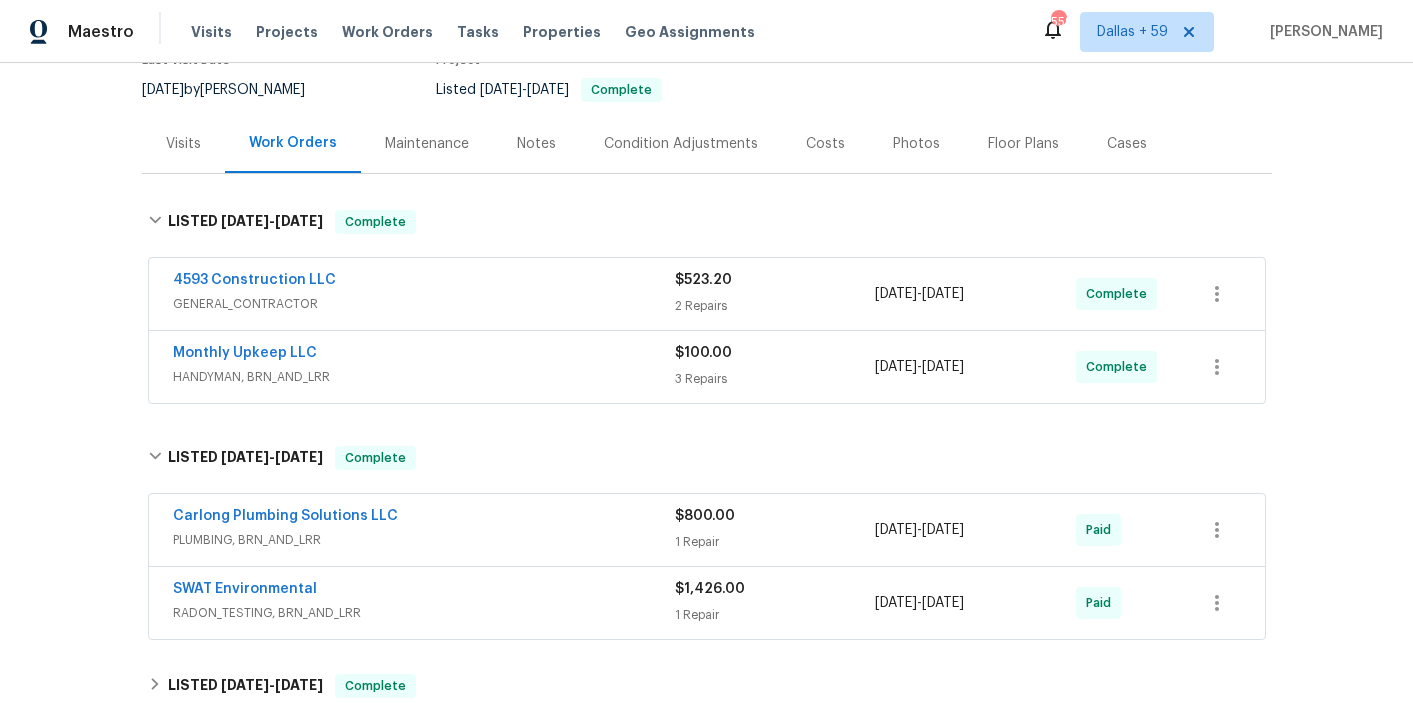 click on "4593 Construction LLC" at bounding box center [424, 282] 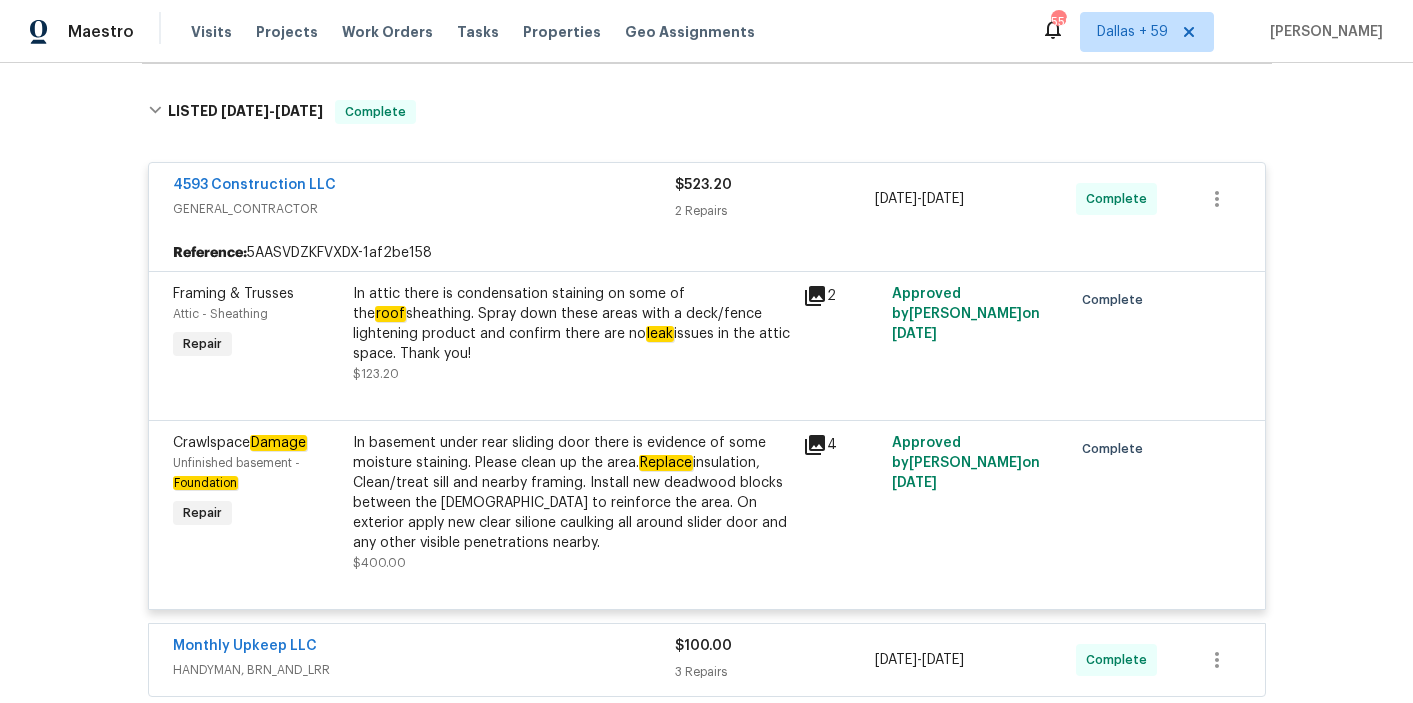 scroll, scrollTop: 288, scrollLeft: 0, axis: vertical 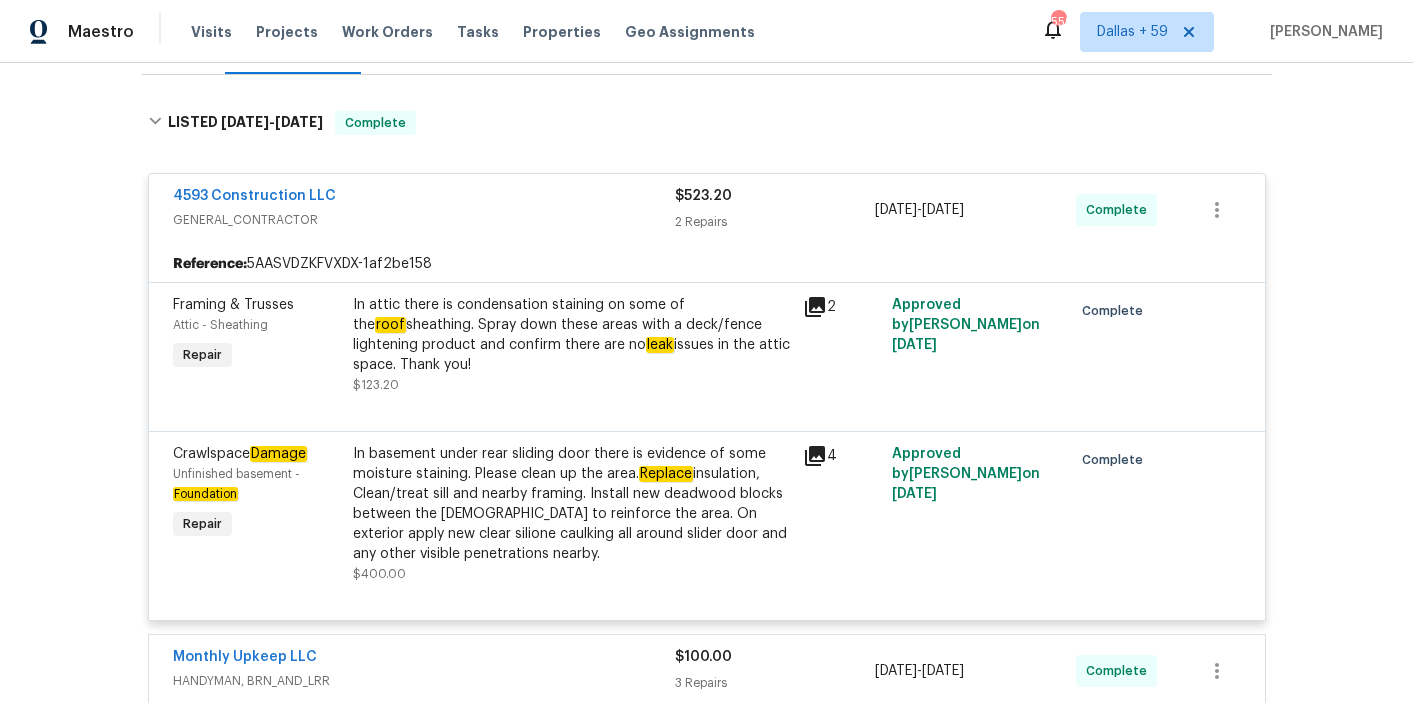 click on "In attic there is condensation staining on some of the  roof  sheathing.    Spray down these areas with a deck/fence lightening product and confirm there are no  leak  issues in the attic space.   Thank you!" at bounding box center (572, 335) 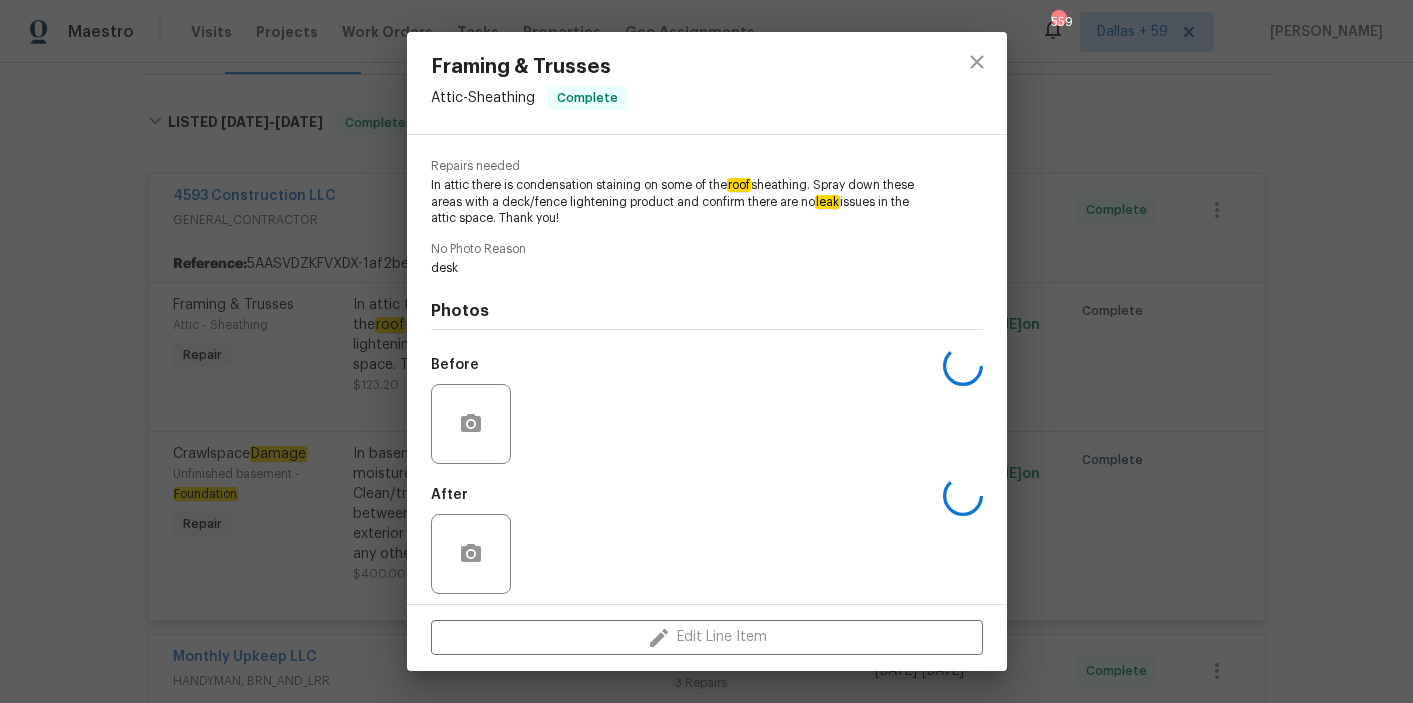 scroll, scrollTop: 201, scrollLeft: 0, axis: vertical 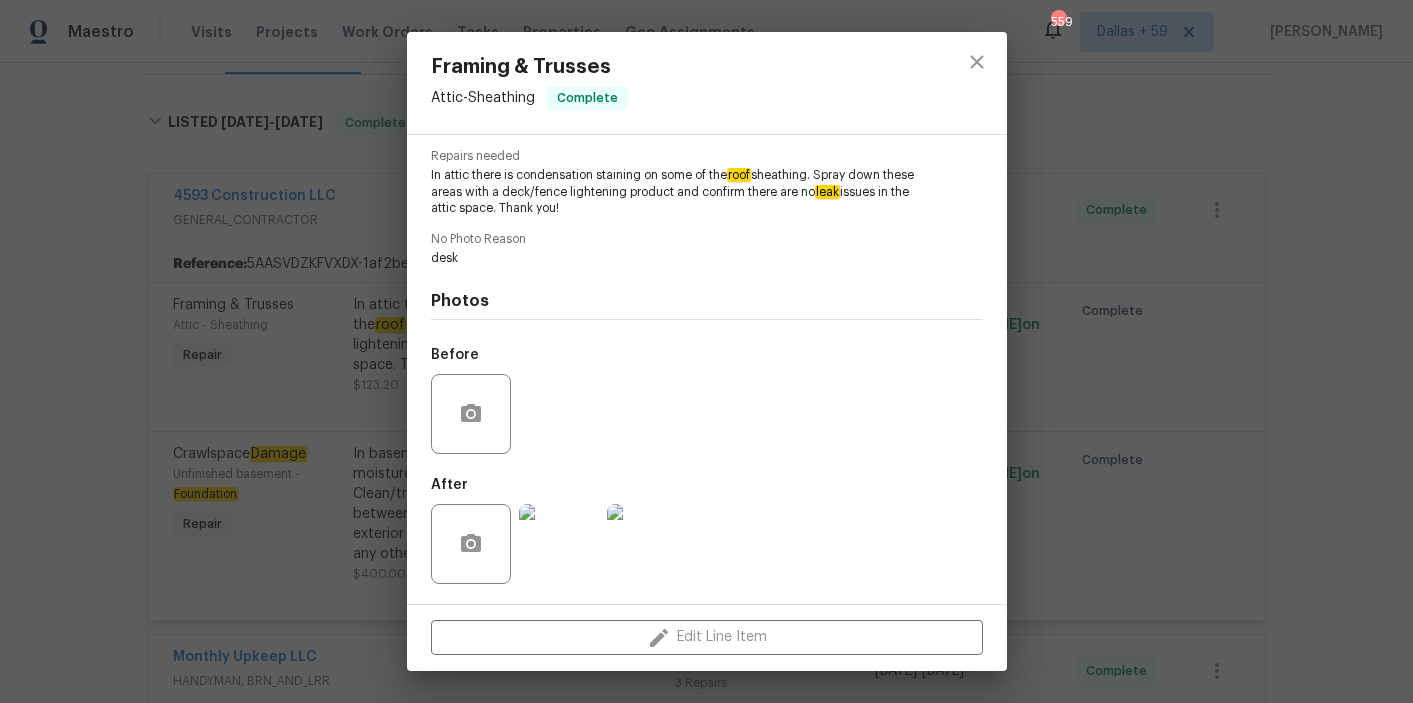 click at bounding box center (559, 544) 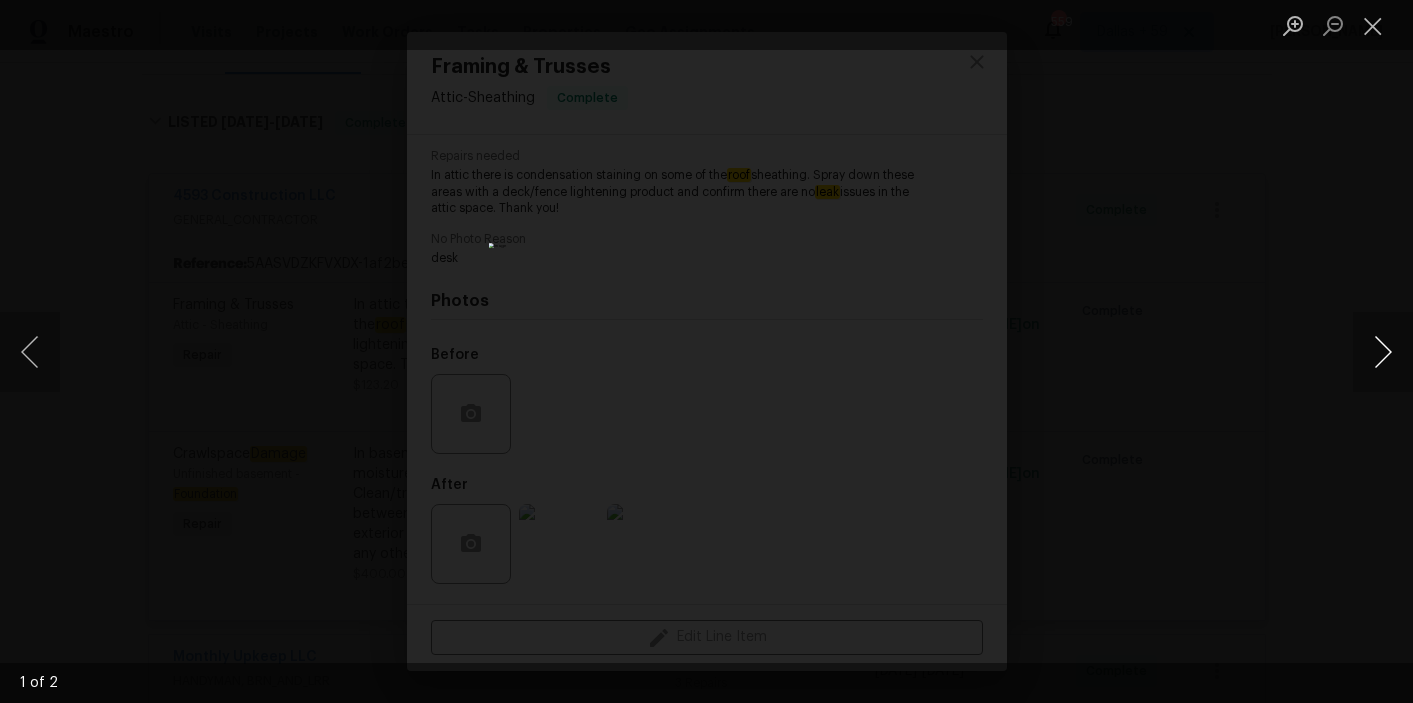 click at bounding box center [1383, 352] 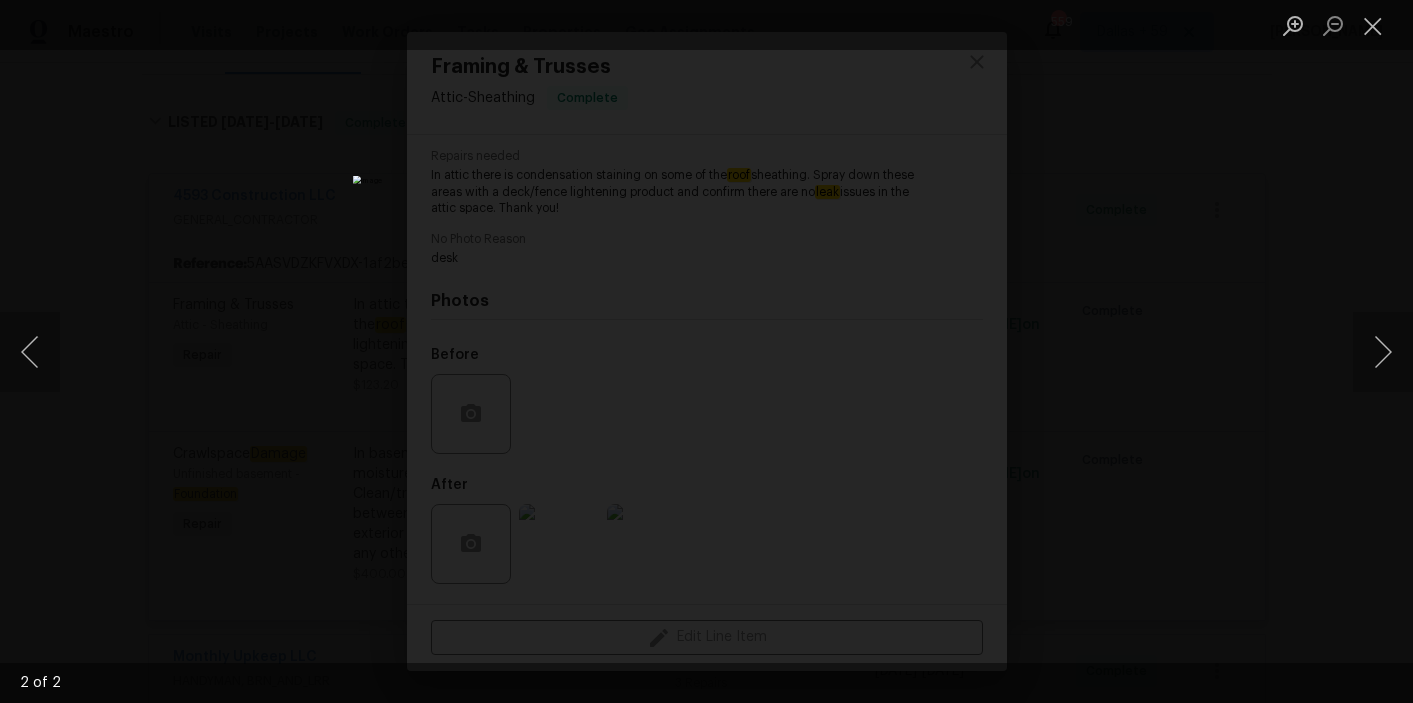 click at bounding box center [706, 351] 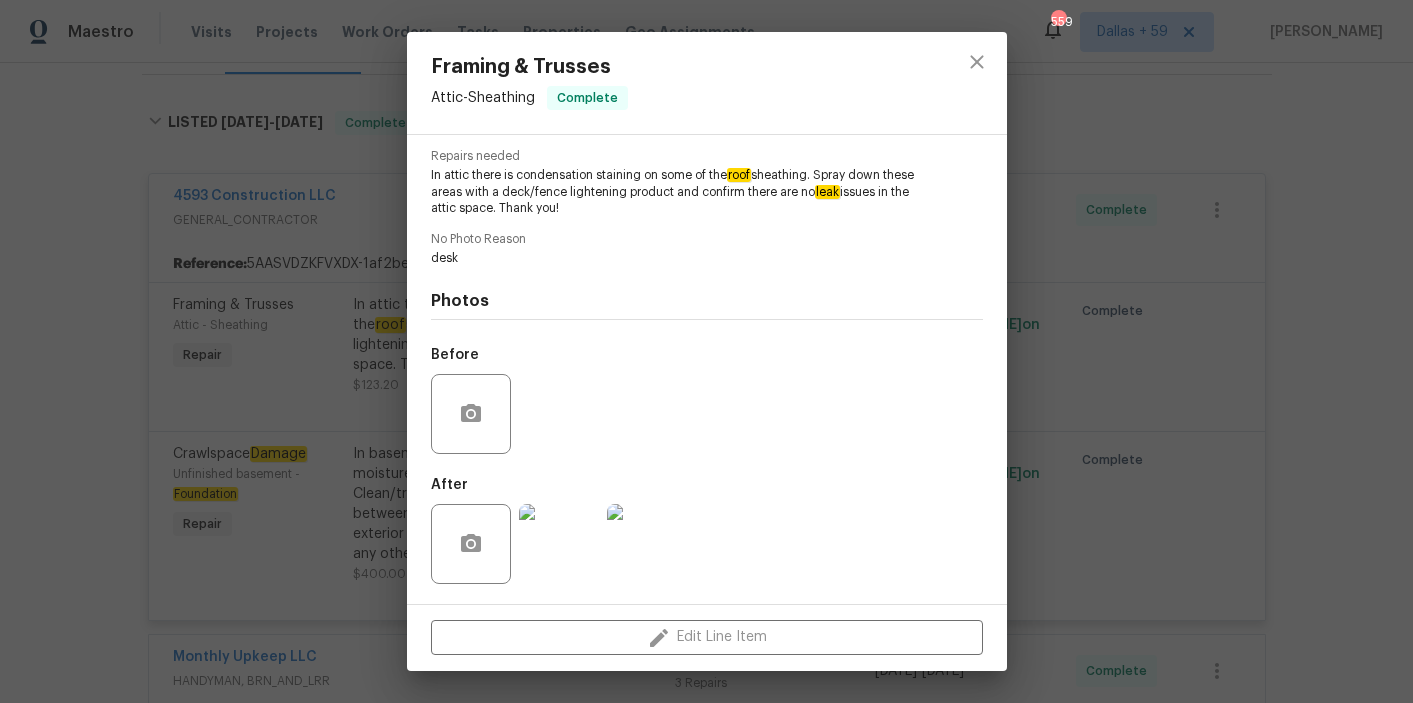 click on "Framing & Trusses Attic  -  Sheathing Complete Vendor 4593 Construction LLC Account Category Repairs Cost $6.16 x 20 ft $123.2 Labor $0 Total $123.2 Repairs needed In attic there is condensation staining on some of the  roof  sheathing.    Spray down these areas with a deck/fence lightening product and confirm there are no  leak  issues in the attic space.   Thank you! No Photo Reason desk  Photos Before After  Edit Line Item" at bounding box center (706, 351) 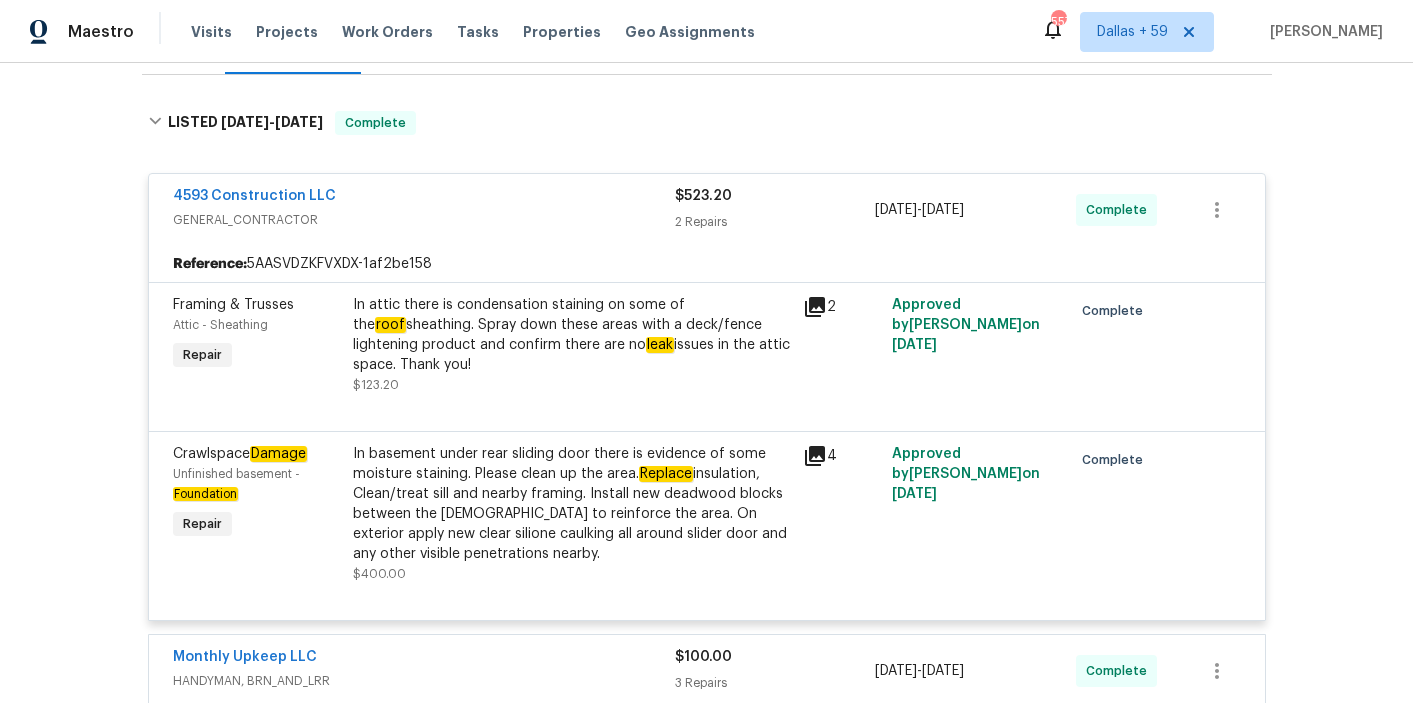 scroll, scrollTop: 0, scrollLeft: 0, axis: both 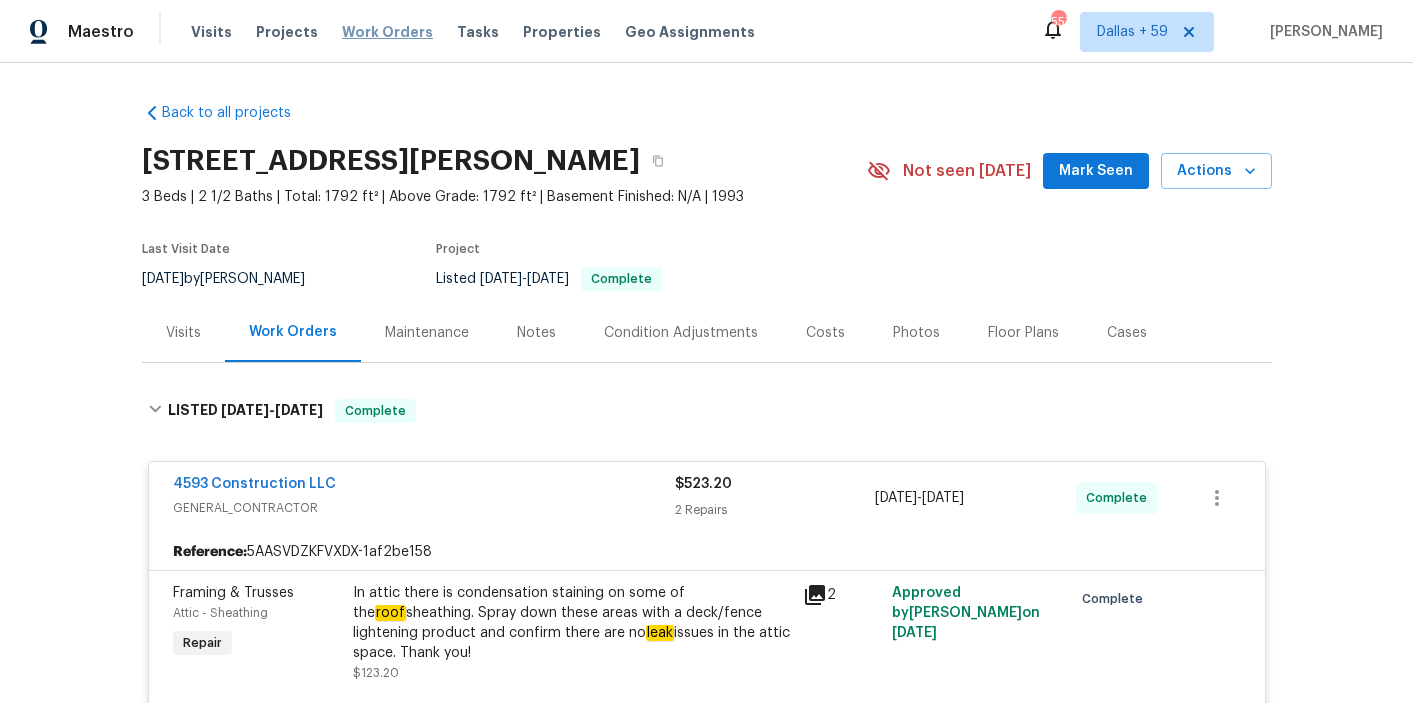 click on "Work Orders" at bounding box center (387, 32) 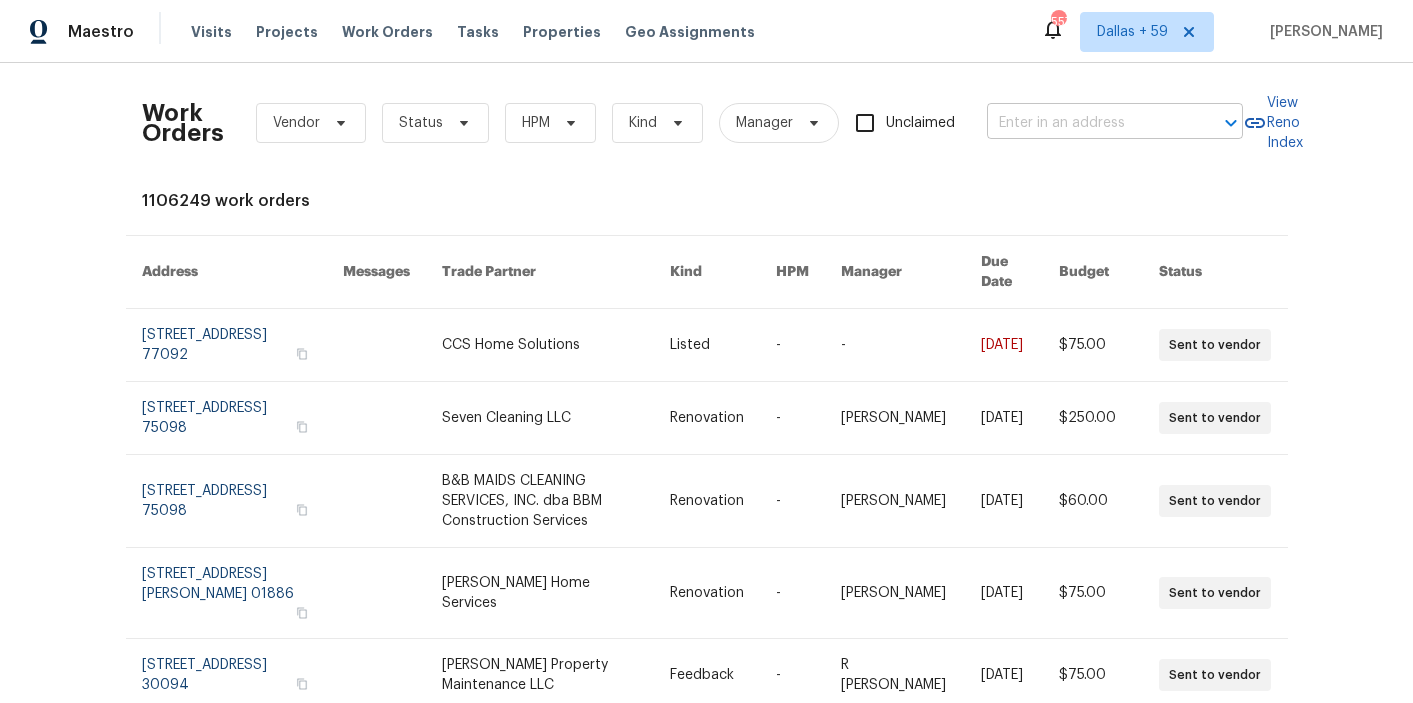 click at bounding box center [1087, 123] 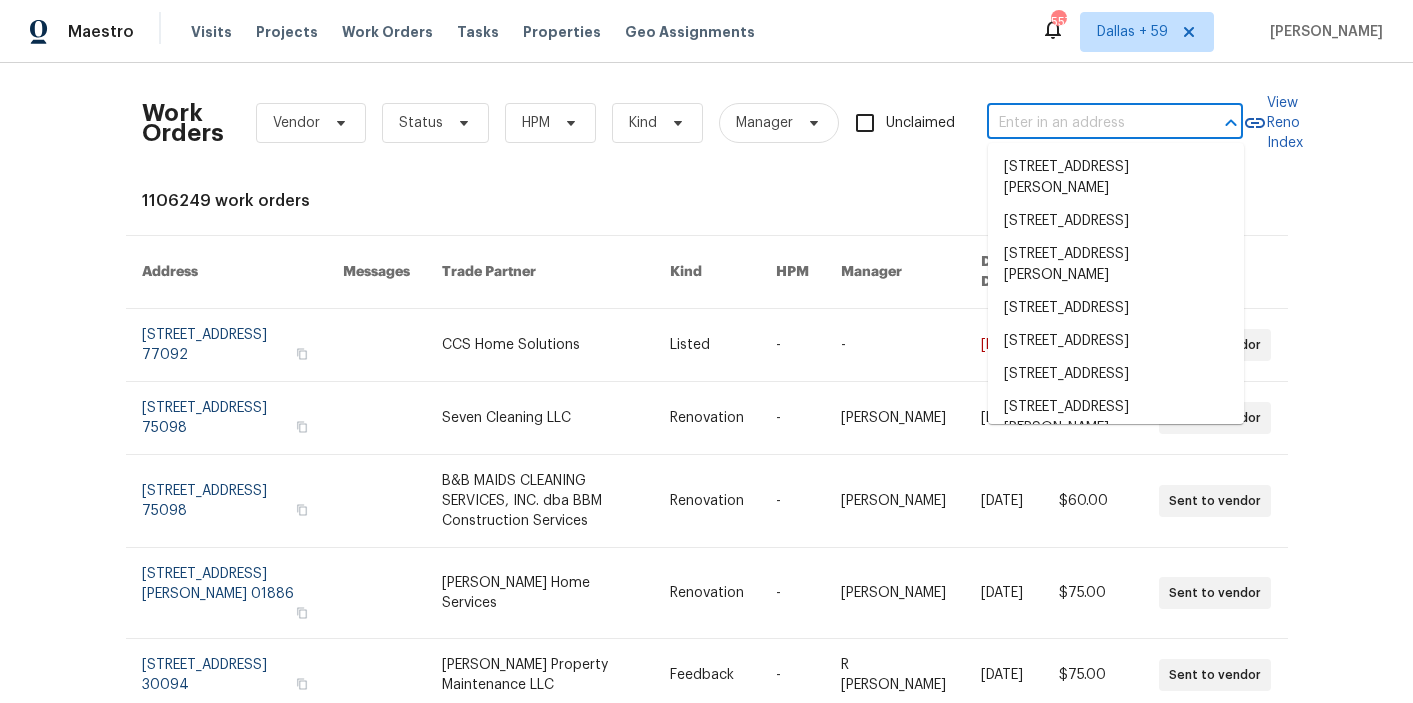 paste on "[STREET_ADDRESS][PERSON_NAME]" 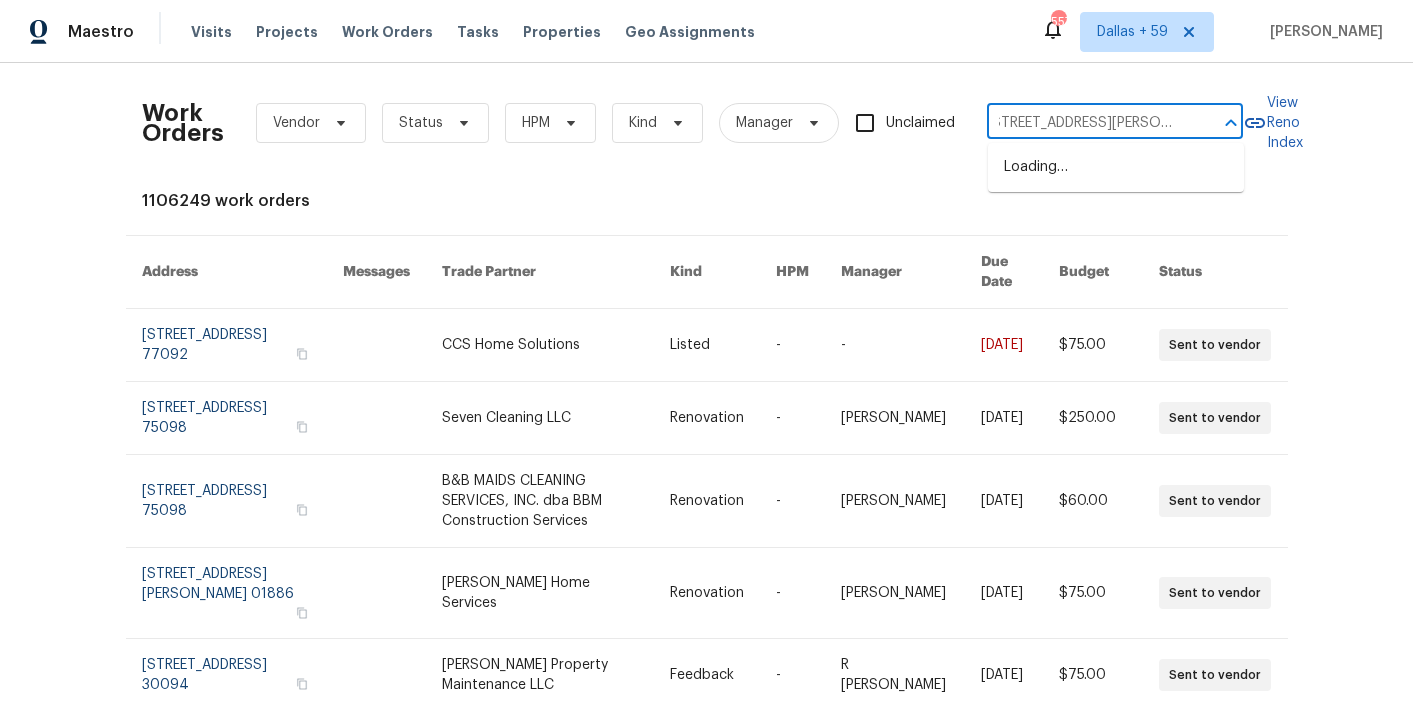 scroll, scrollTop: 0, scrollLeft: 0, axis: both 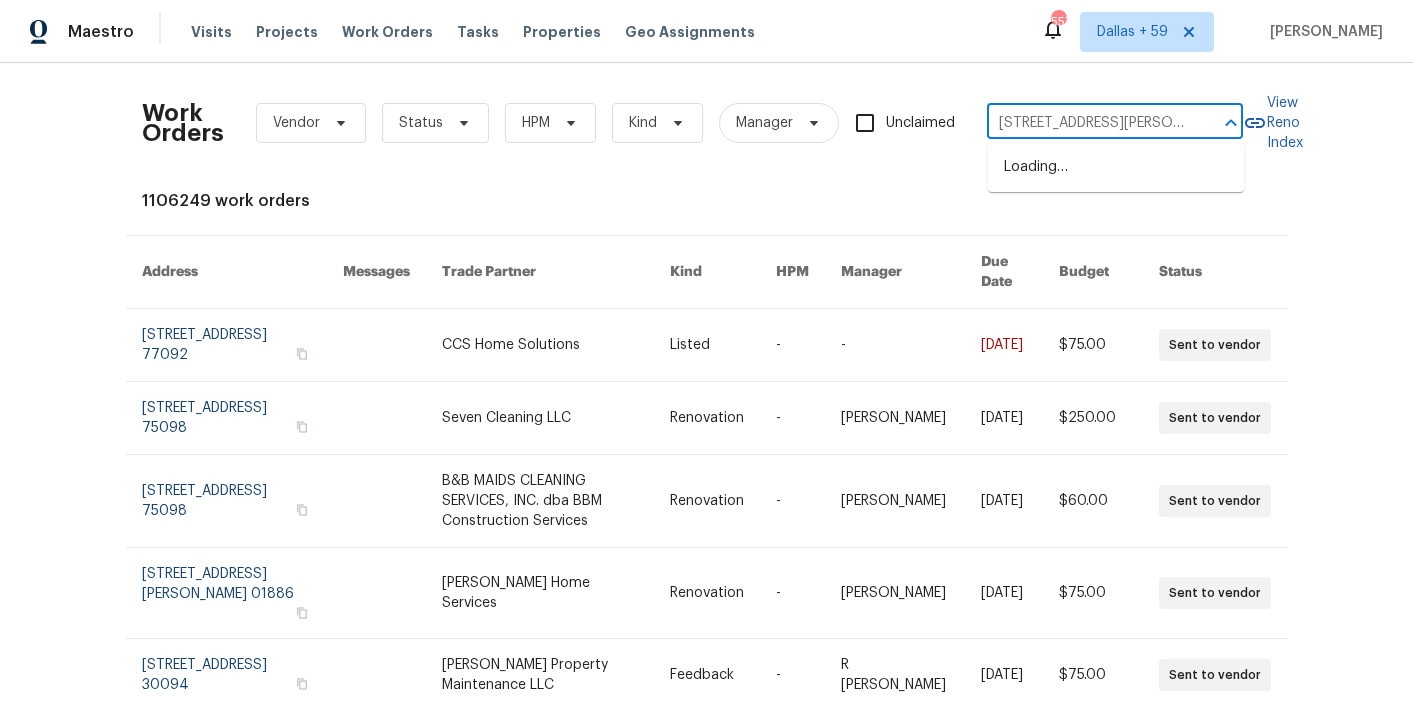 type on "[STREET_ADDRESS][PERSON_NAME][PERSON_NAME]" 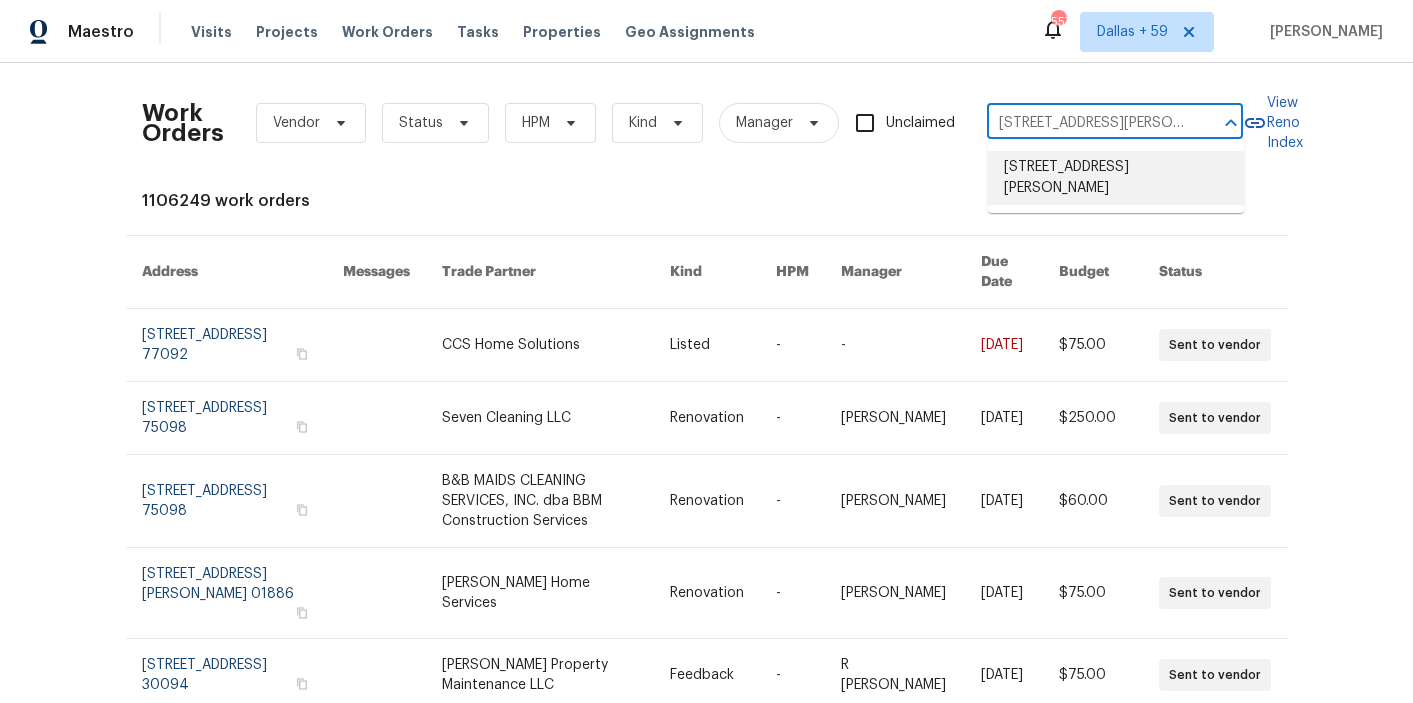 click on "[STREET_ADDRESS][PERSON_NAME]" at bounding box center [1116, 178] 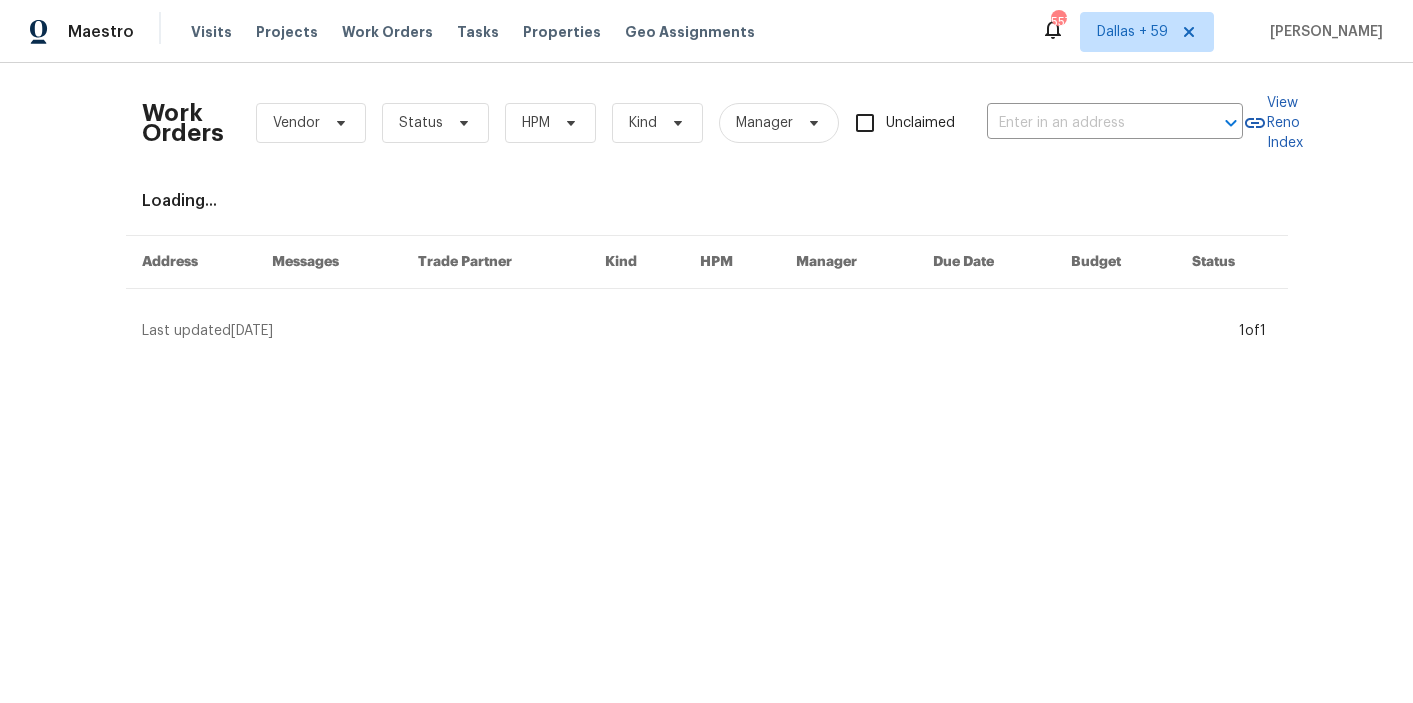 type on "[STREET_ADDRESS][PERSON_NAME]" 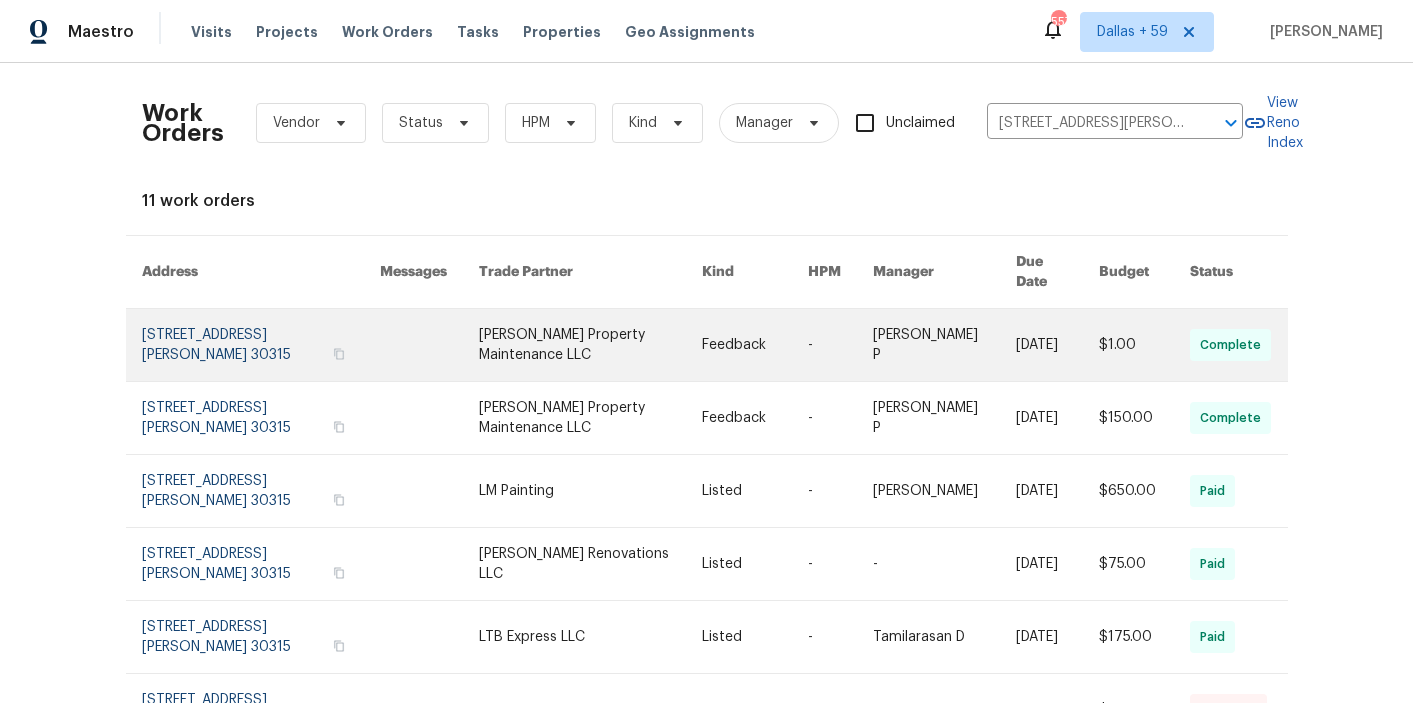 click at bounding box center (429, 345) 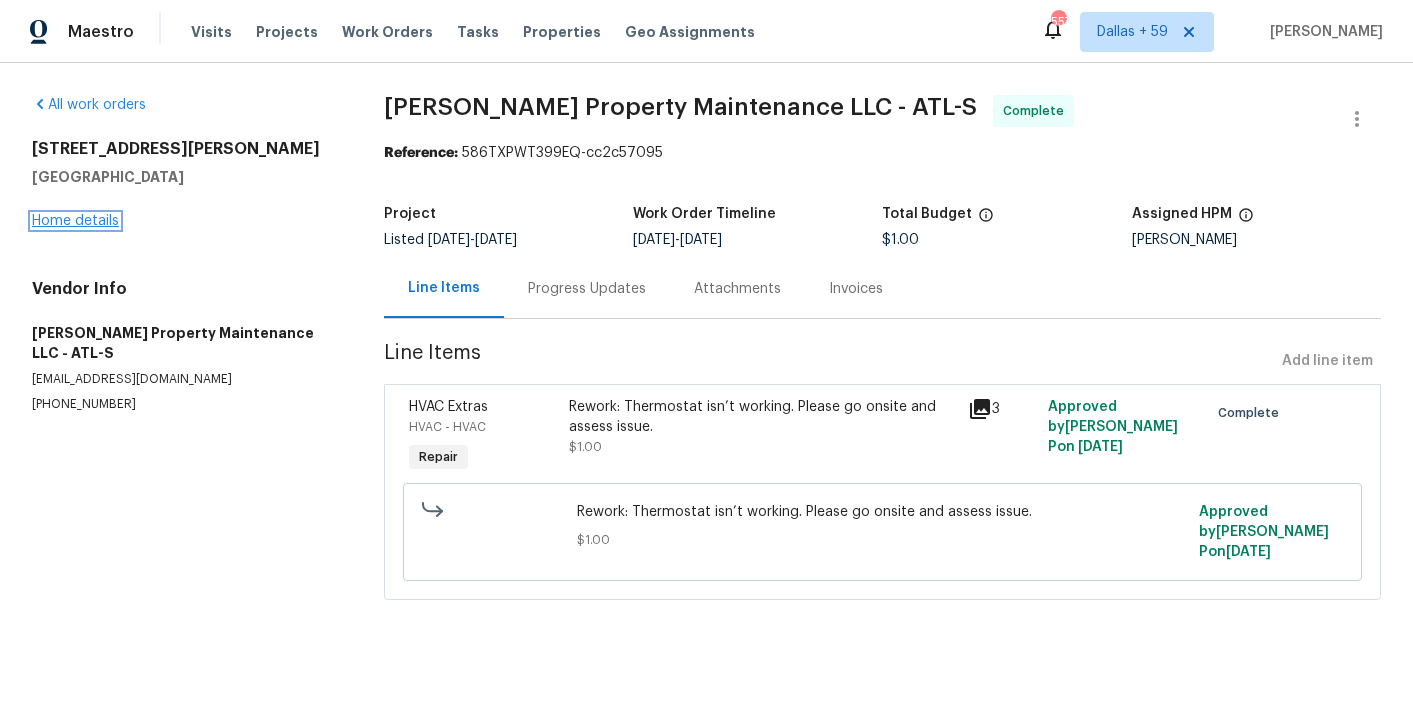 click on "Home details" at bounding box center (75, 221) 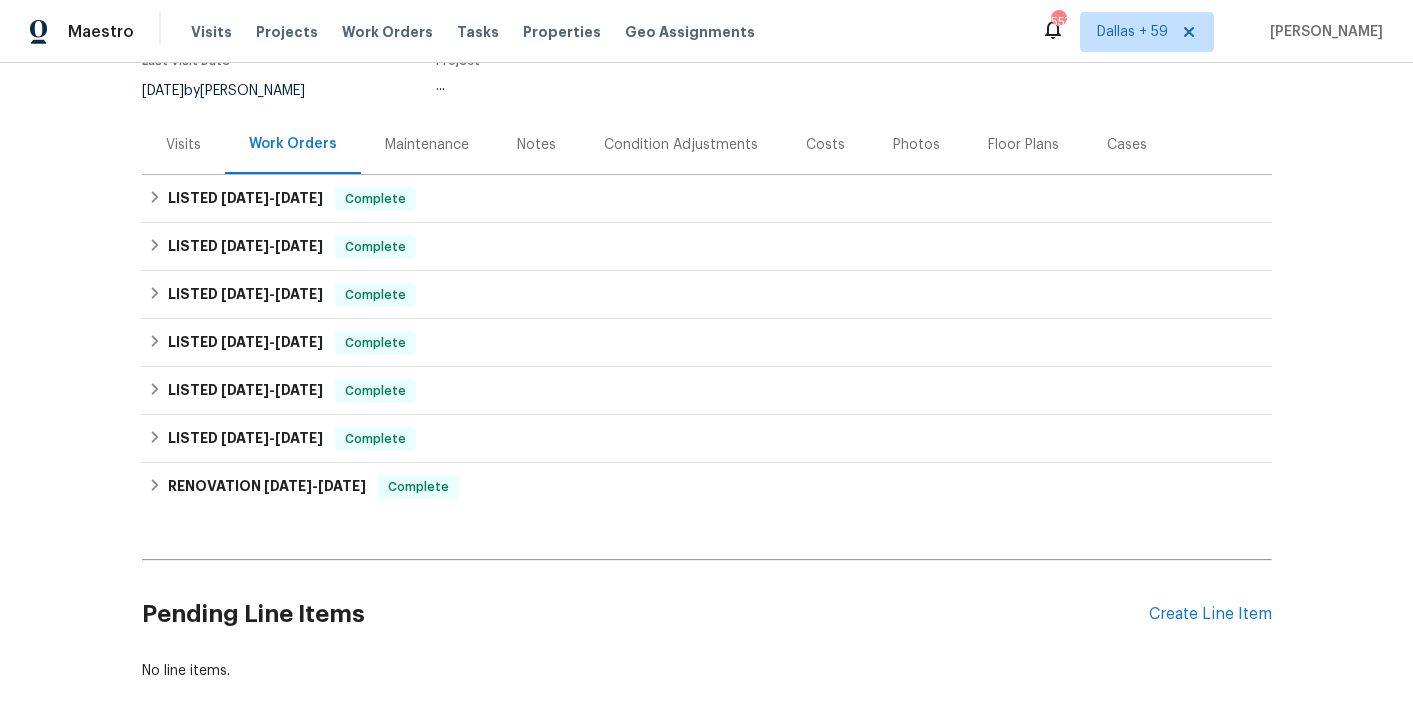 scroll, scrollTop: 189, scrollLeft: 0, axis: vertical 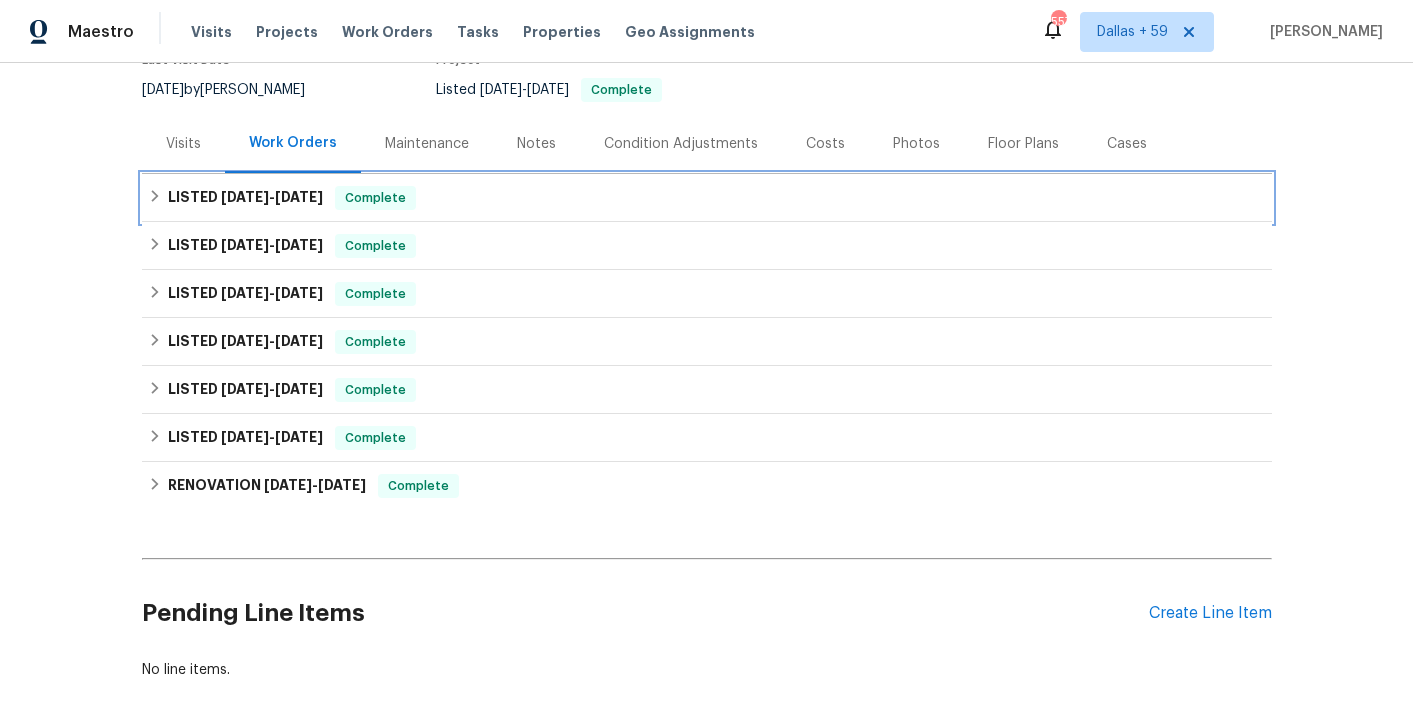 click on "LISTED   [DATE]  -  [DATE] Complete" at bounding box center (707, 198) 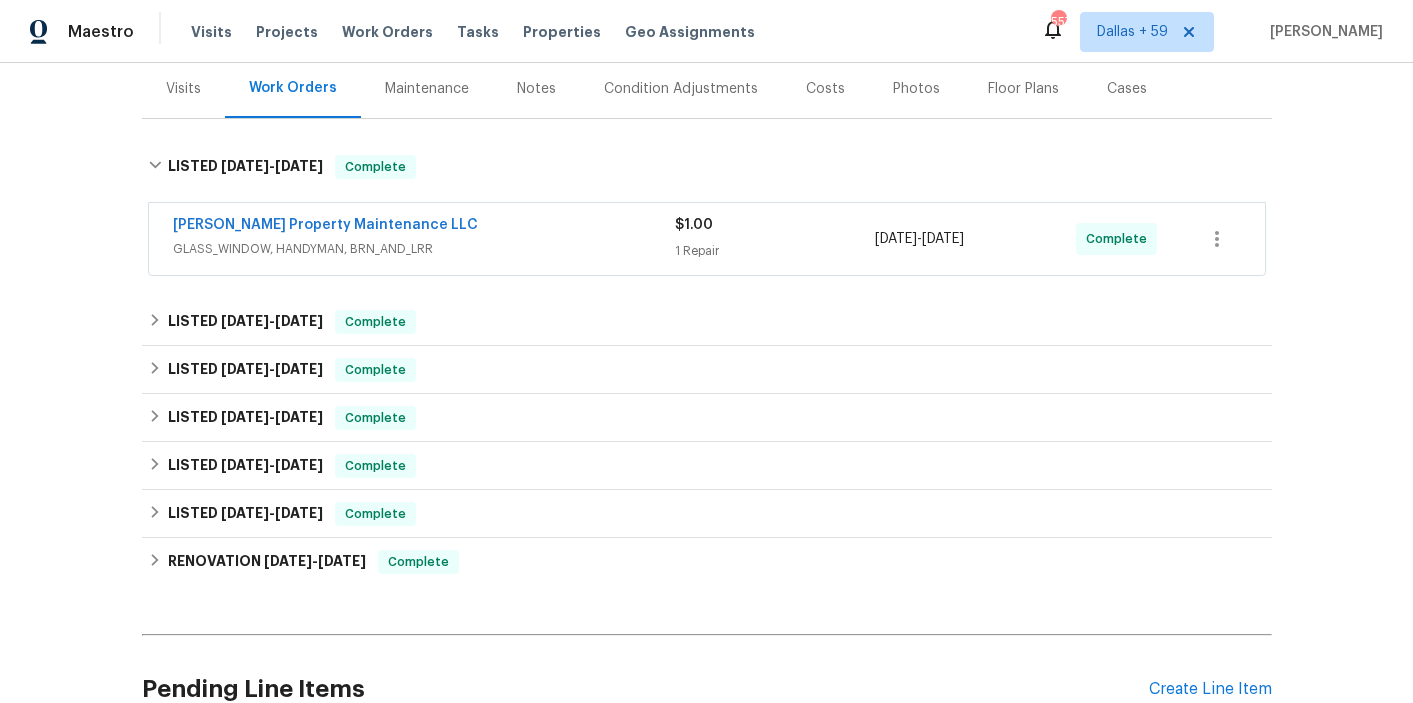 click on "GLASS_WINDOW, HANDYMAN, BRN_AND_LRR" at bounding box center (424, 249) 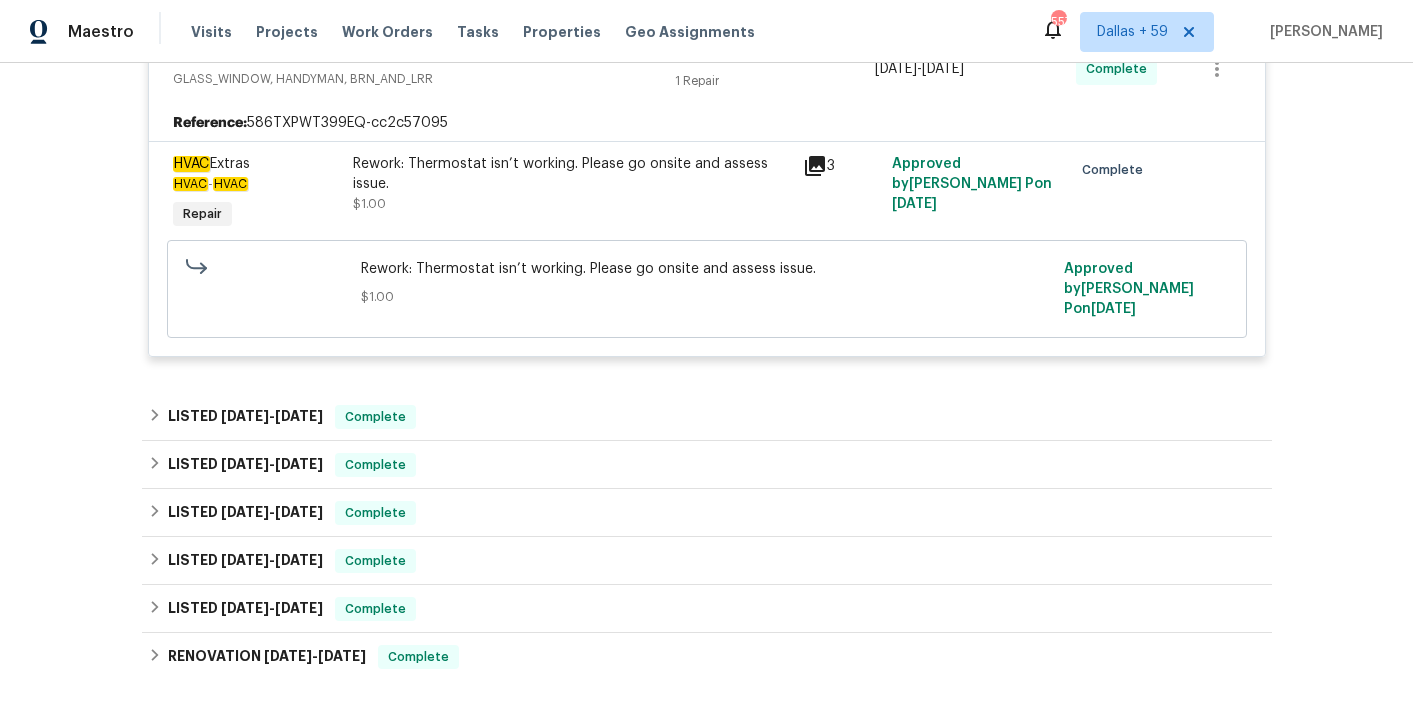 scroll, scrollTop: 514, scrollLeft: 0, axis: vertical 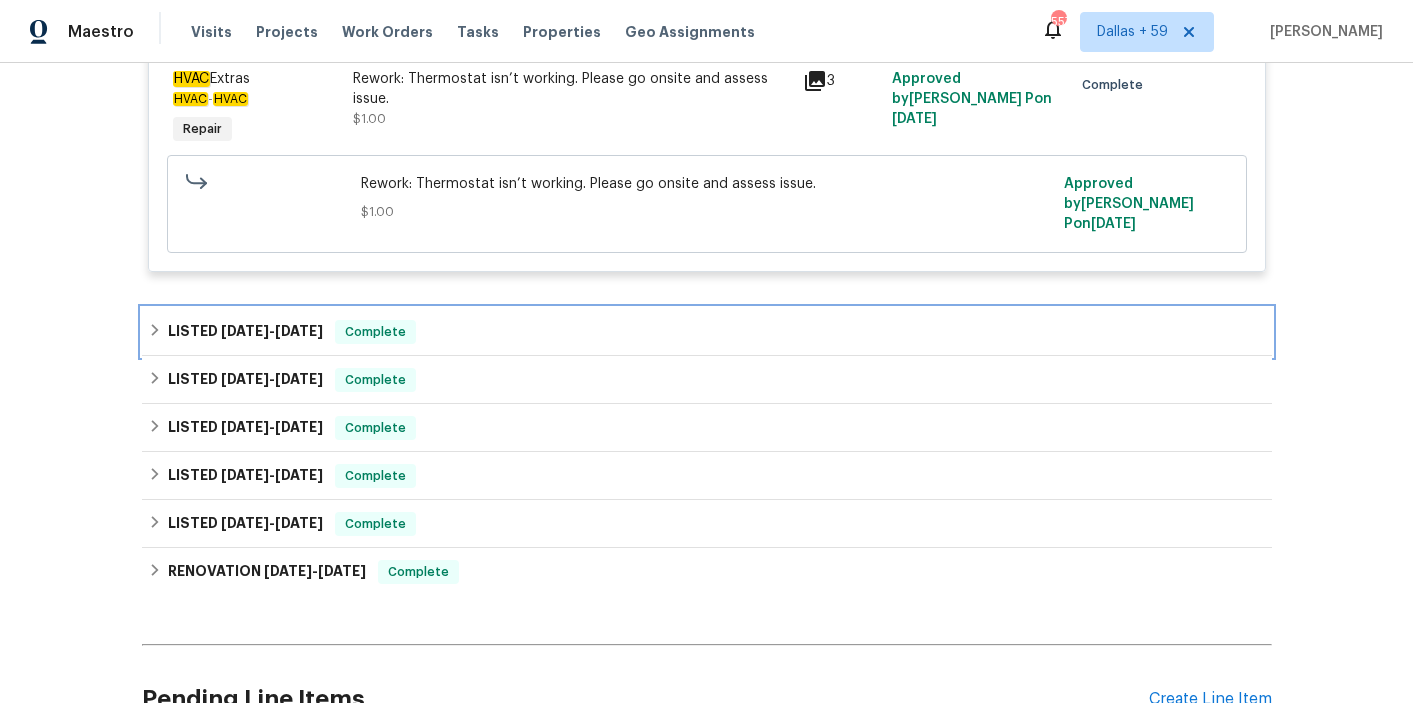 click on "LISTED   [DATE]  -  [DATE] Complete" at bounding box center [707, 332] 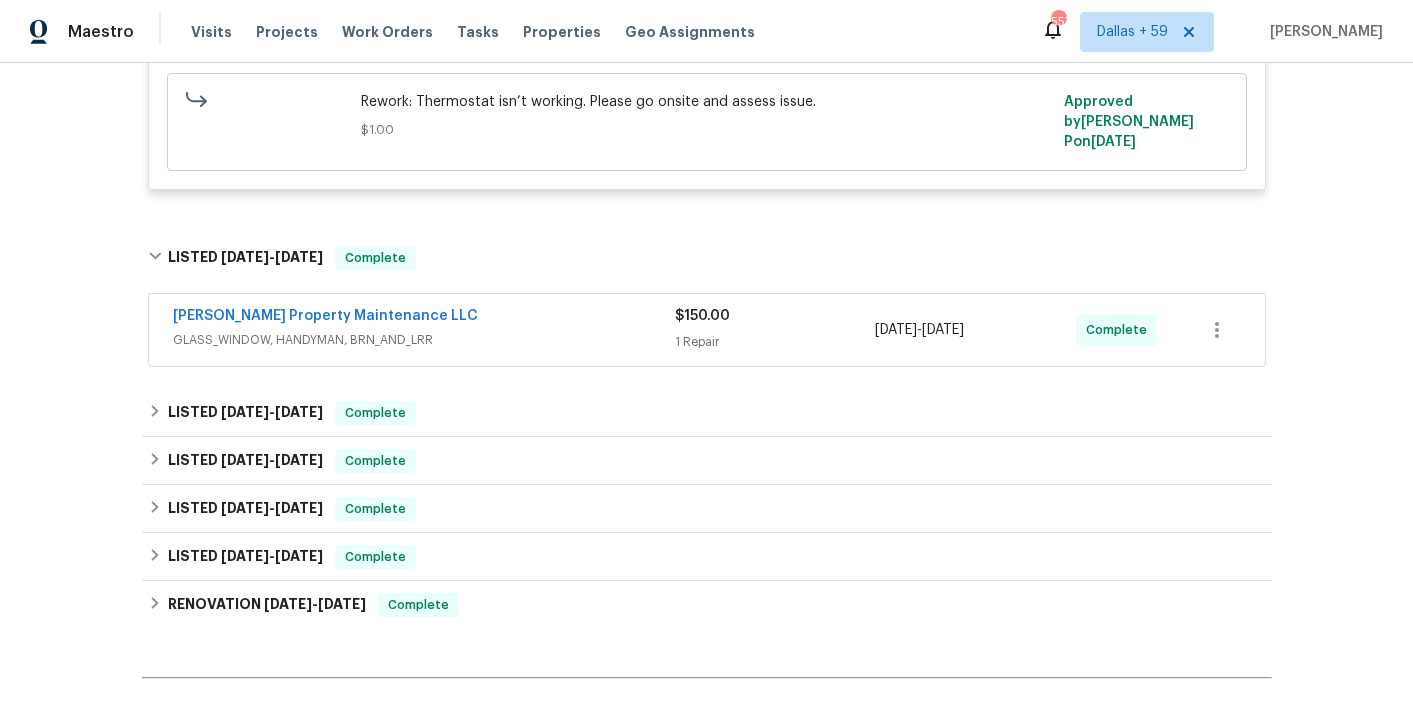 click on "[PERSON_NAME] Property Maintenance LLC" at bounding box center (424, 318) 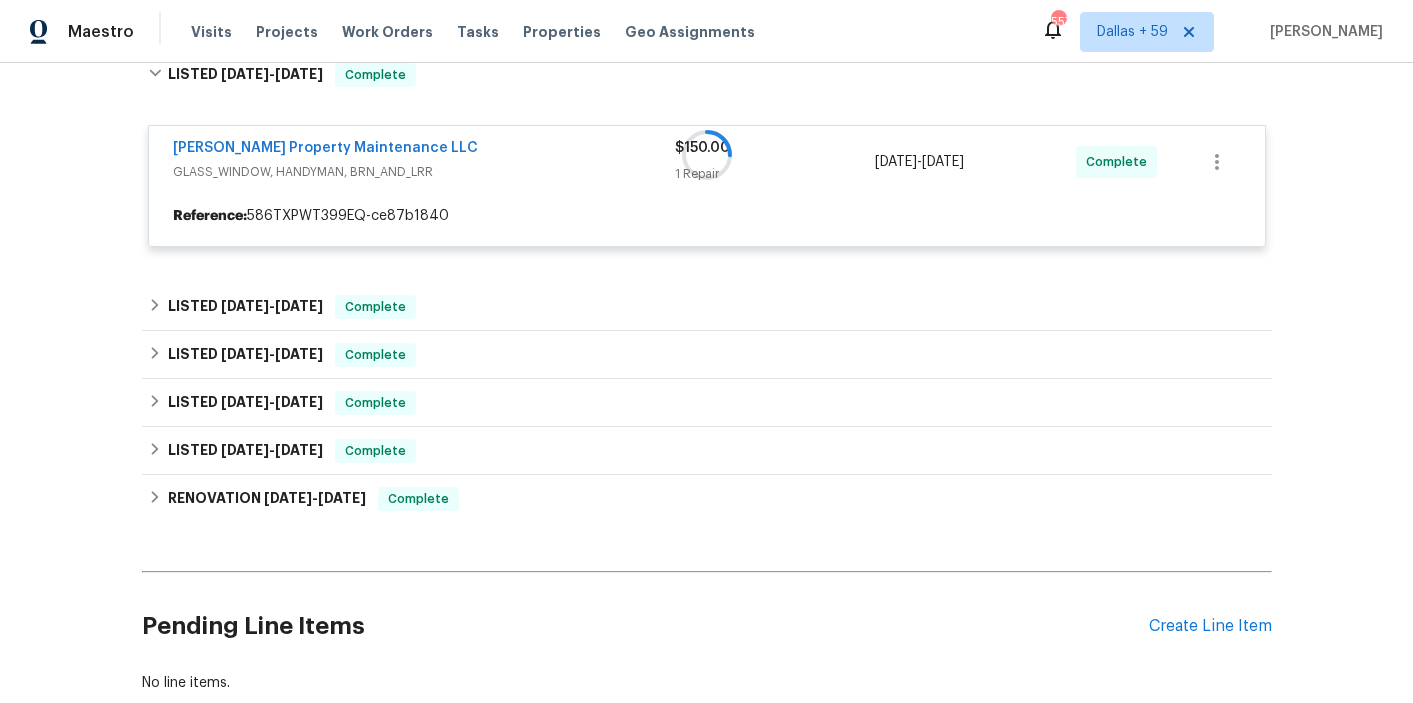 scroll, scrollTop: 779, scrollLeft: 0, axis: vertical 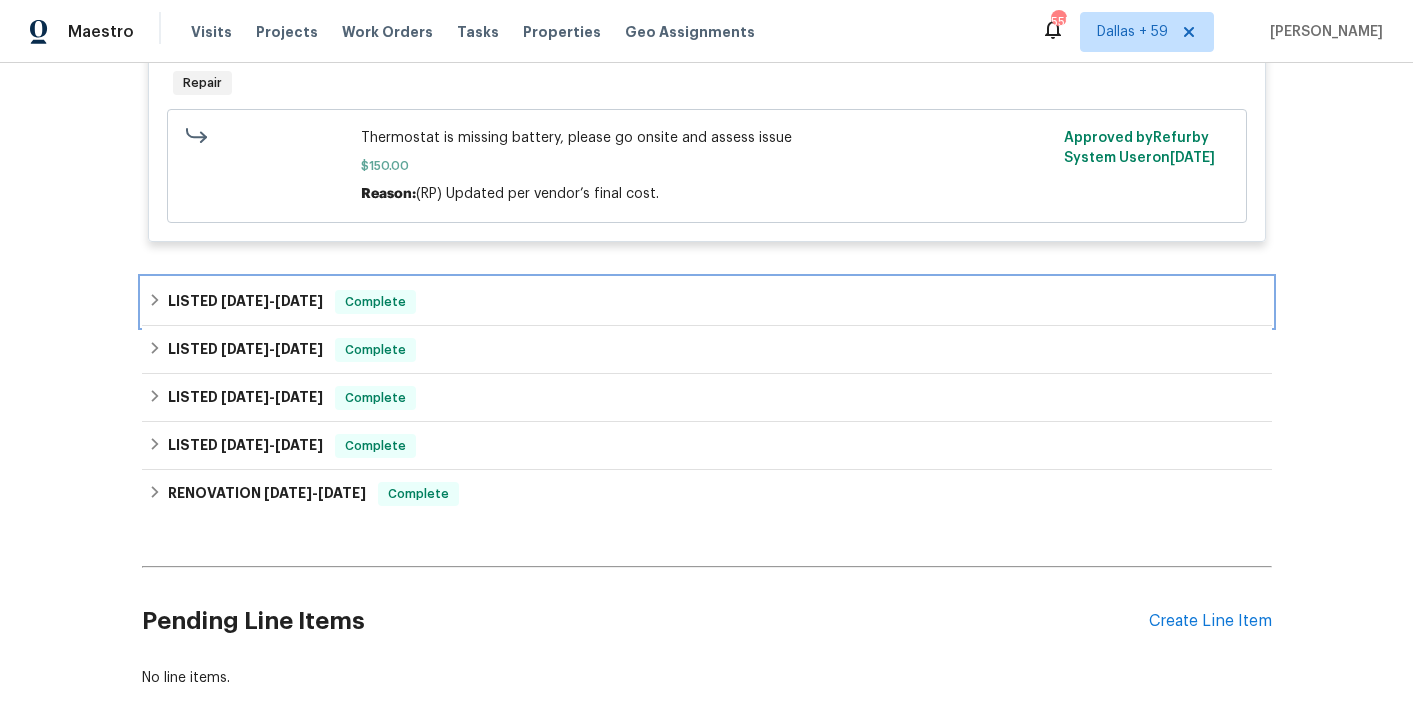 click on "LISTED   [DATE]  -  [DATE] Complete" at bounding box center (707, 302) 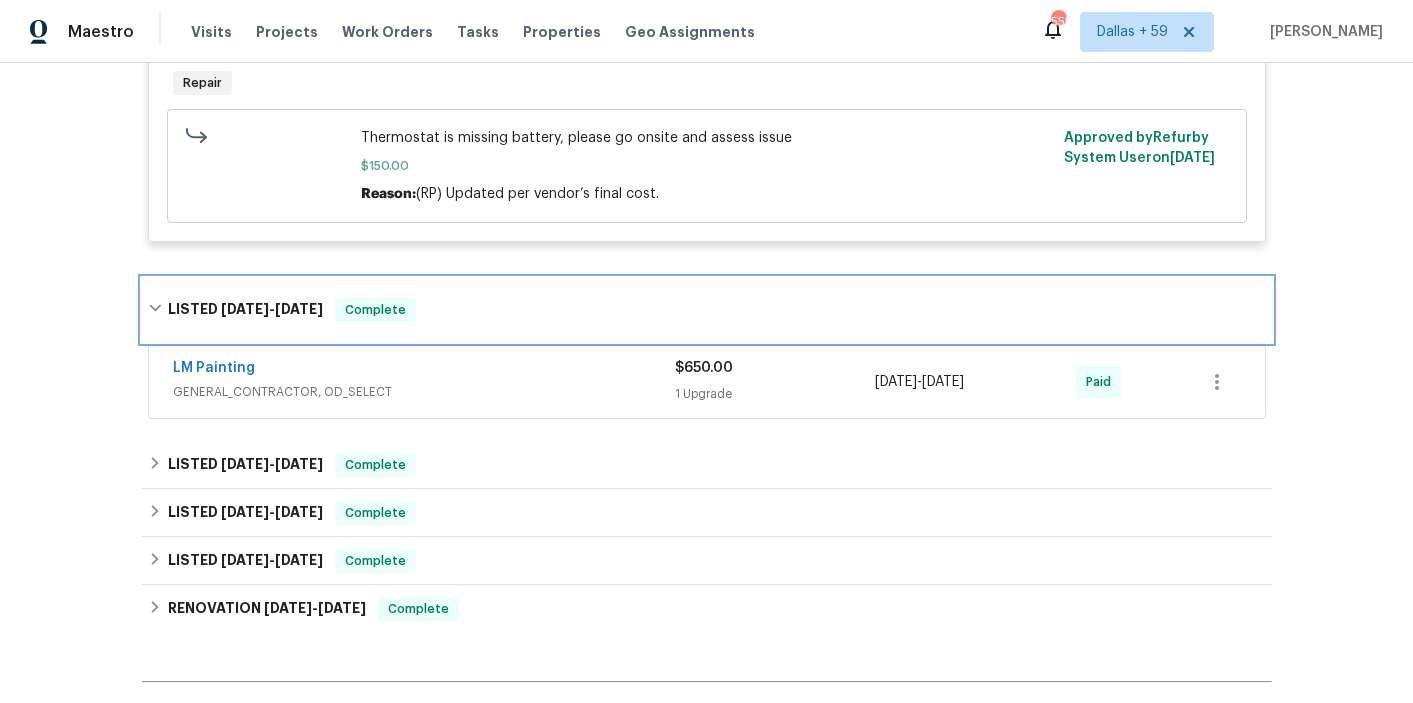 scroll, scrollTop: 1085, scrollLeft: 0, axis: vertical 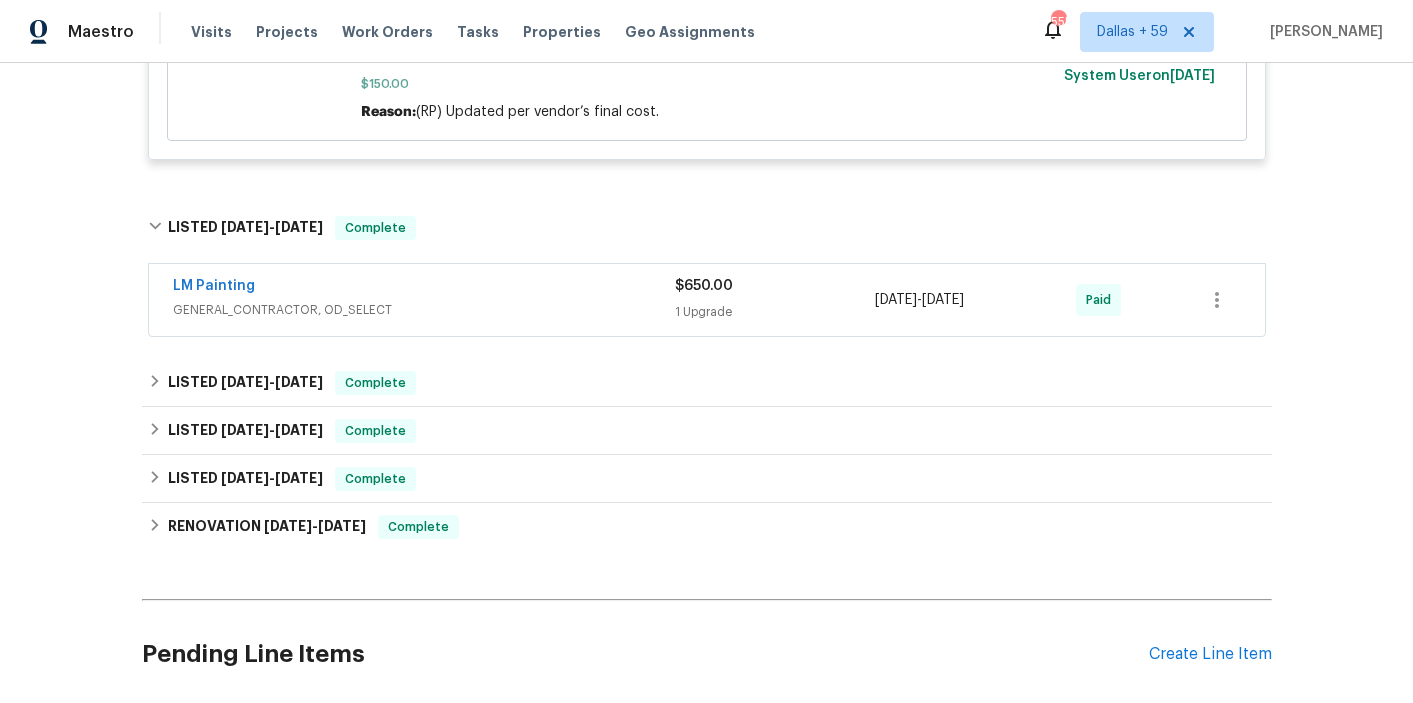 click on "GENERAL_CONTRACTOR, OD_SELECT" at bounding box center (424, 310) 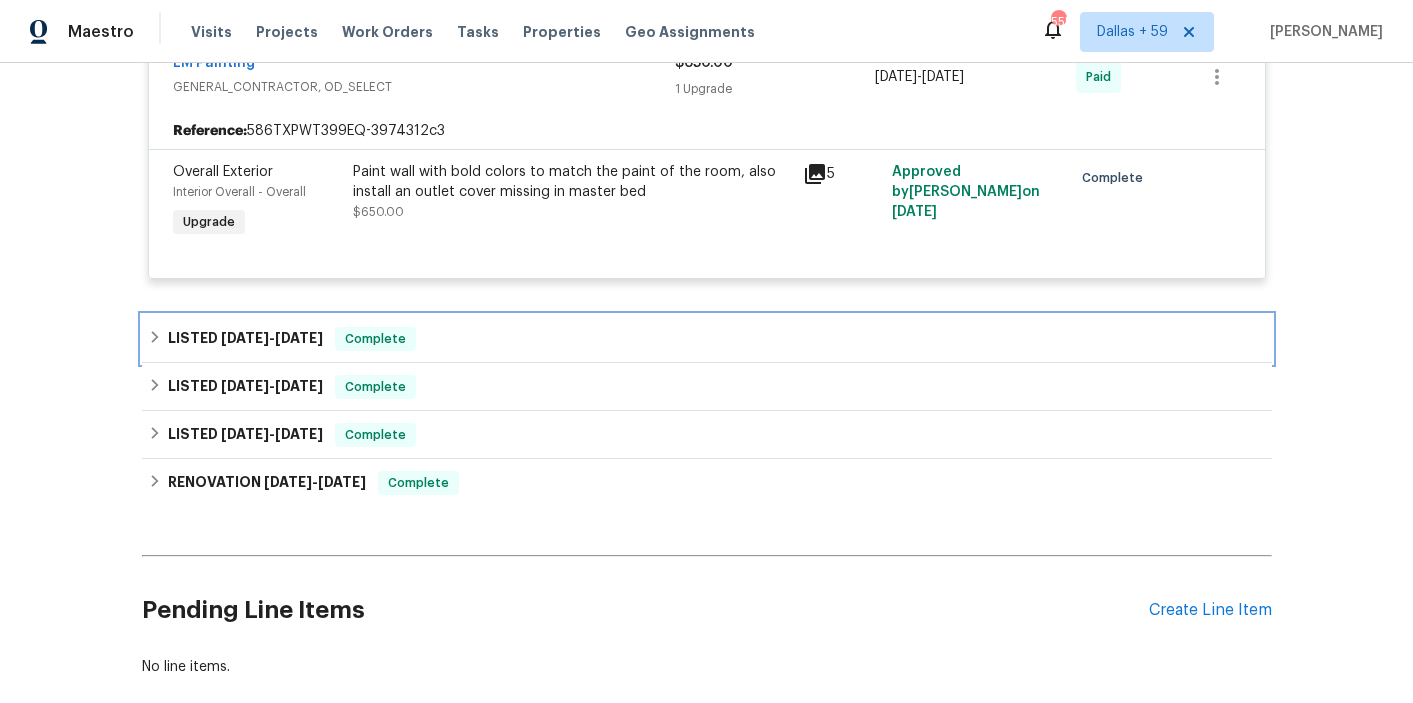 click on "LISTED   [DATE]  -  [DATE] Complete" at bounding box center (707, 339) 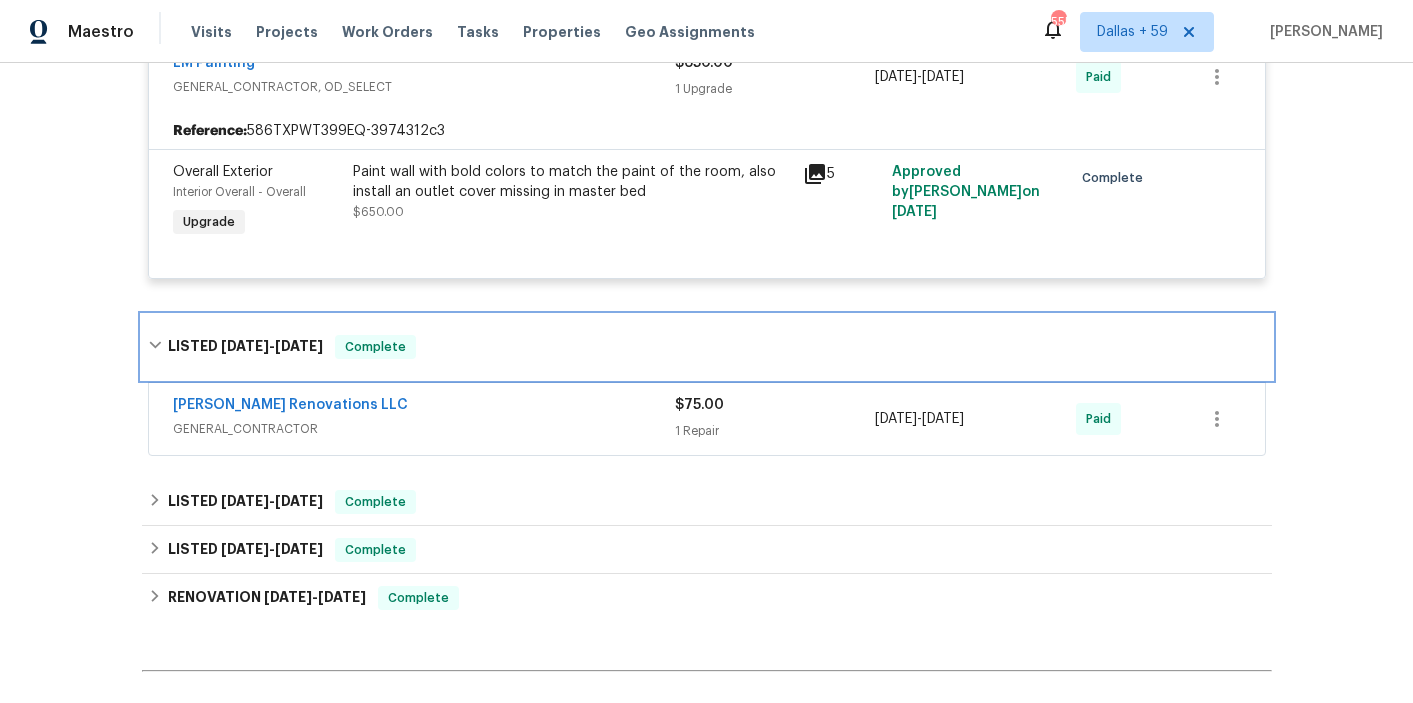 scroll, scrollTop: 1434, scrollLeft: 0, axis: vertical 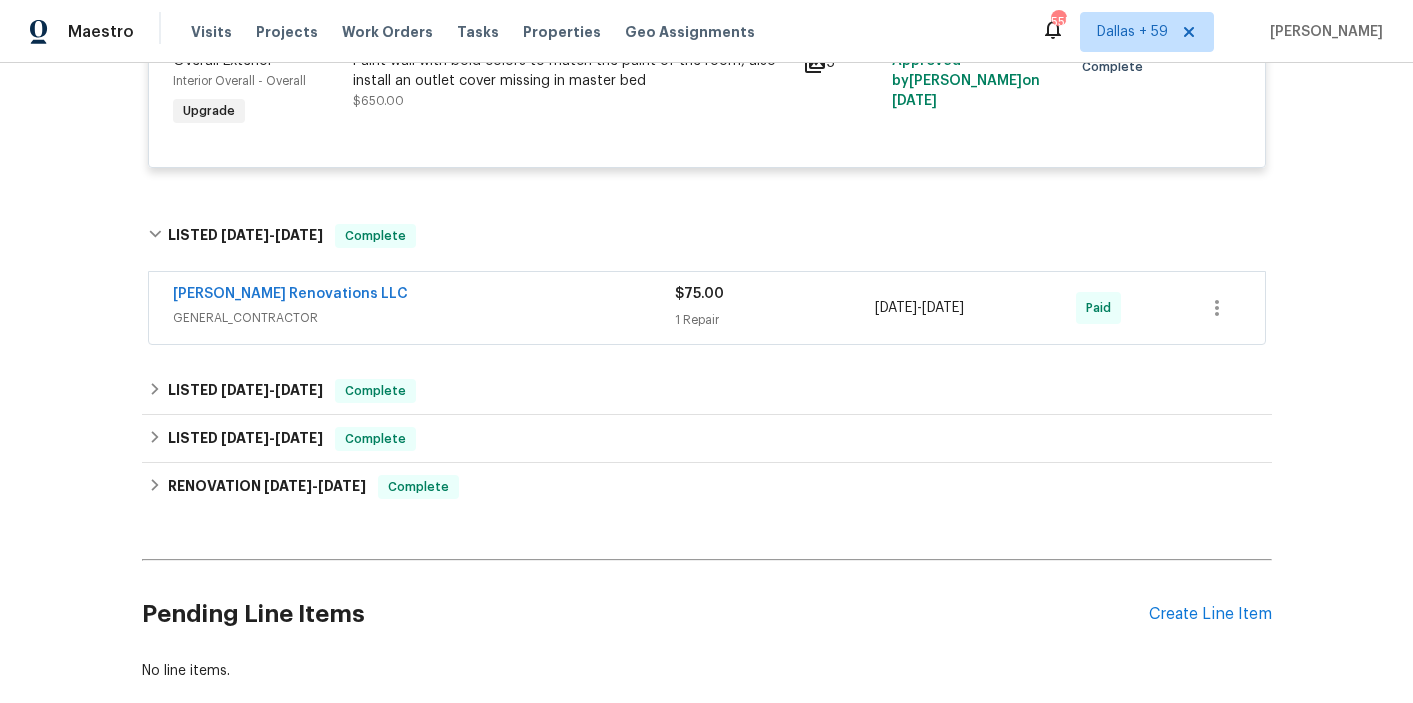 click on "[PERSON_NAME] Renovations LLC" at bounding box center [424, 296] 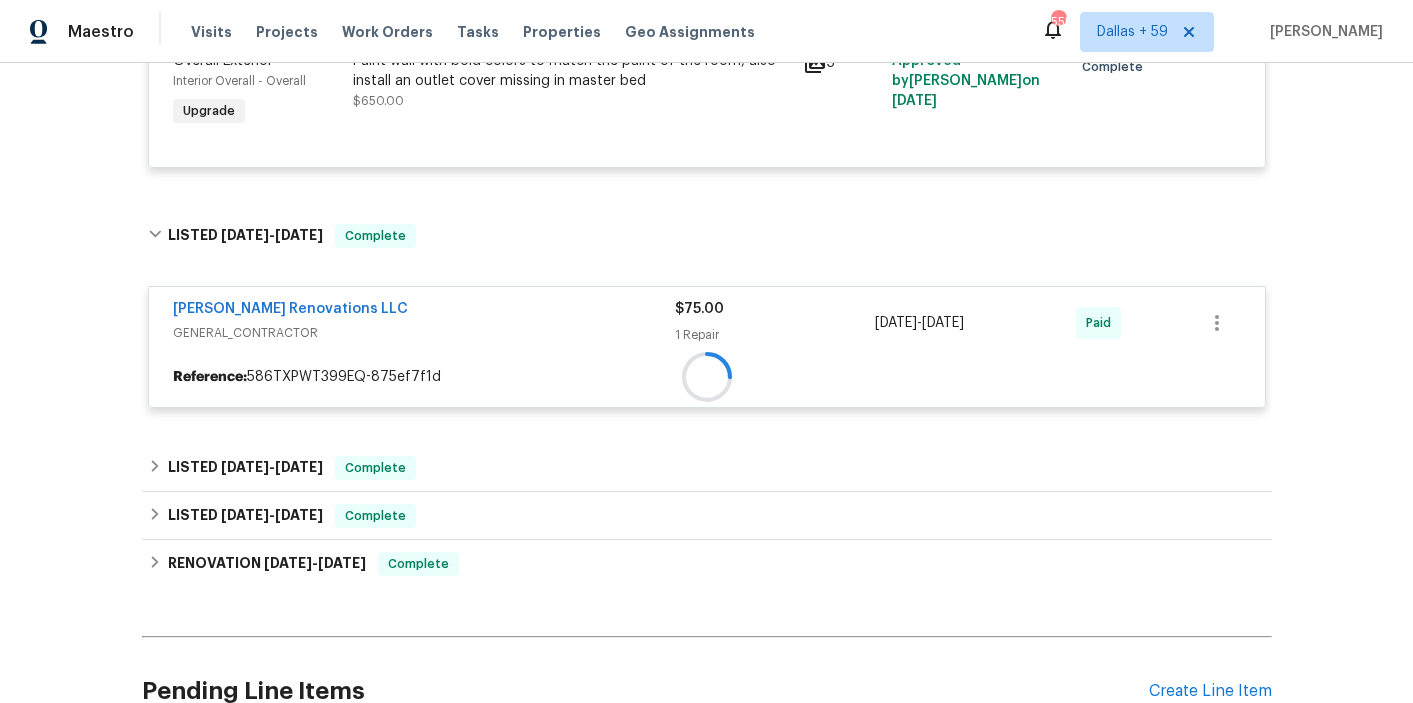 scroll, scrollTop: 1615, scrollLeft: 0, axis: vertical 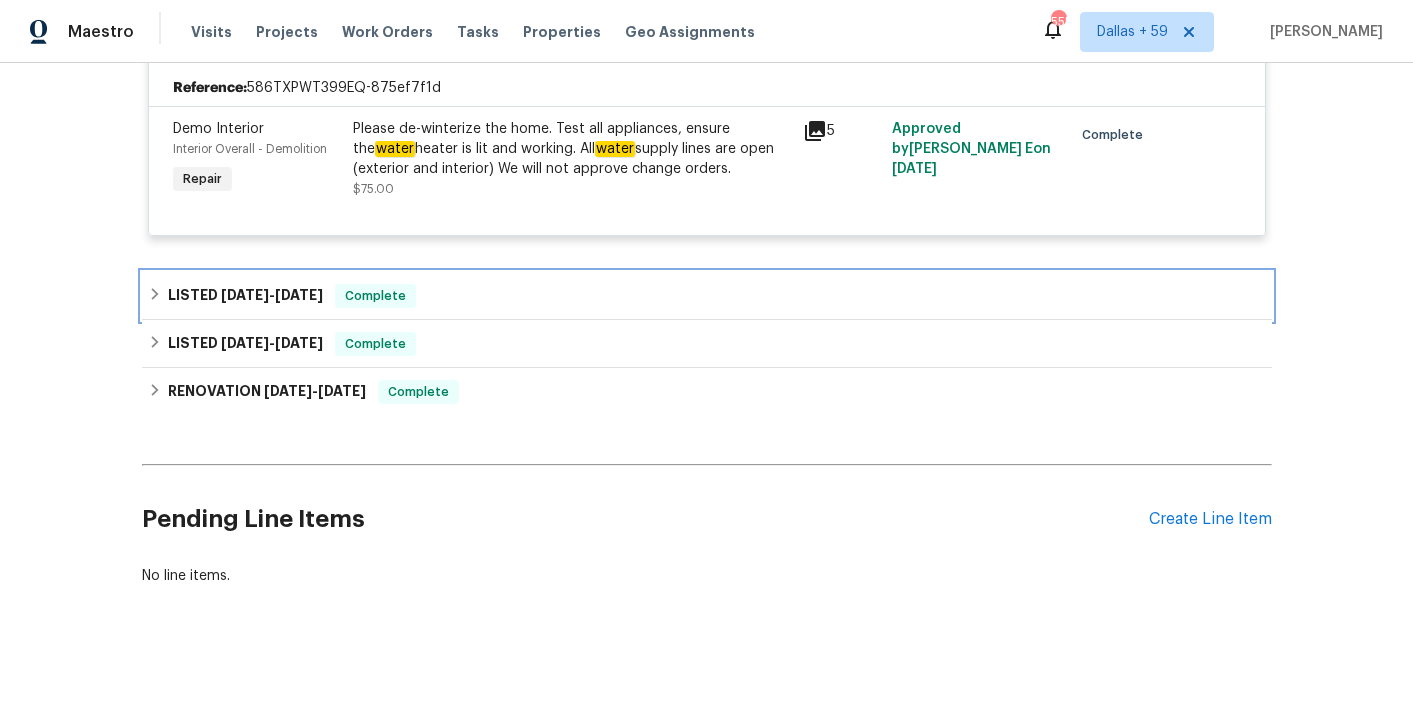 click on "LISTED   [DATE]  -  [DATE] Complete" at bounding box center [707, 296] 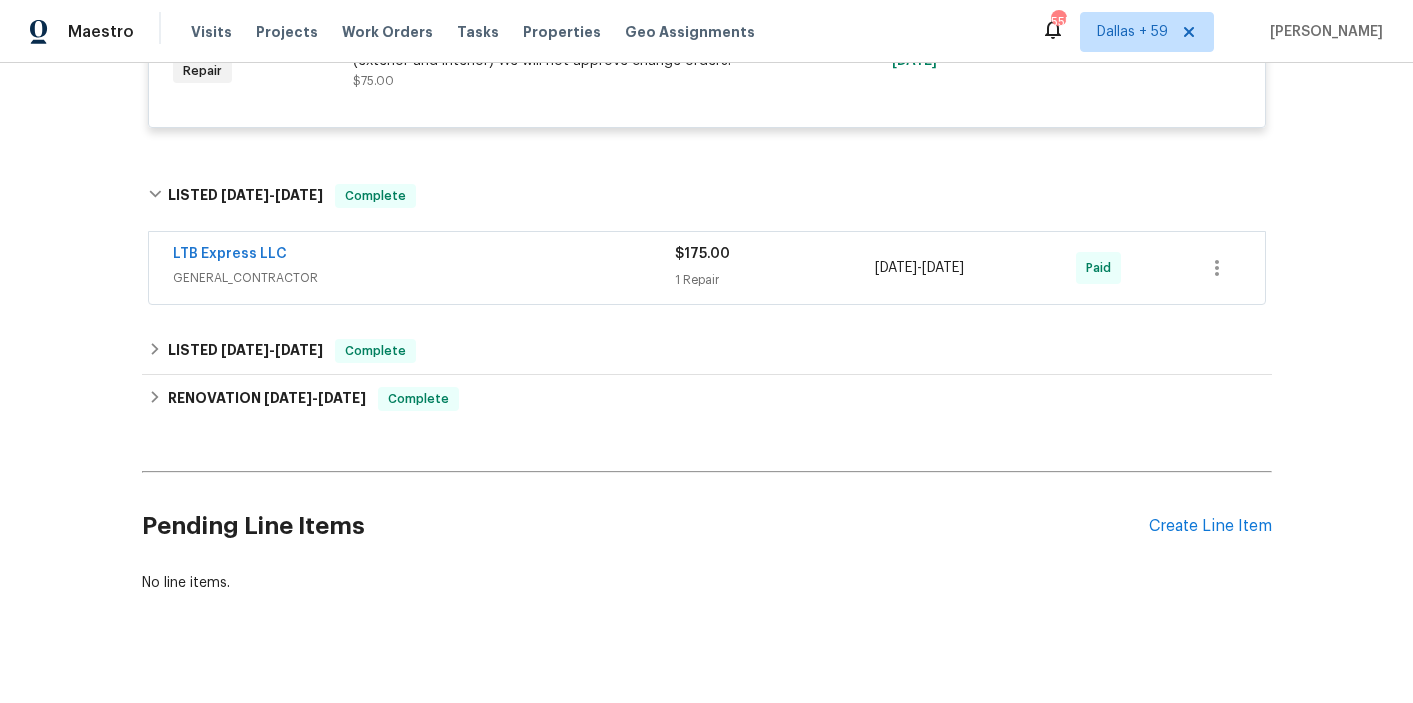 click on "LTB Express LLC" at bounding box center (424, 256) 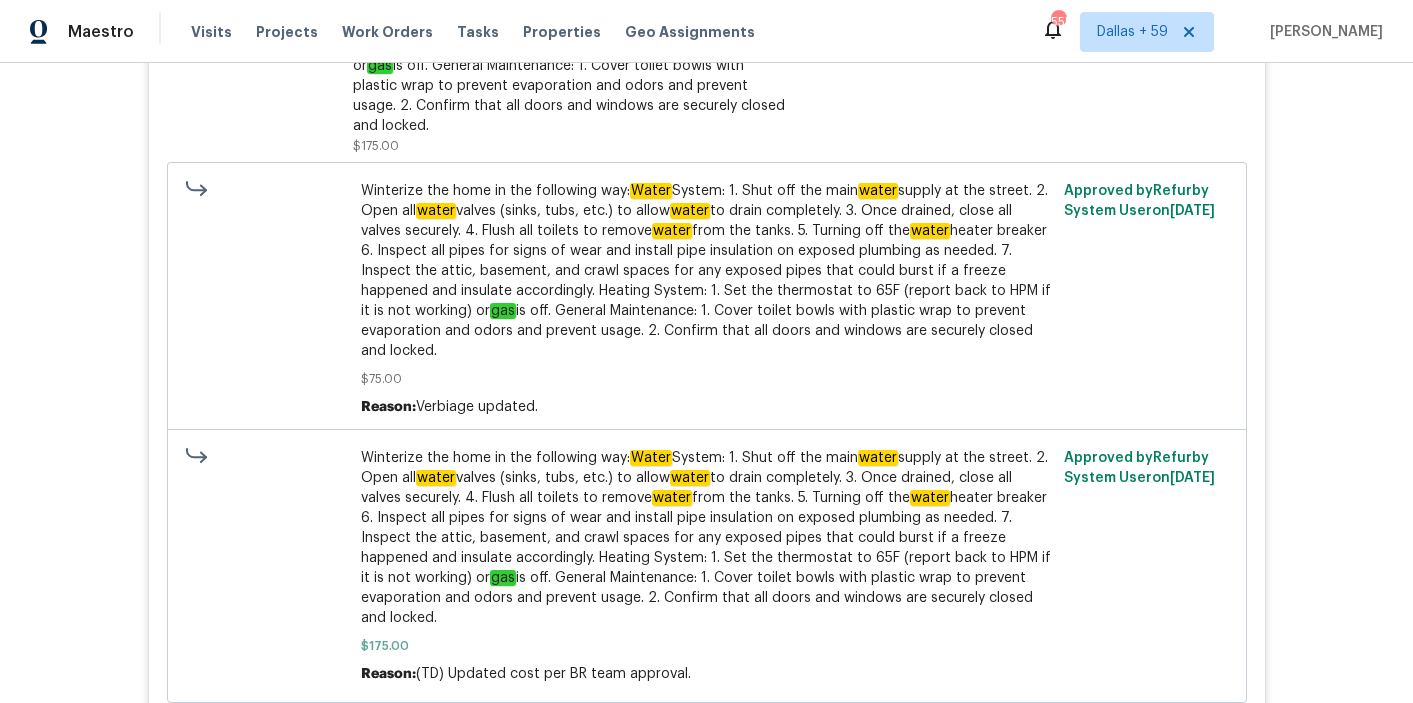 scroll, scrollTop: 2649, scrollLeft: 0, axis: vertical 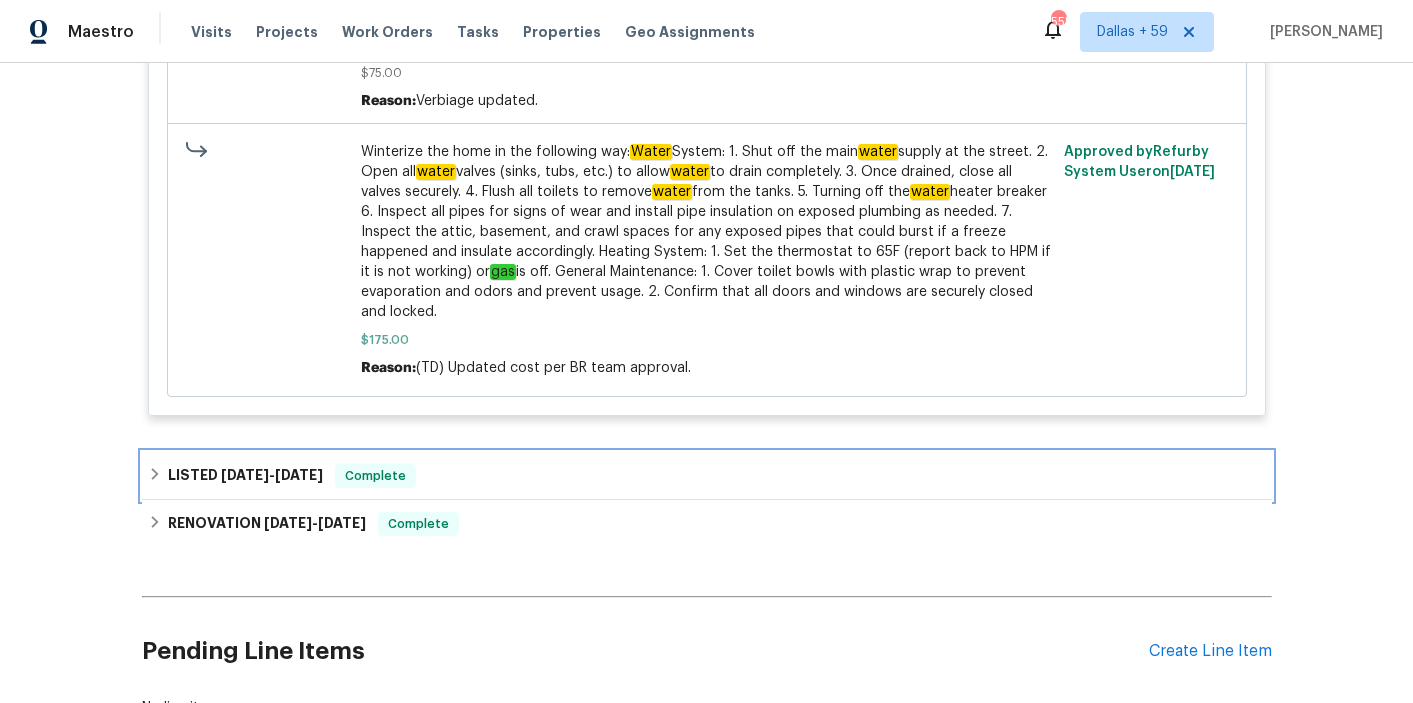 click on "LISTED   [DATE]  -  [DATE] Complete" at bounding box center [707, 476] 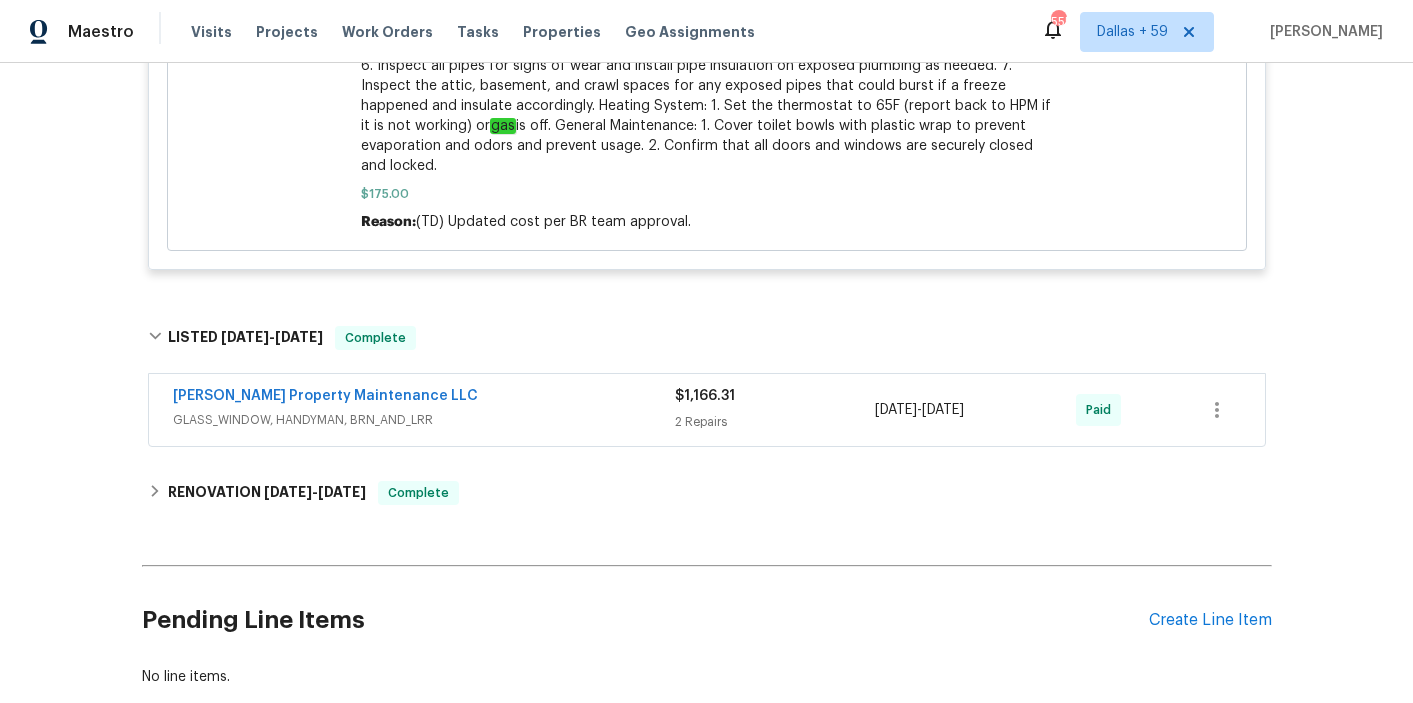 click on "GLASS_WINDOW, HANDYMAN, BRN_AND_LRR" at bounding box center (424, 420) 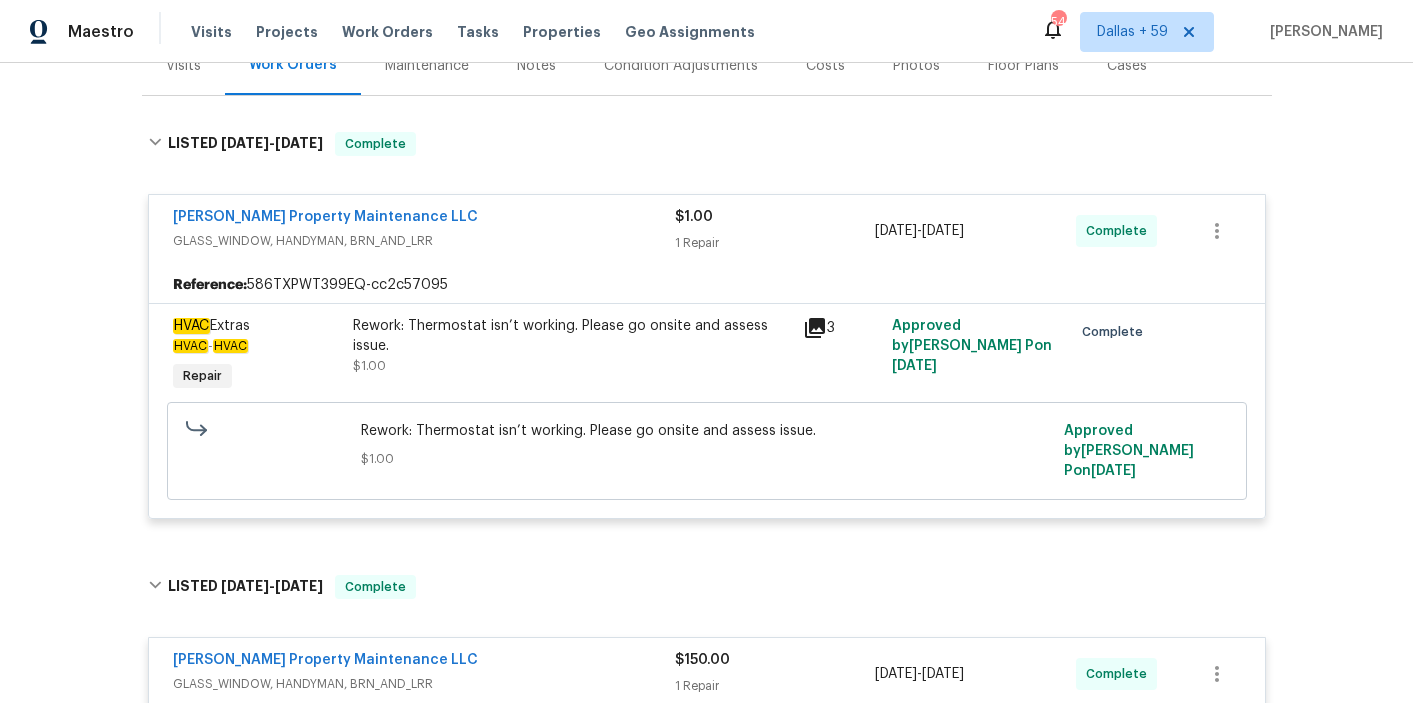 scroll, scrollTop: 0, scrollLeft: 0, axis: both 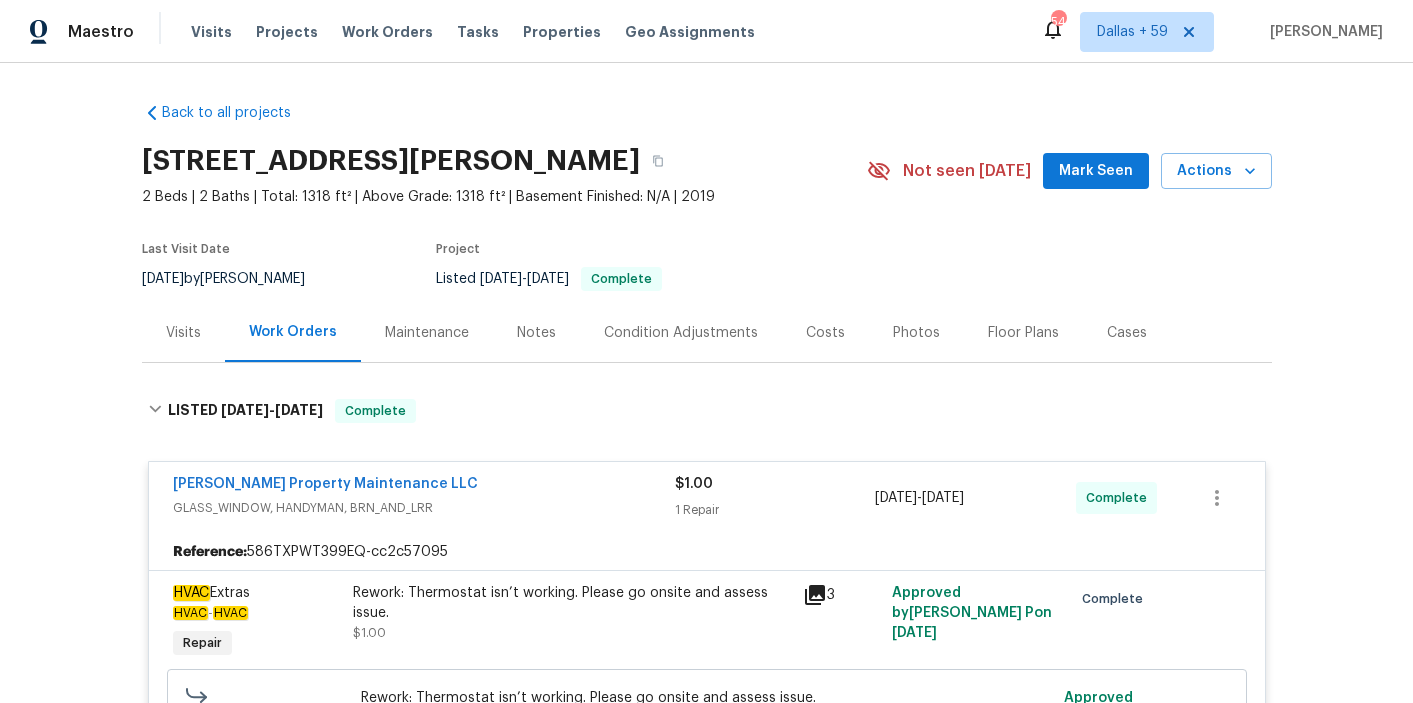 click on "Visits Projects Work Orders Tasks Properties Geo Assignments" at bounding box center [485, 32] 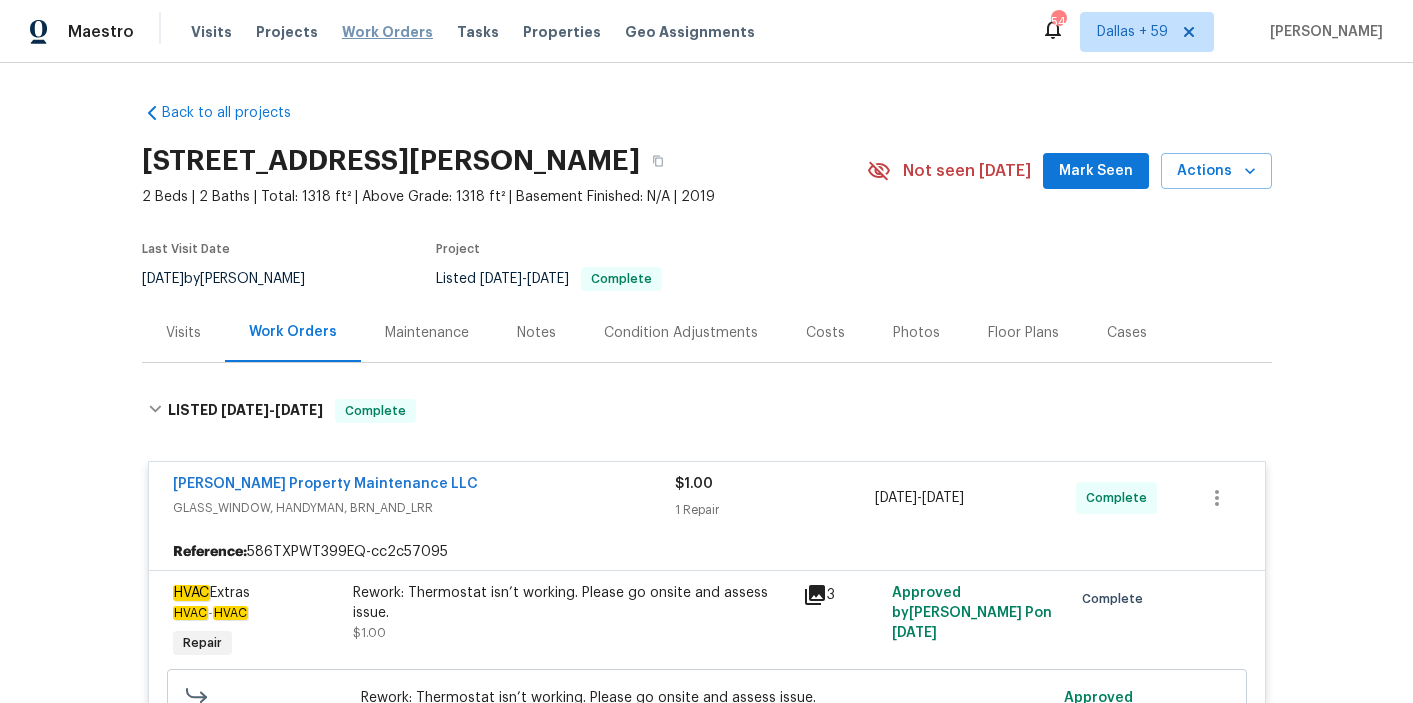 click on "Work Orders" at bounding box center (387, 32) 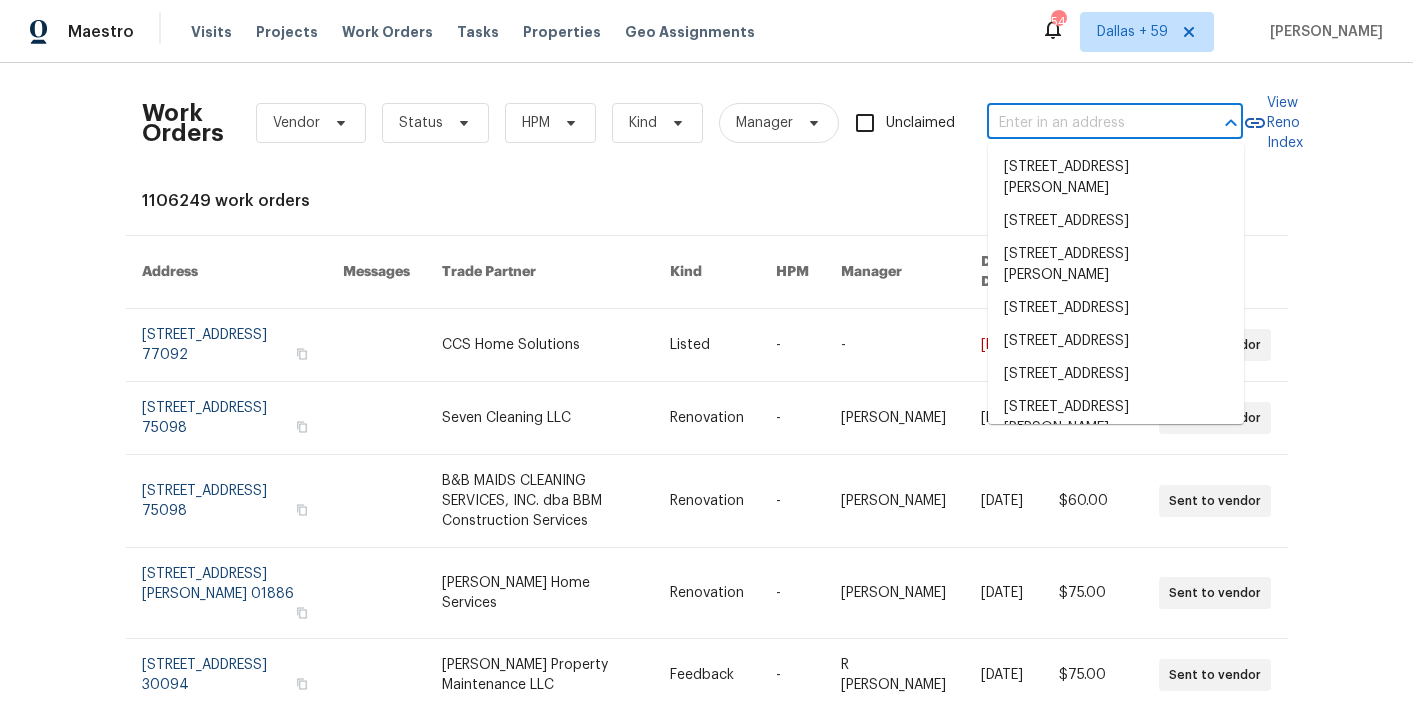 click at bounding box center [1087, 123] 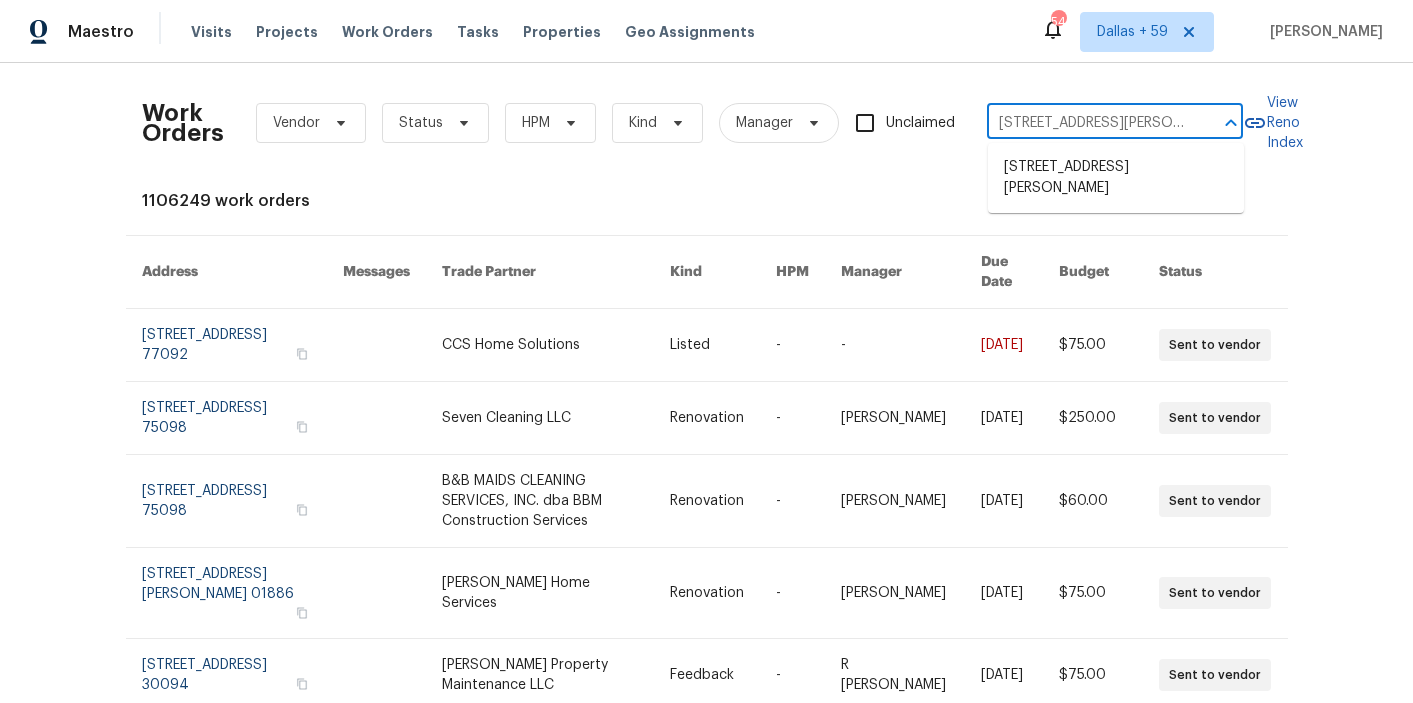 scroll, scrollTop: 0, scrollLeft: 117, axis: horizontal 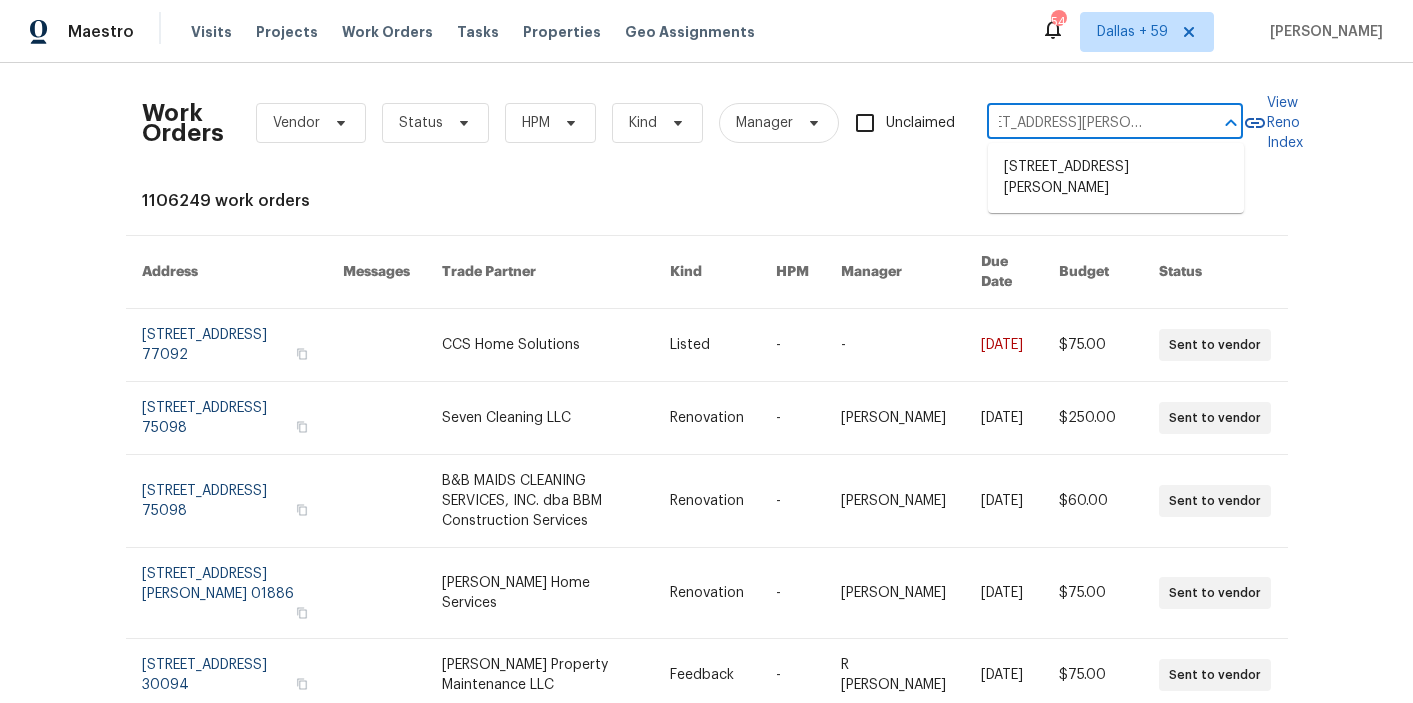 type on "[STREET_ADDRESS][PERSON_NAME]" 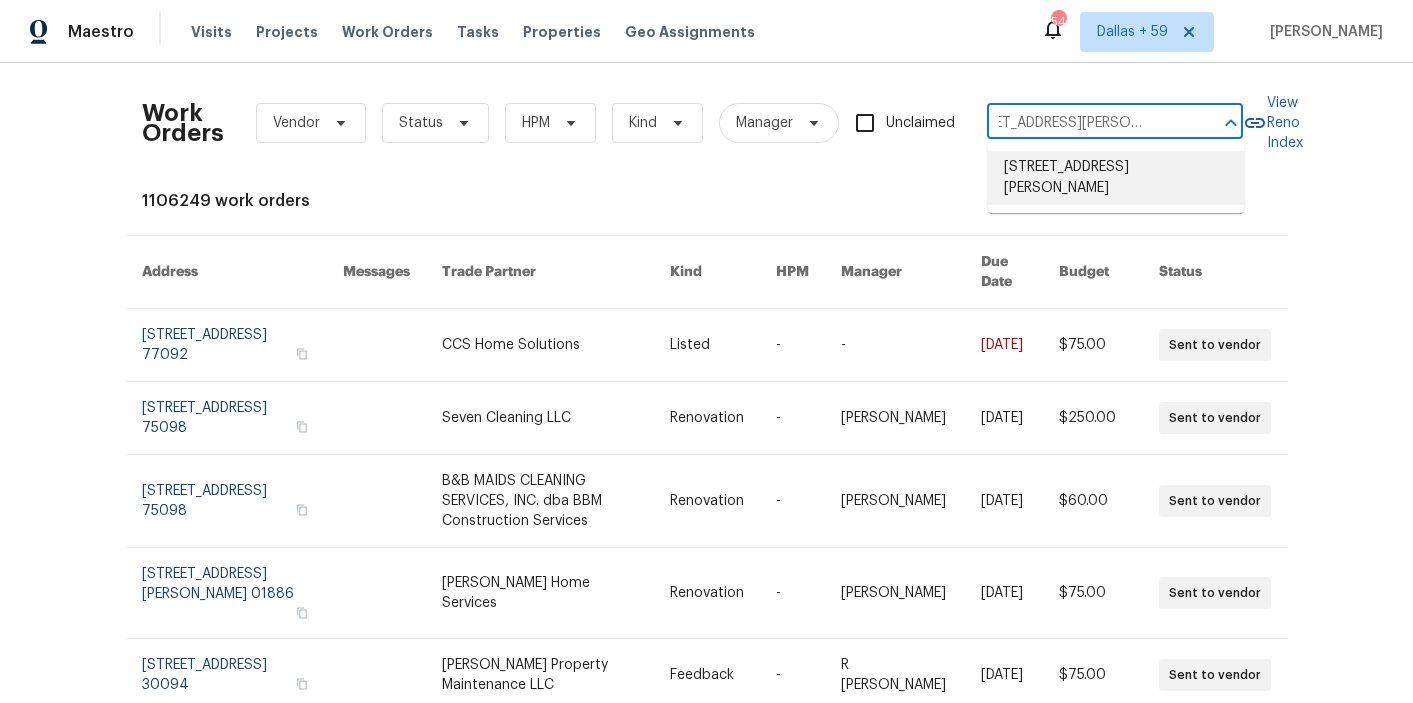 click on "[STREET_ADDRESS][PERSON_NAME]" at bounding box center [1116, 178] 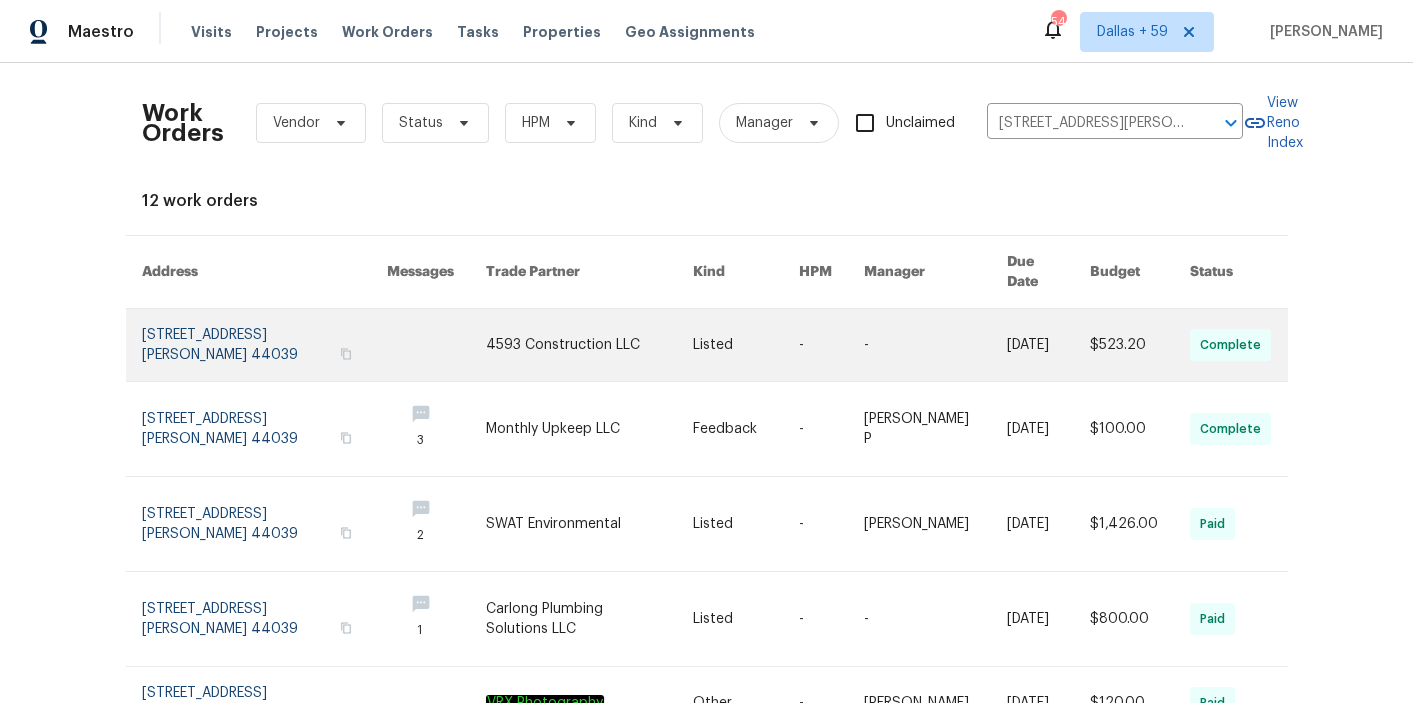 click at bounding box center [589, 345] 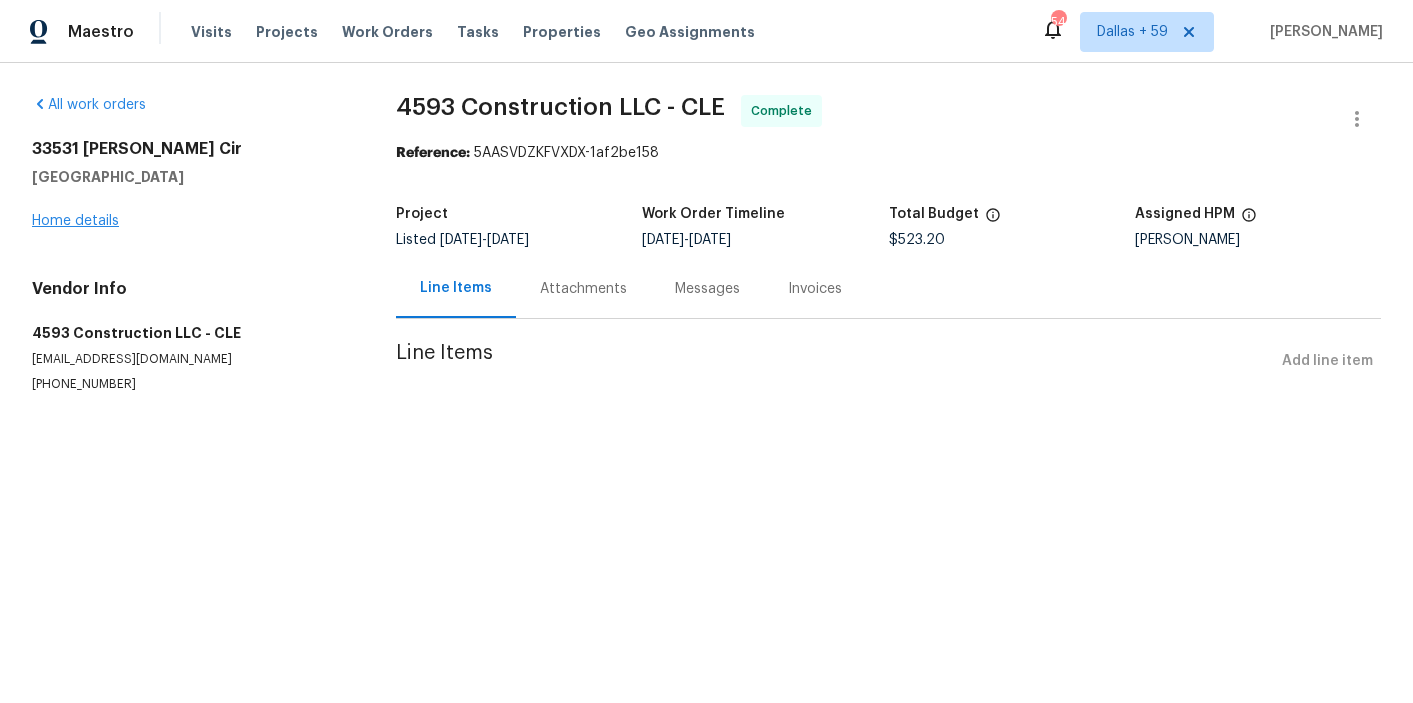 click on "[STREET_ADDRESS][PERSON_NAME] Home details" at bounding box center [190, 185] 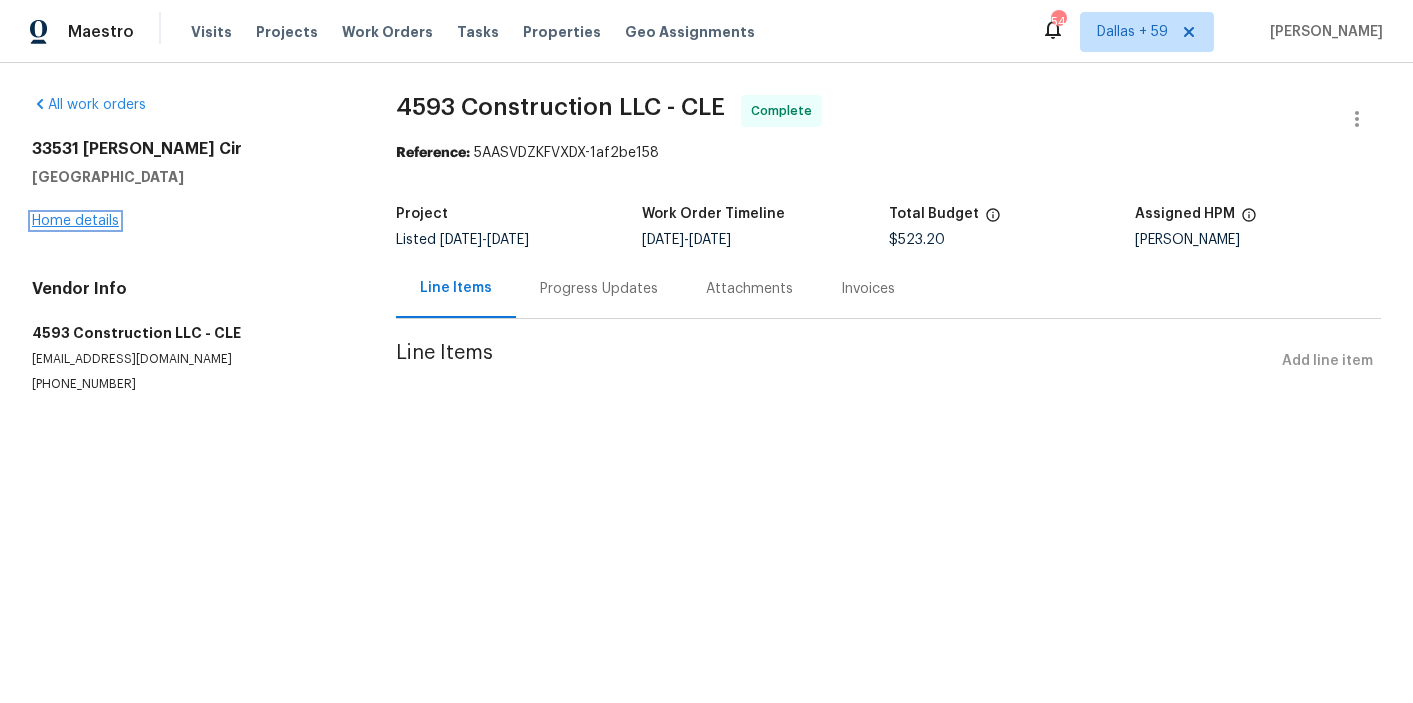 click on "Home details" at bounding box center [75, 221] 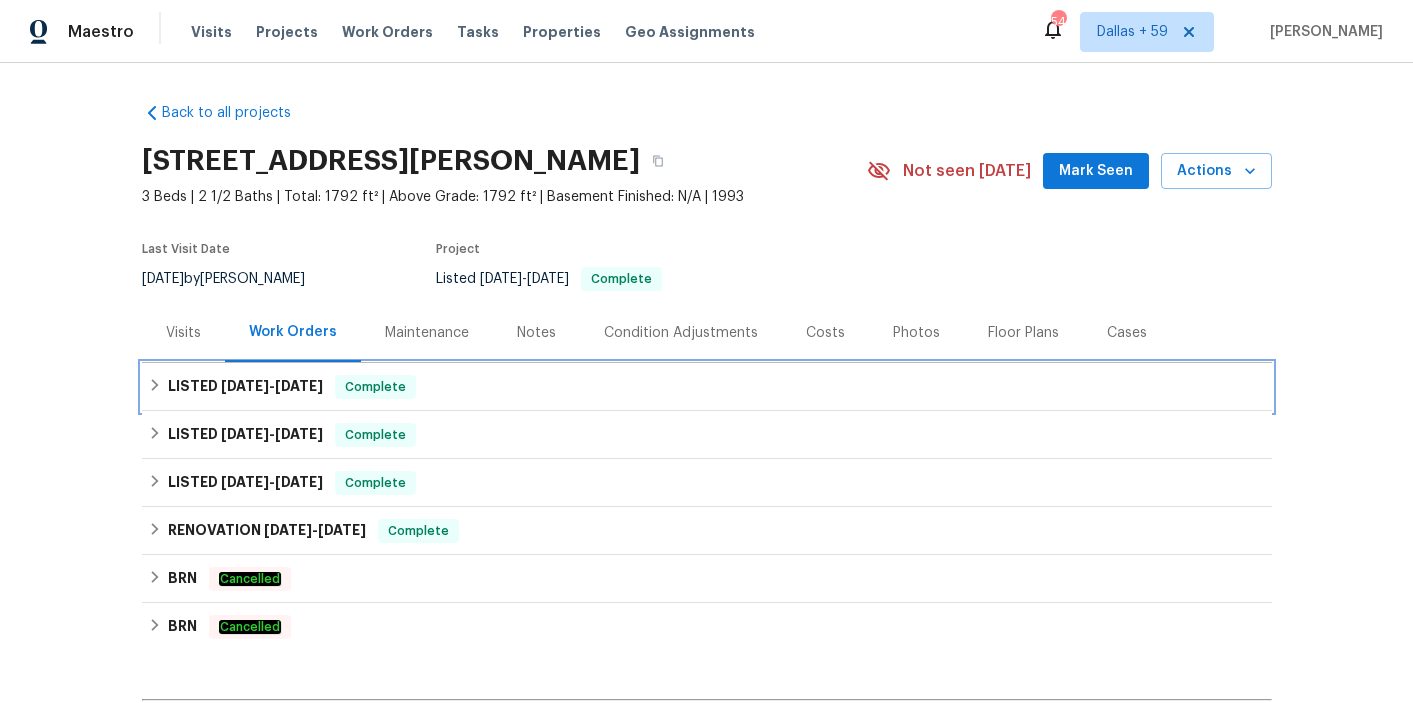 click on "LISTED   [DATE]  -  [DATE] Complete" at bounding box center (707, 387) 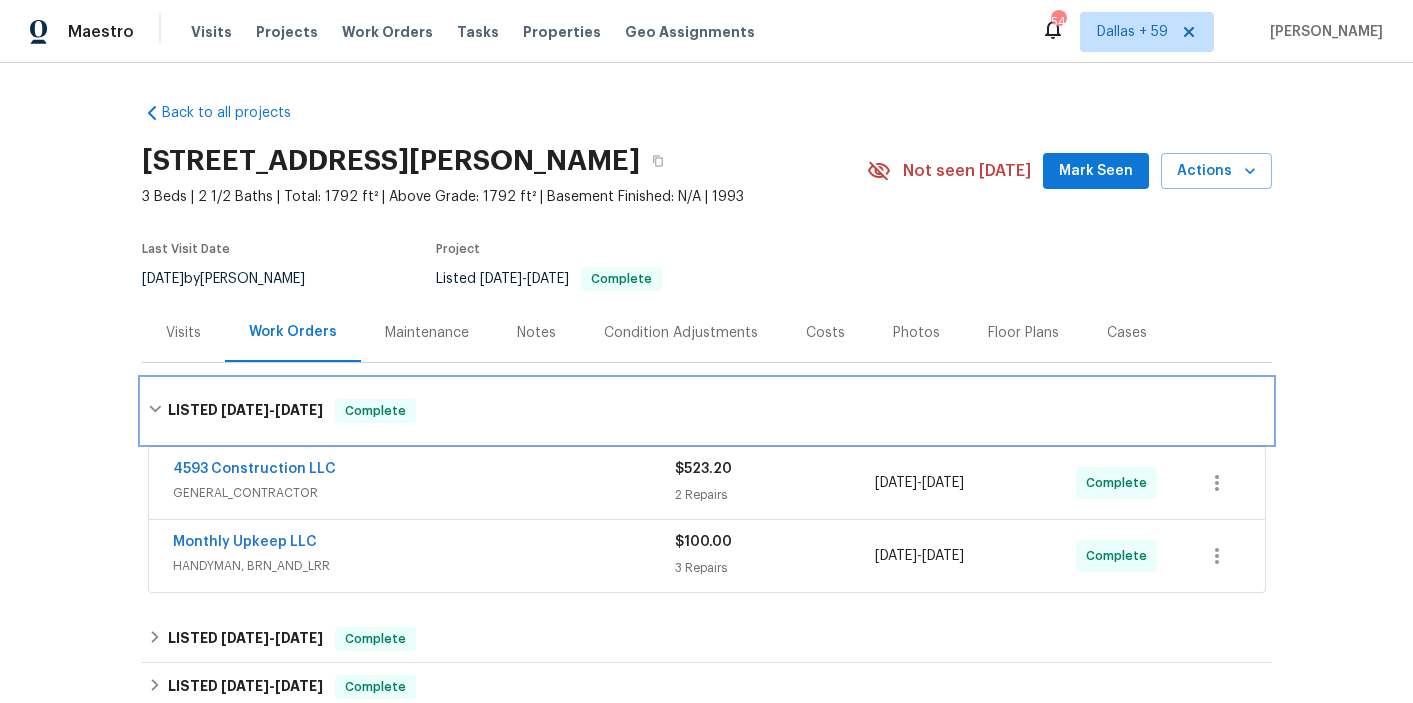 scroll, scrollTop: 110, scrollLeft: 0, axis: vertical 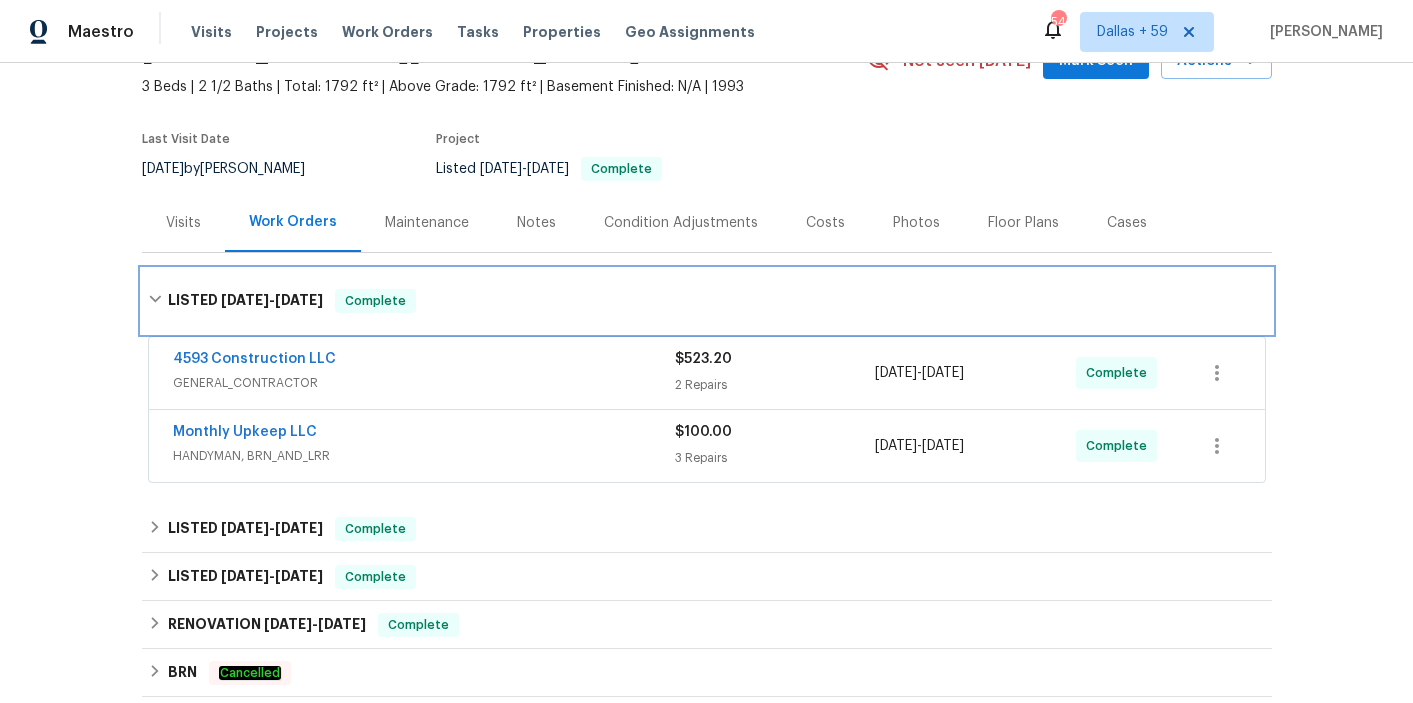 click on "LISTED   [DATE]  -  [DATE] Complete" at bounding box center (707, 301) 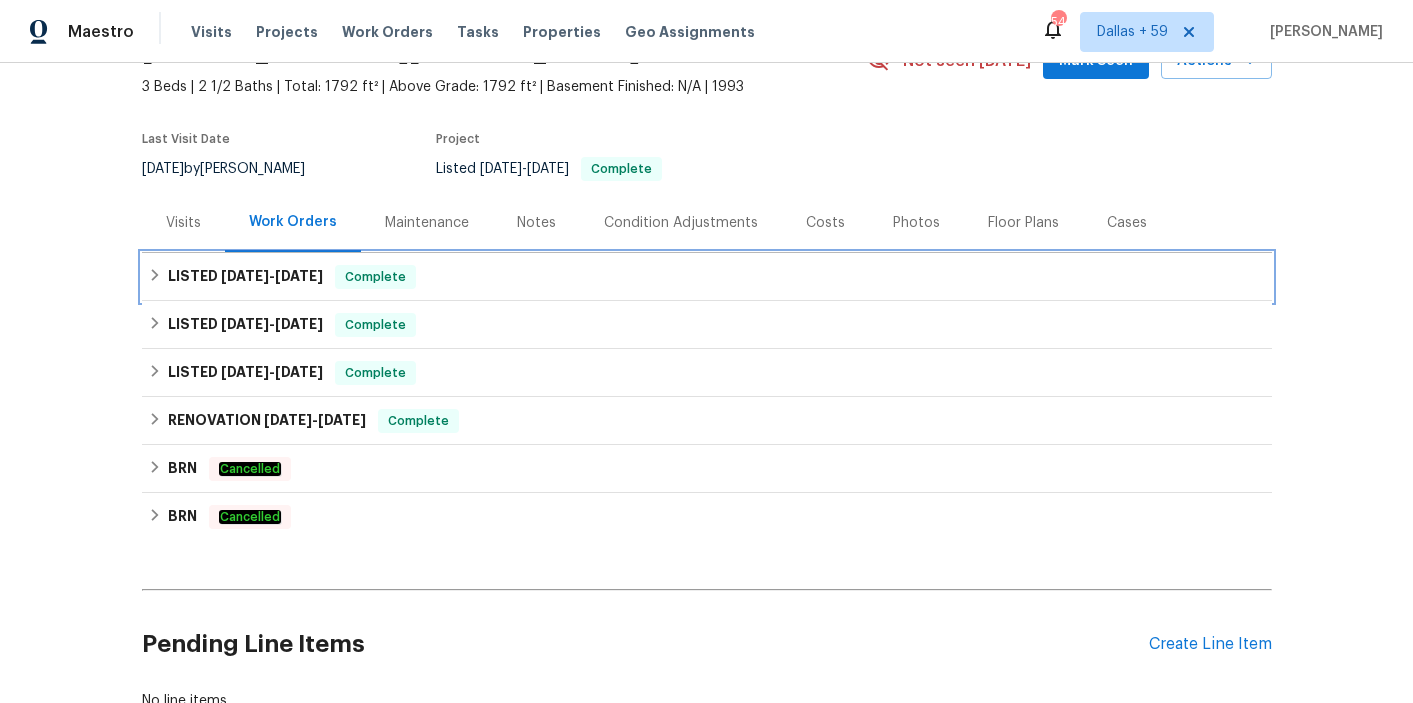 click on "LISTED   [DATE]  -  [DATE] Complete" at bounding box center [707, 277] 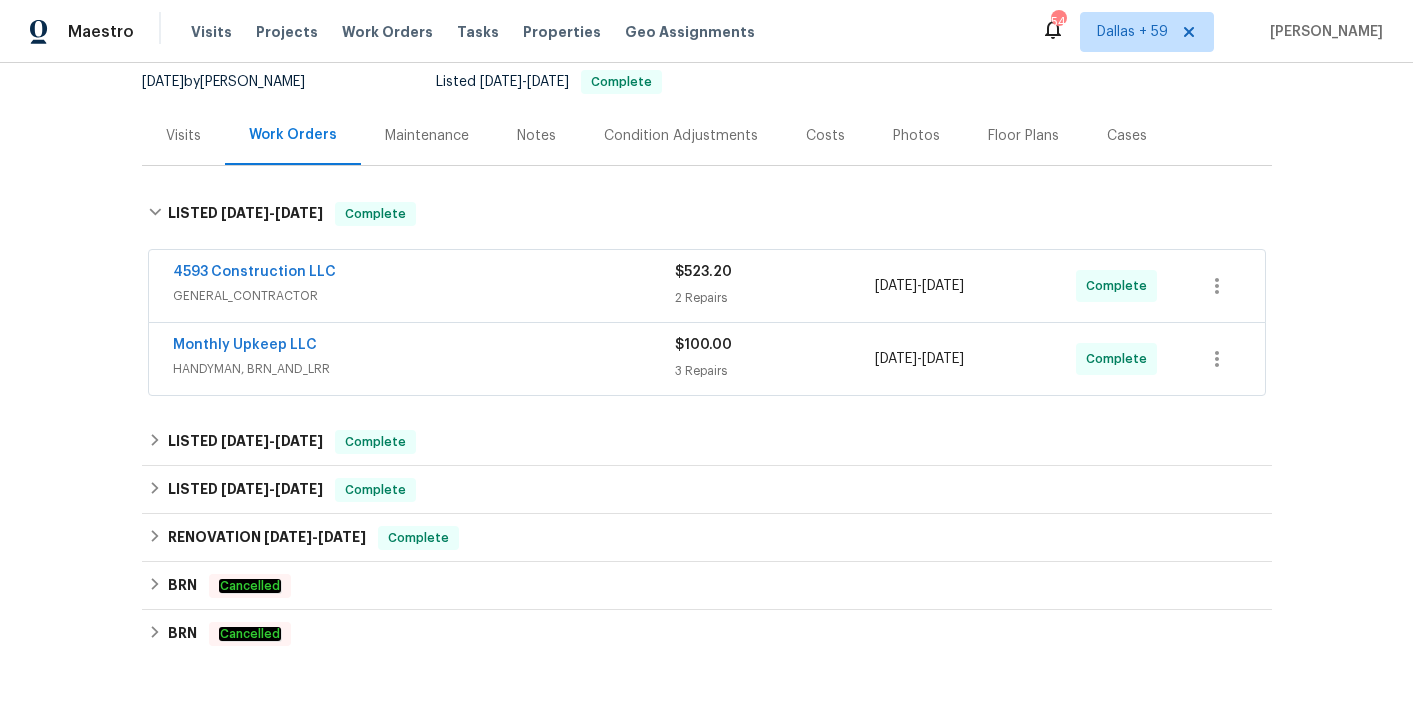 click on "4593 Construction LLC" at bounding box center (424, 274) 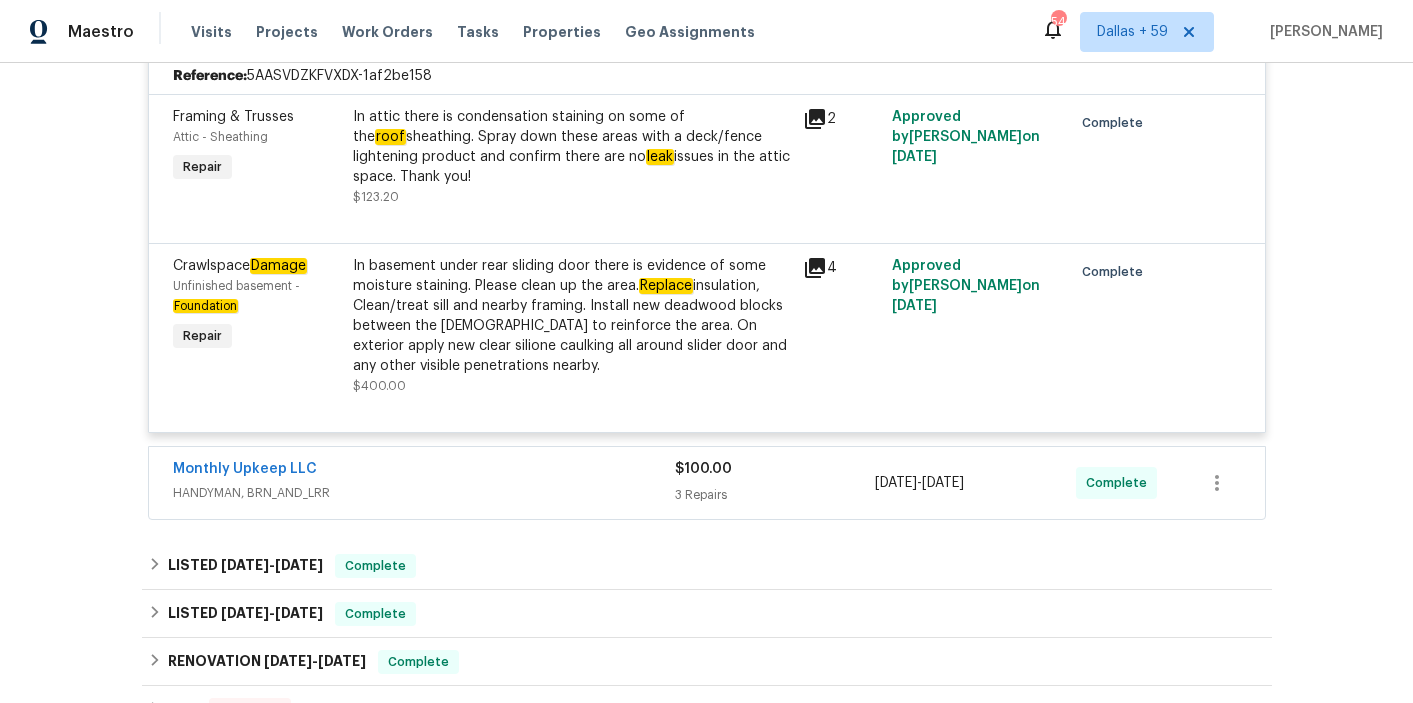 scroll, scrollTop: 511, scrollLeft: 0, axis: vertical 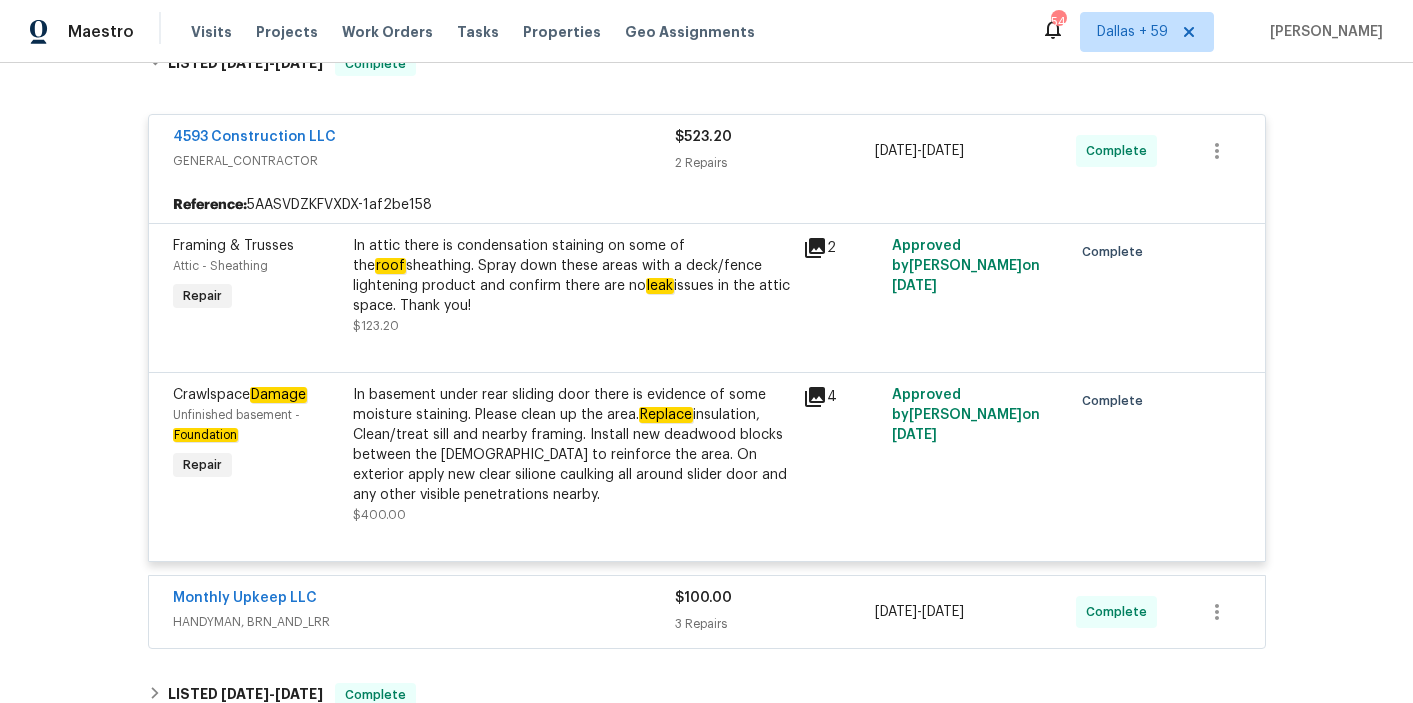 click on "In attic there is condensation staining on some of the  roof  sheathing.    Spray down these areas with a deck/fence lightening product and confirm there are no  leak  issues in the attic space.   Thank you! $123.20" at bounding box center (572, 286) 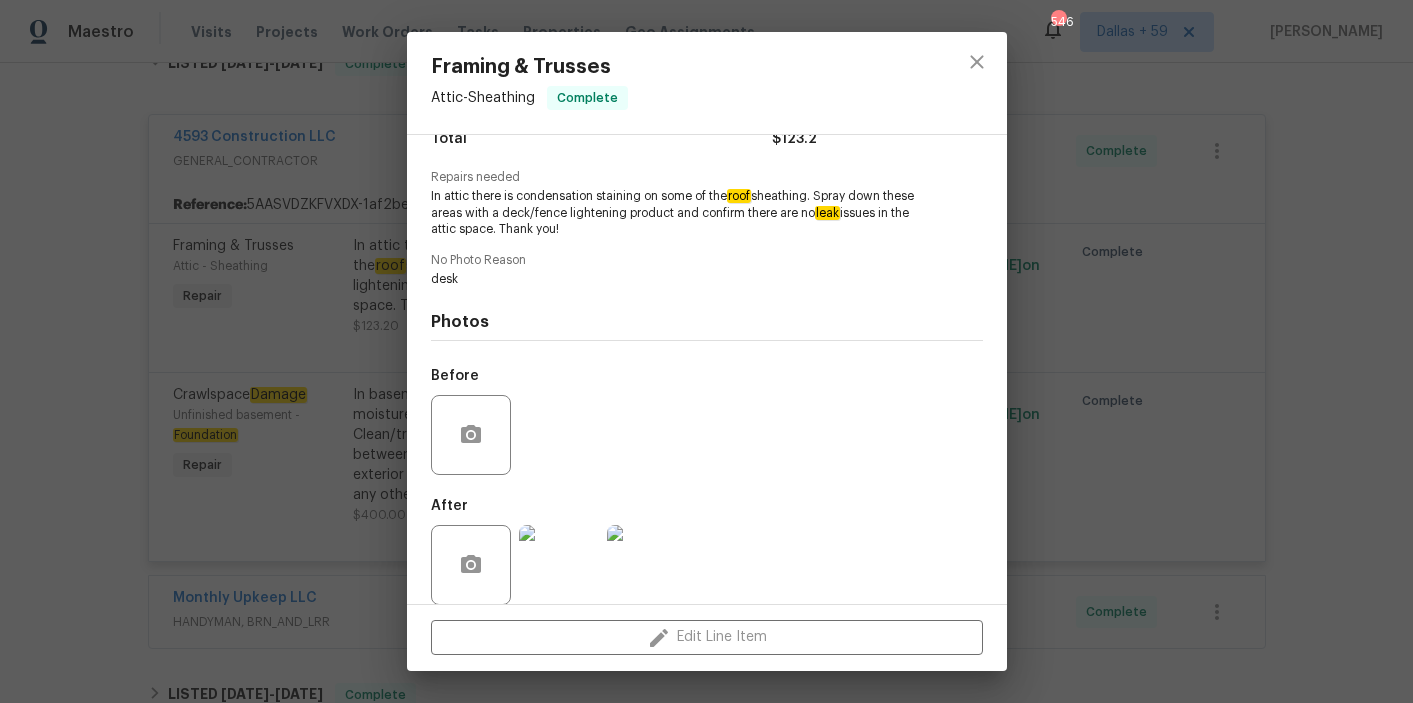 scroll, scrollTop: 201, scrollLeft: 0, axis: vertical 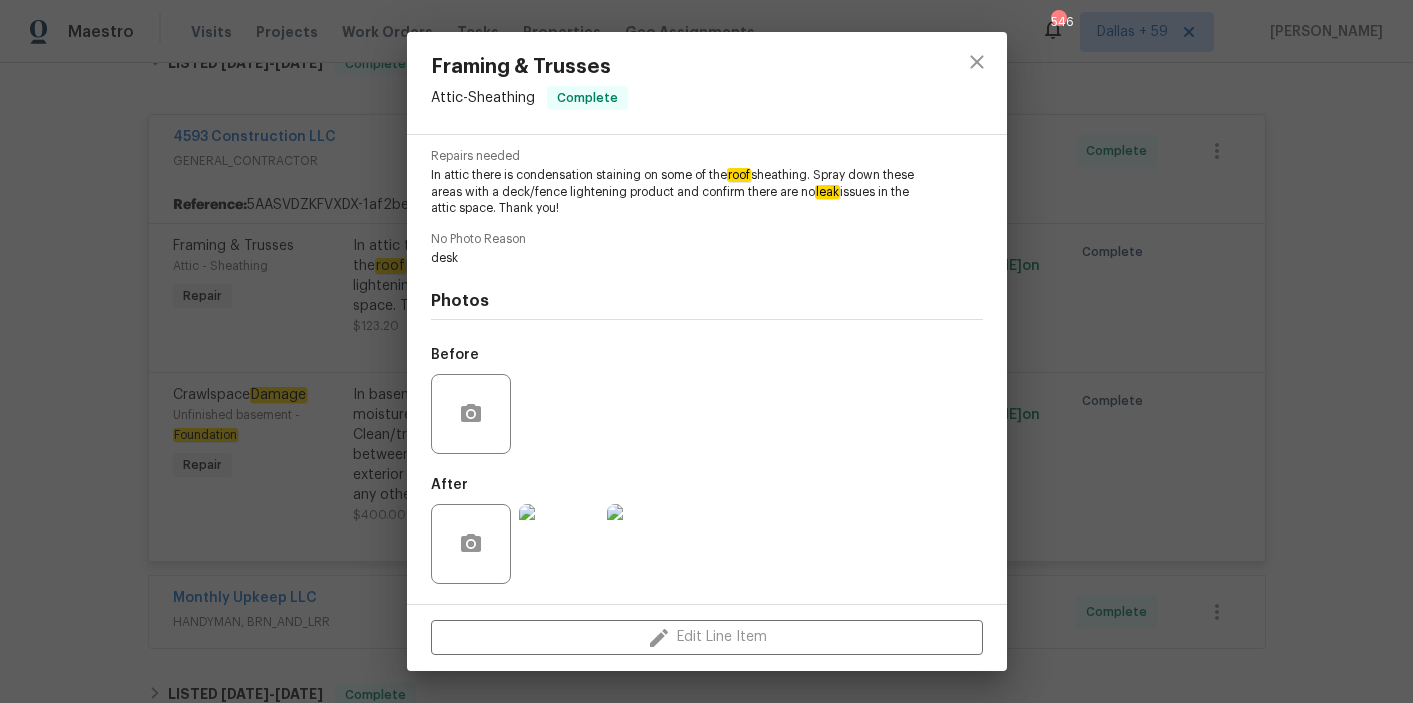 click at bounding box center (559, 544) 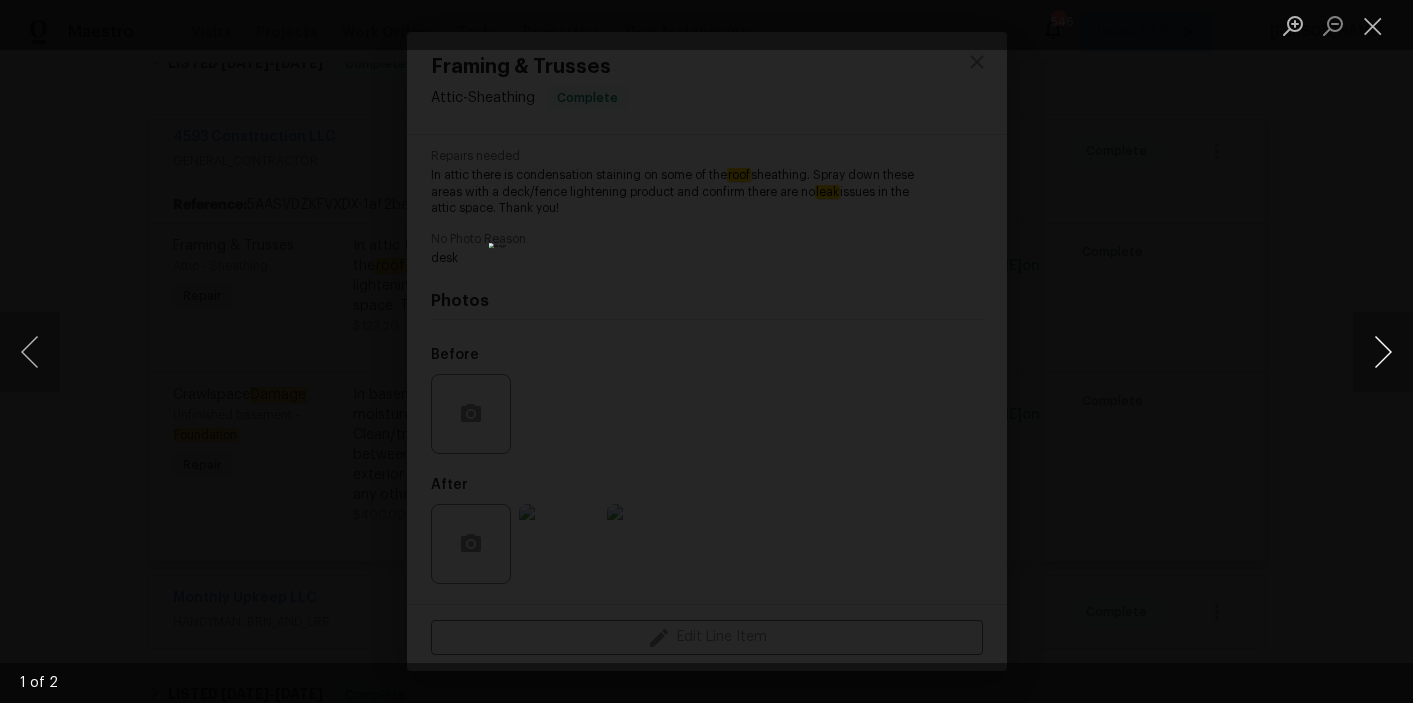 click at bounding box center [1383, 352] 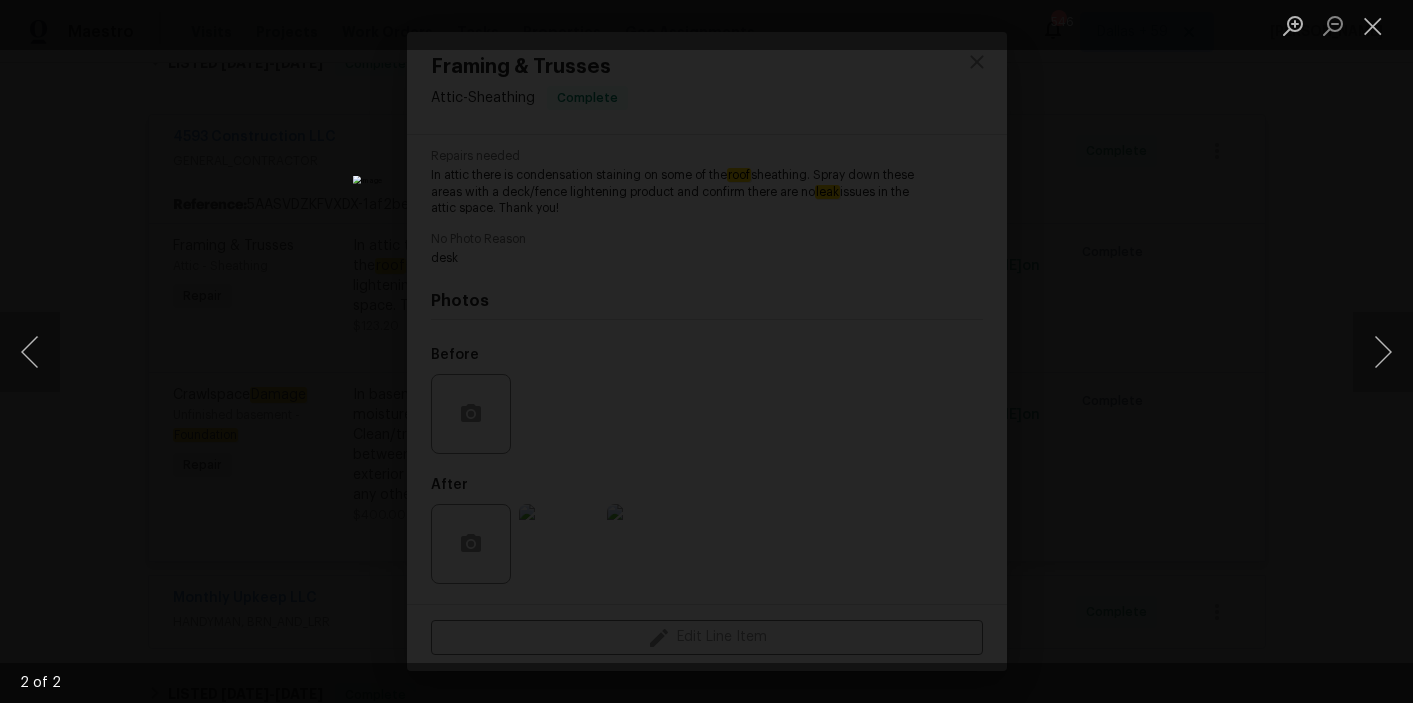click at bounding box center (706, 351) 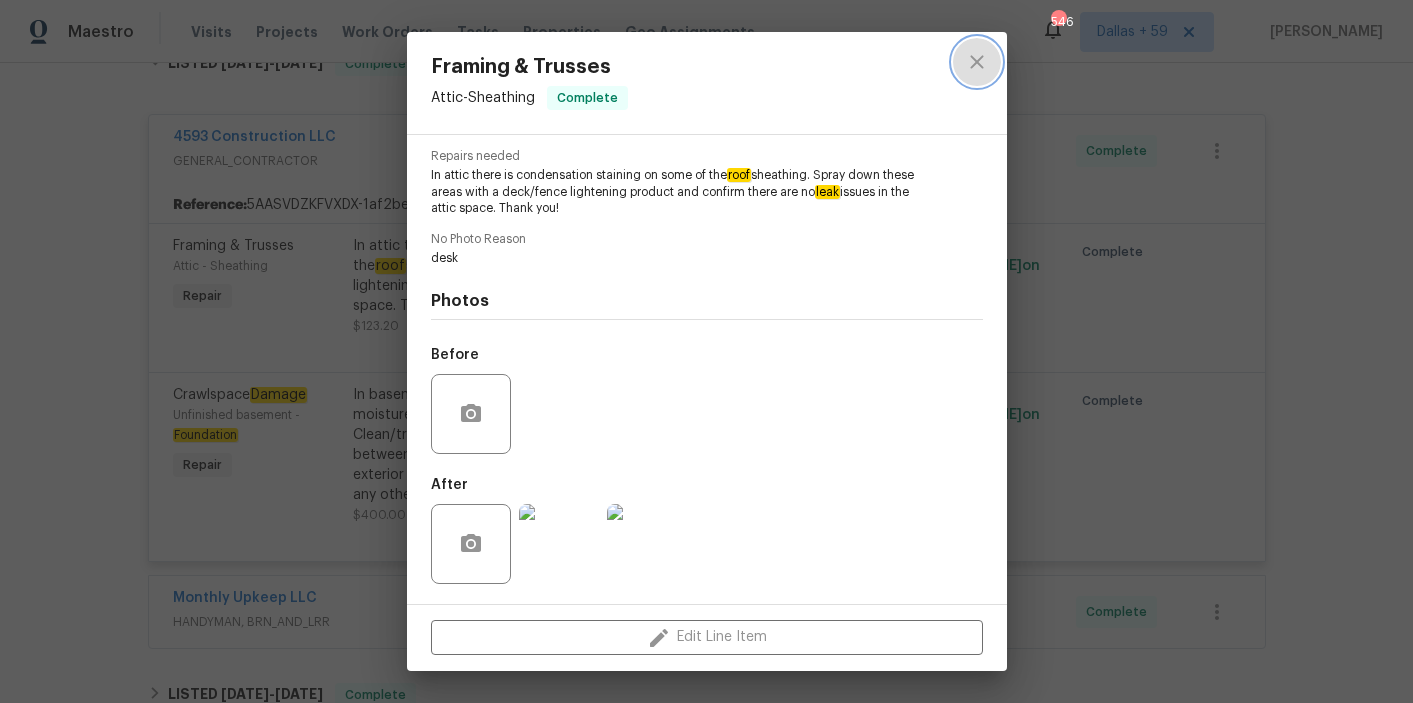 click 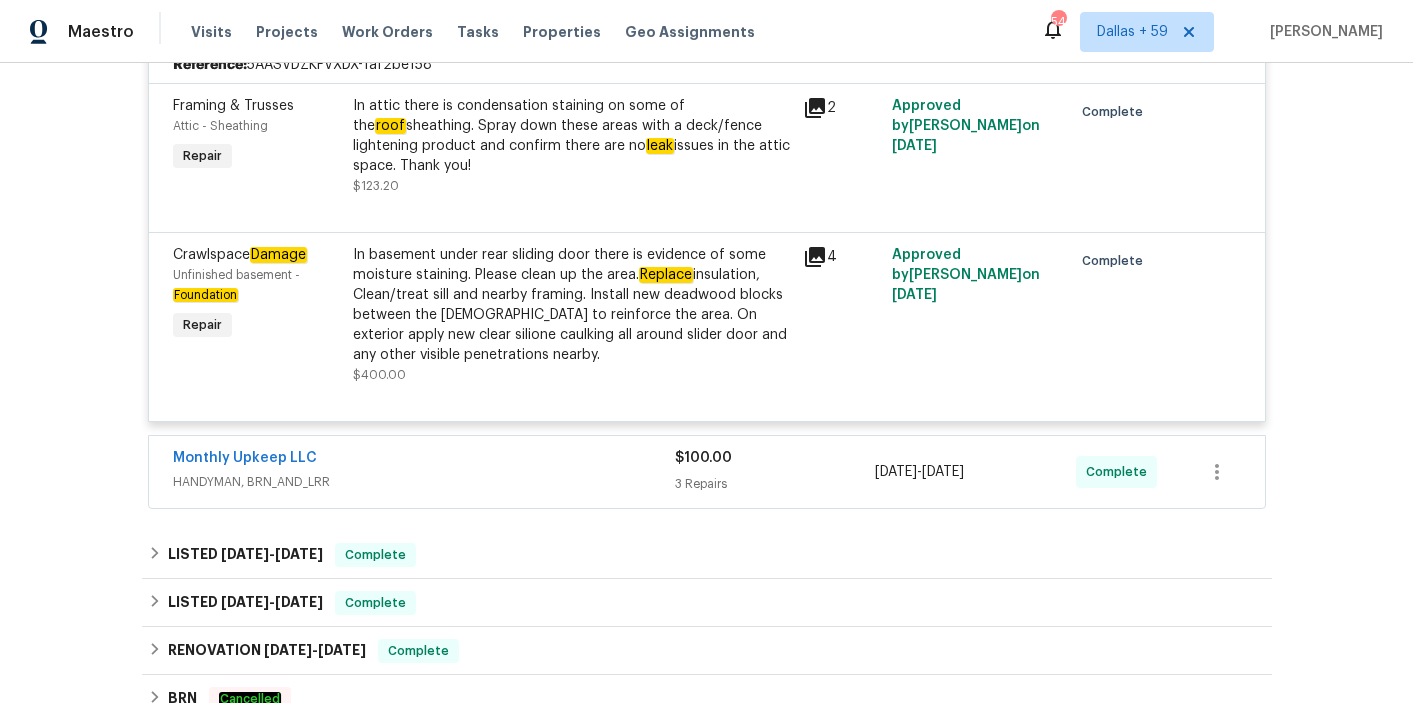 scroll, scrollTop: 516, scrollLeft: 0, axis: vertical 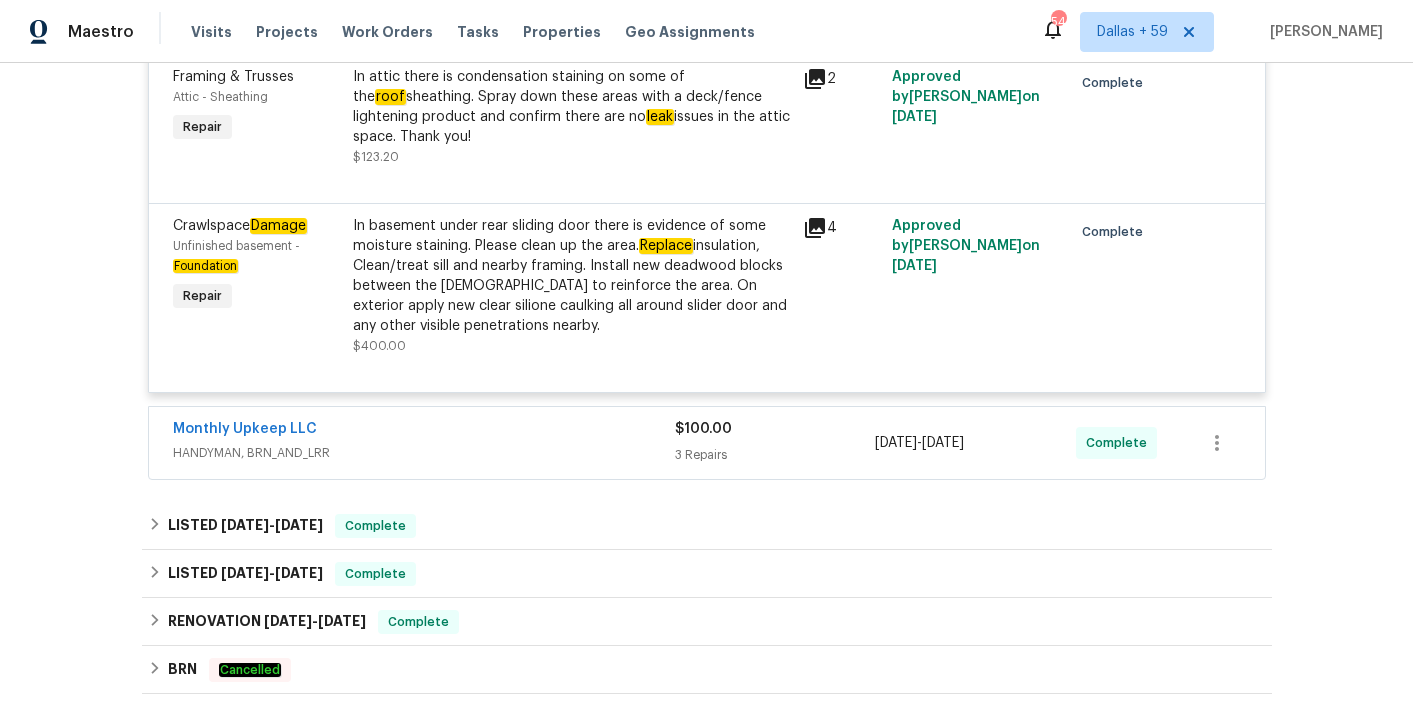 click on "Monthly Upkeep LLC" at bounding box center (424, 431) 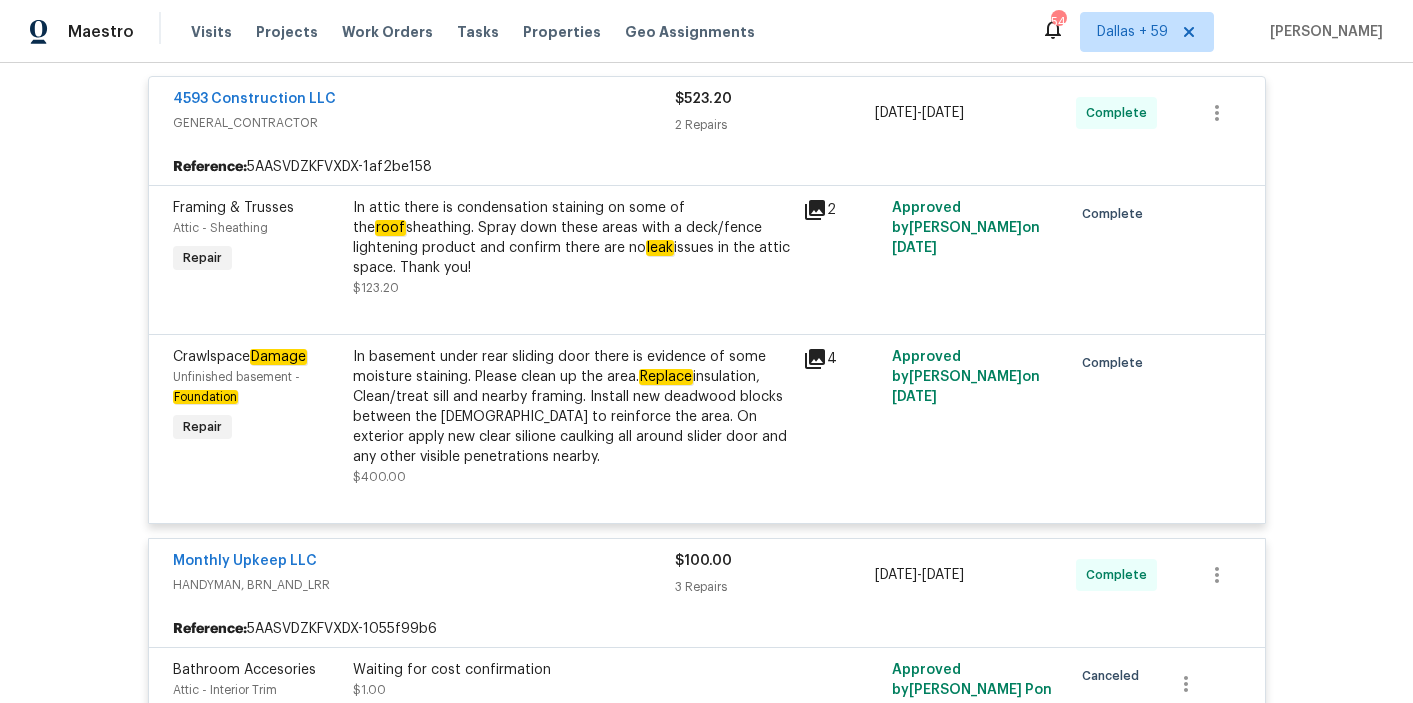 scroll, scrollTop: 407, scrollLeft: 0, axis: vertical 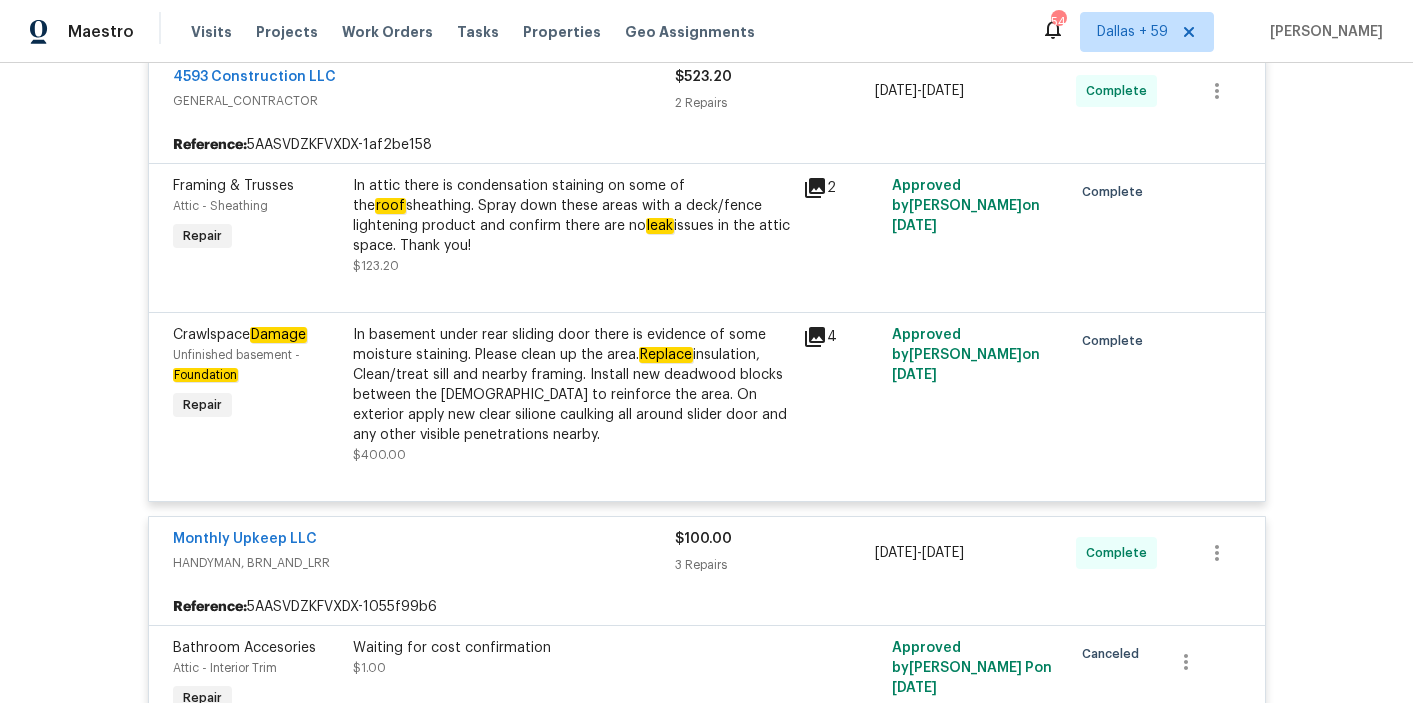 click on "Replace" at bounding box center (666, 355) 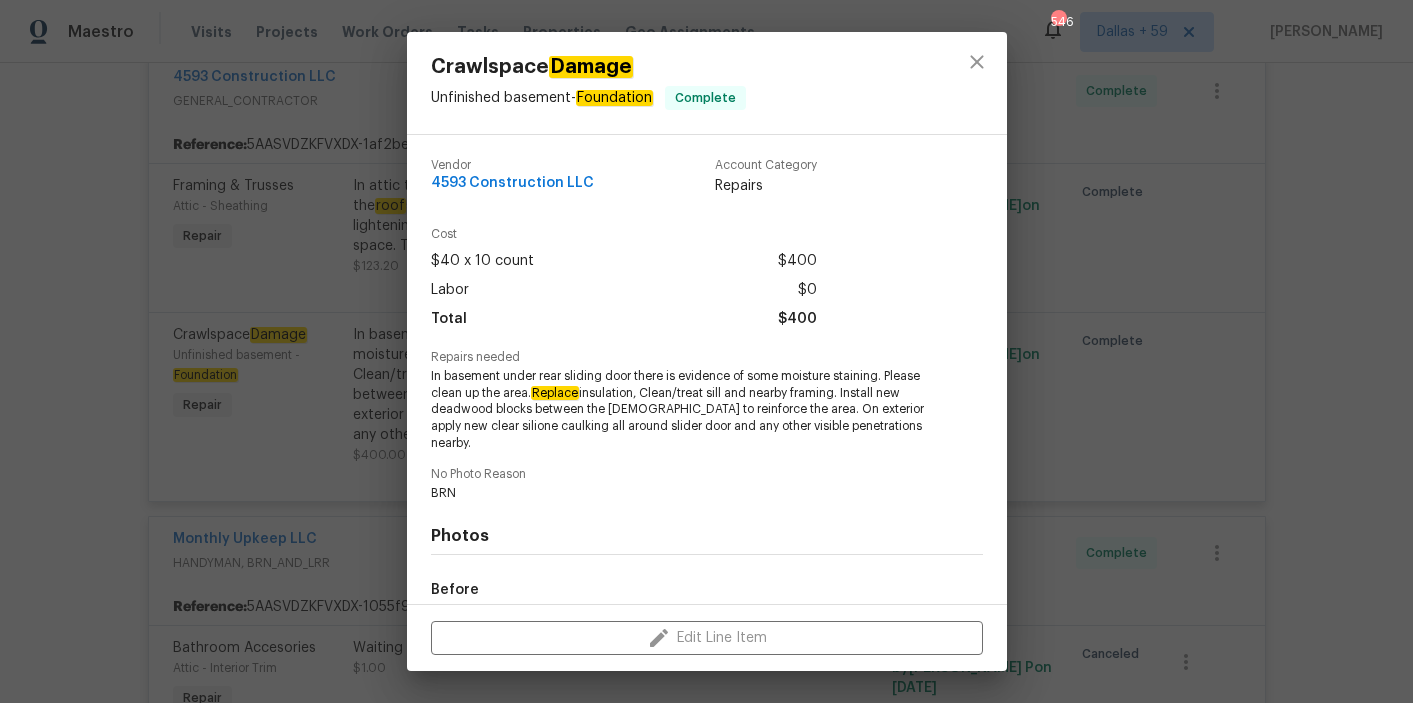 click on "In basement under rear sliding door there is evidence of some moisture staining.   Please clean up the area.  Replace  insulation, Clean/treat sill and nearby framing. Install new deadwood blocks between the [DEMOGRAPHIC_DATA] to reinforce the area.
On exterior apply new clear silione caulking all around slider door and any other visible penetrations nearby." at bounding box center [679, 410] 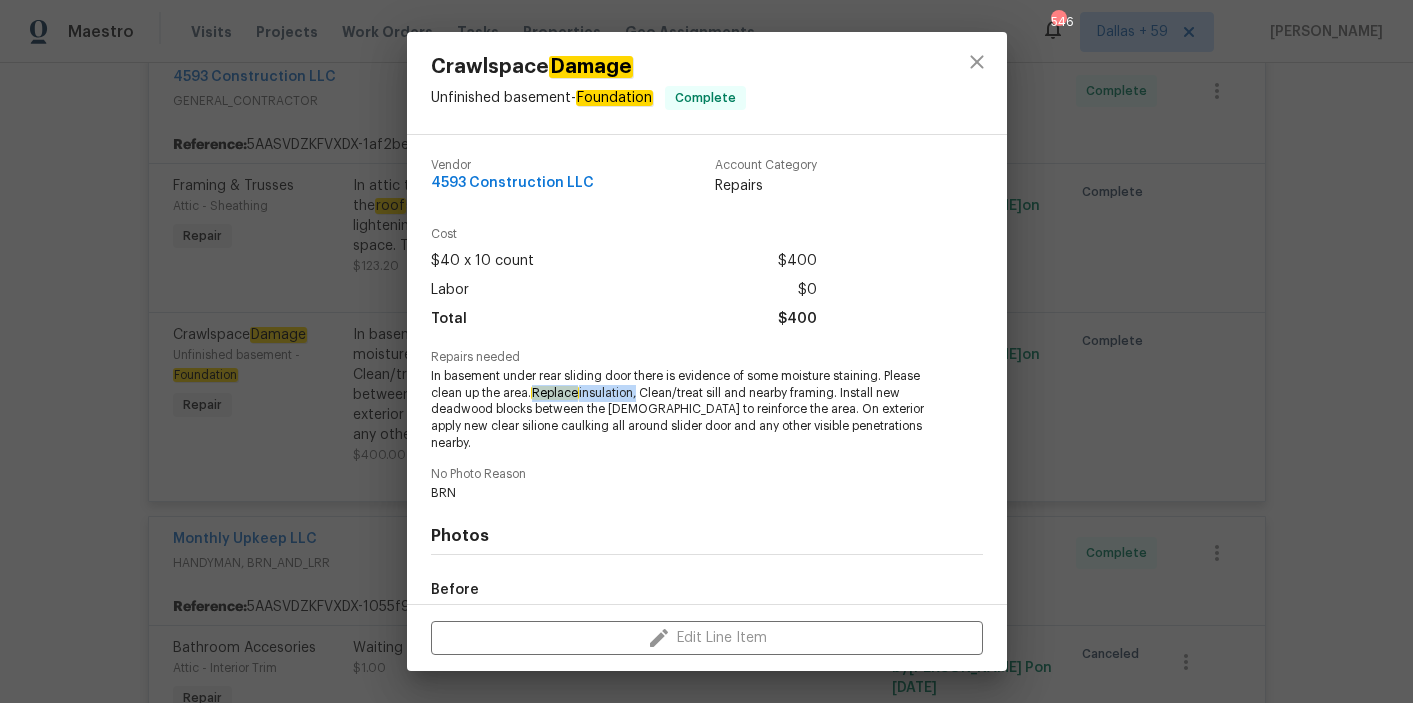 drag, startPoint x: 535, startPoint y: 393, endPoint x: 637, endPoint y: 398, distance: 102.122475 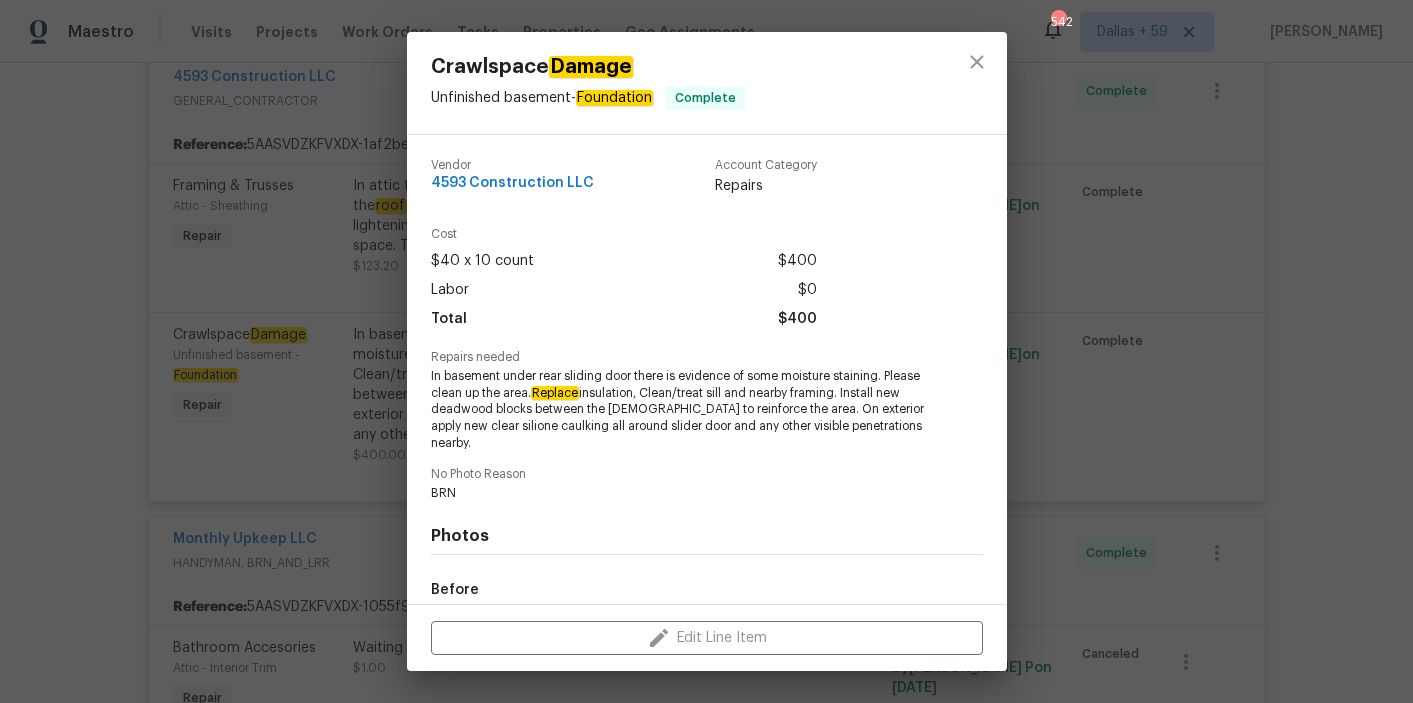 click on "Crawlspace  Damage Unfinished basement  -  Foundation Complete Vendor 4593 Construction LLC Account Category Repairs Cost $40 x 10 count $400 Labor $0 Total $400 Repairs needed In basement under rear sliding door there is evidence of some moisture staining.   Please clean up the area.  Replace  insulation, Clean/treat sill and nearby framing. Install new deadwood blocks between the [DEMOGRAPHIC_DATA] to reinforce the area.
On exterior apply new clear silione caulking all around slider door and any other visible penetrations nearby. No Photo Reason BRN  Photos Before After  Edit Line Item" at bounding box center [706, 351] 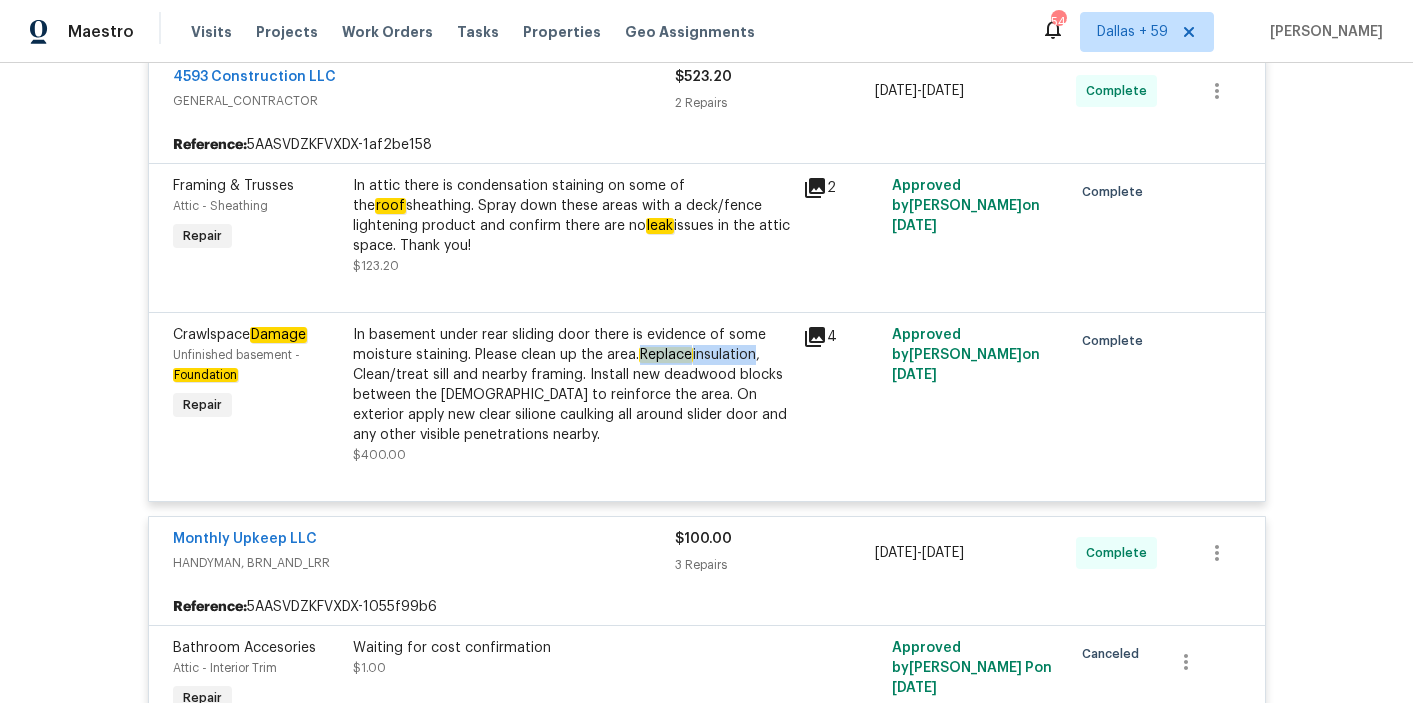 drag, startPoint x: 642, startPoint y: 352, endPoint x: 757, endPoint y: 363, distance: 115.52489 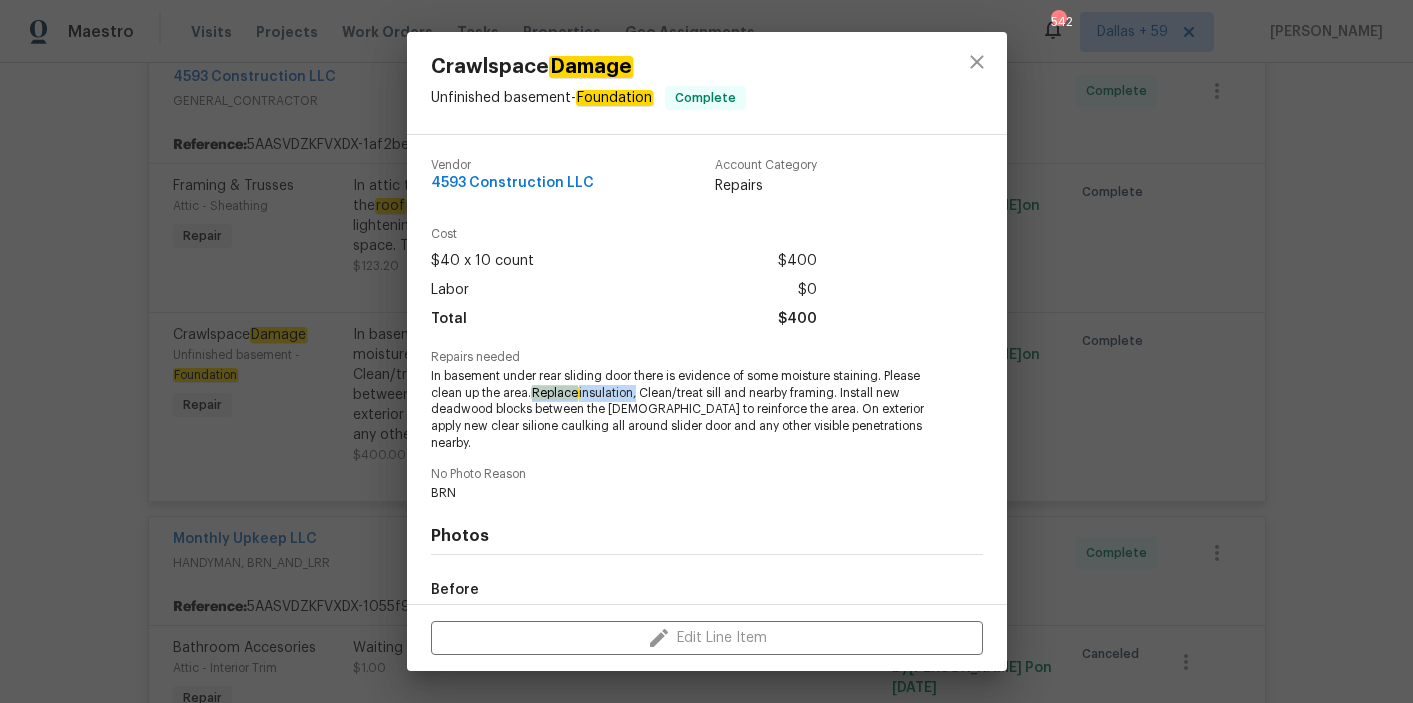 drag, startPoint x: 536, startPoint y: 392, endPoint x: 639, endPoint y: 390, distance: 103.01942 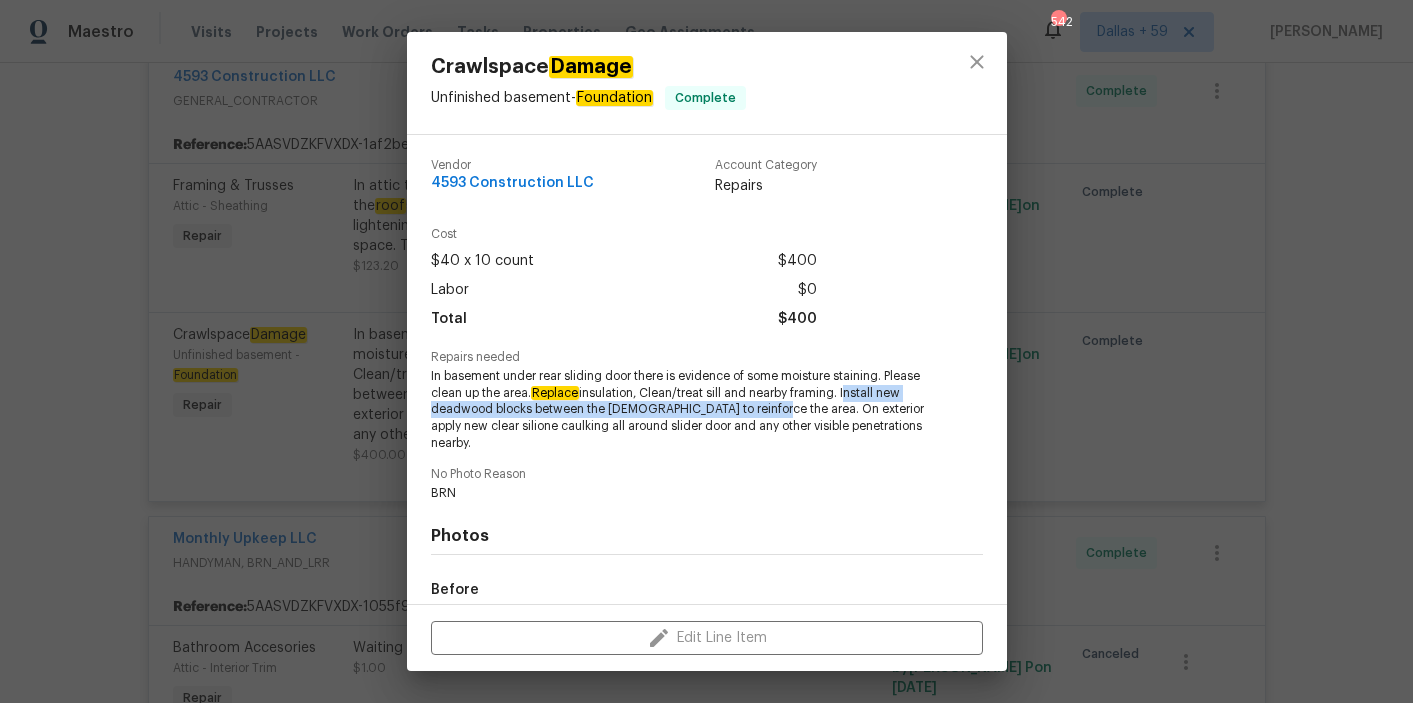 drag, startPoint x: 847, startPoint y: 392, endPoint x: 752, endPoint y: 412, distance: 97.082436 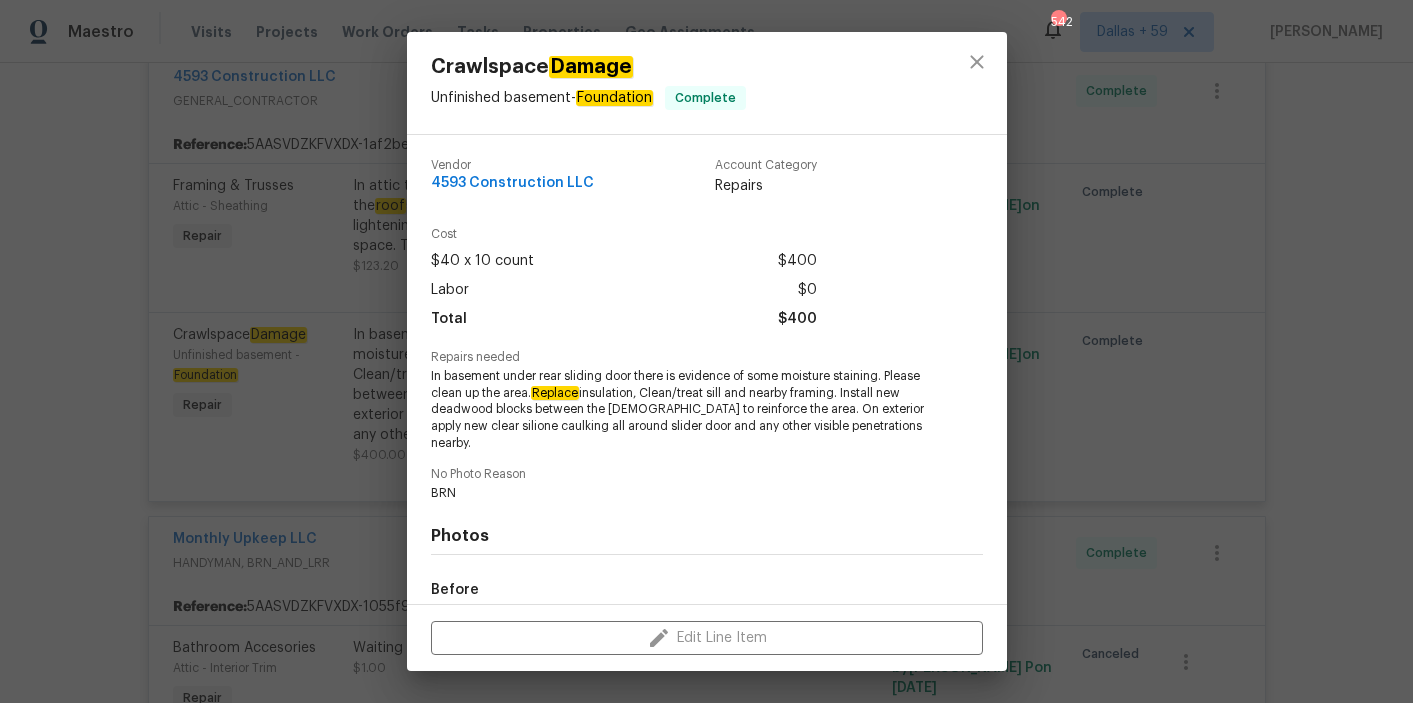click on "In basement under rear sliding door there is evidence of some moisture staining.   Please clean up the area.  Replace  insulation, Clean/treat sill and nearby framing. Install new deadwood blocks between the [DEMOGRAPHIC_DATA] to reinforce the area.
On exterior apply new clear silione caulking all around slider door and any other visible penetrations nearby." at bounding box center [679, 410] 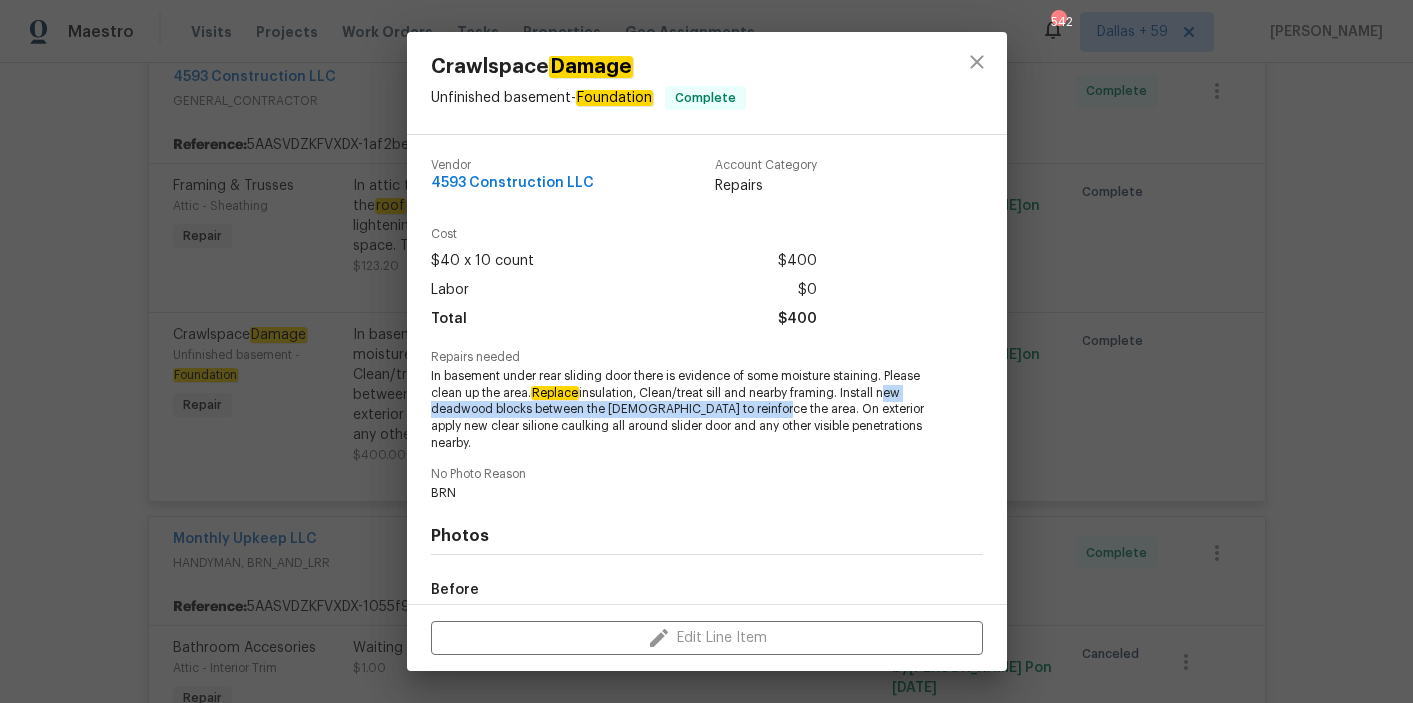 drag, startPoint x: 883, startPoint y: 393, endPoint x: 752, endPoint y: 410, distance: 132.09845 